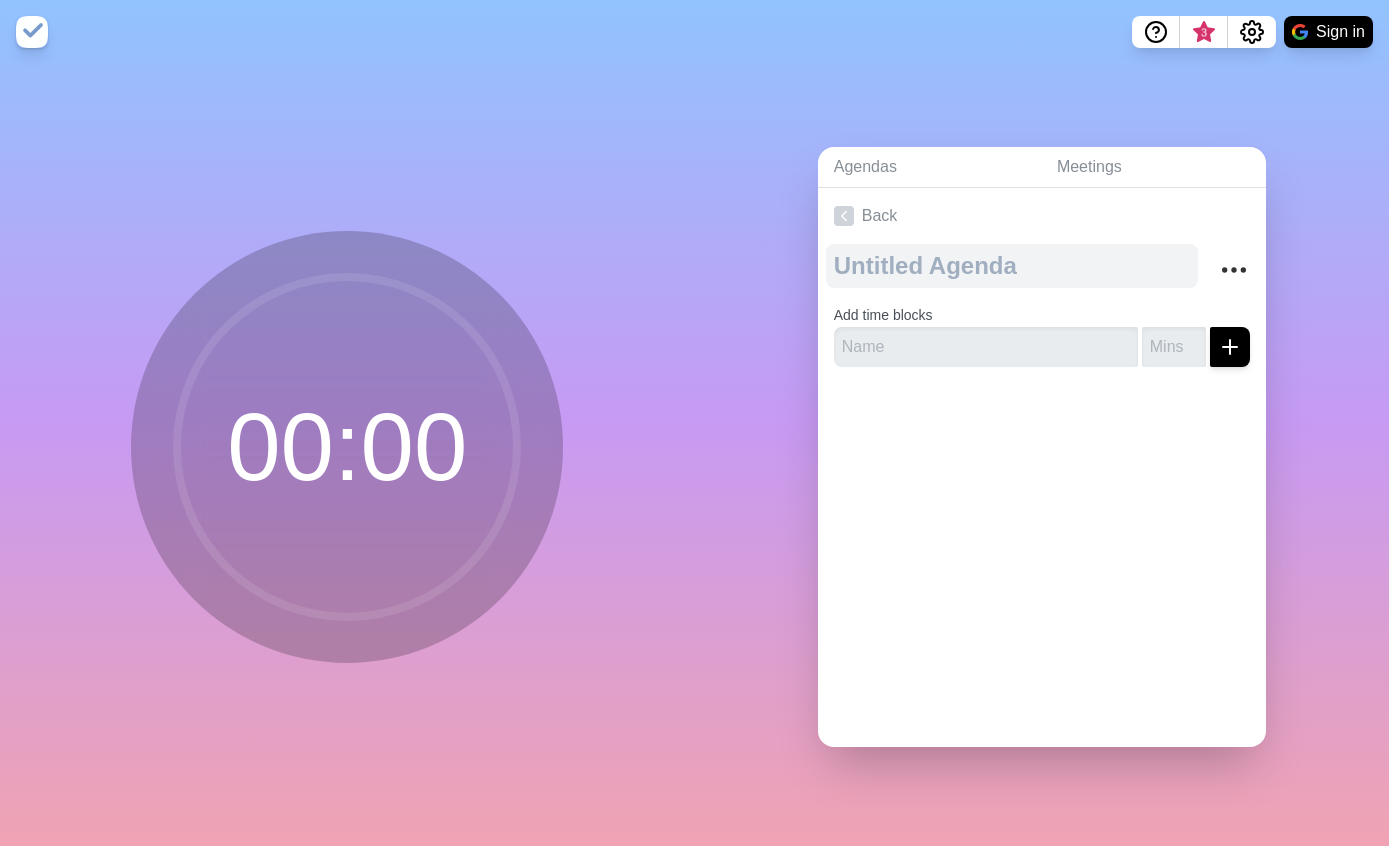 scroll, scrollTop: 0, scrollLeft: 0, axis: both 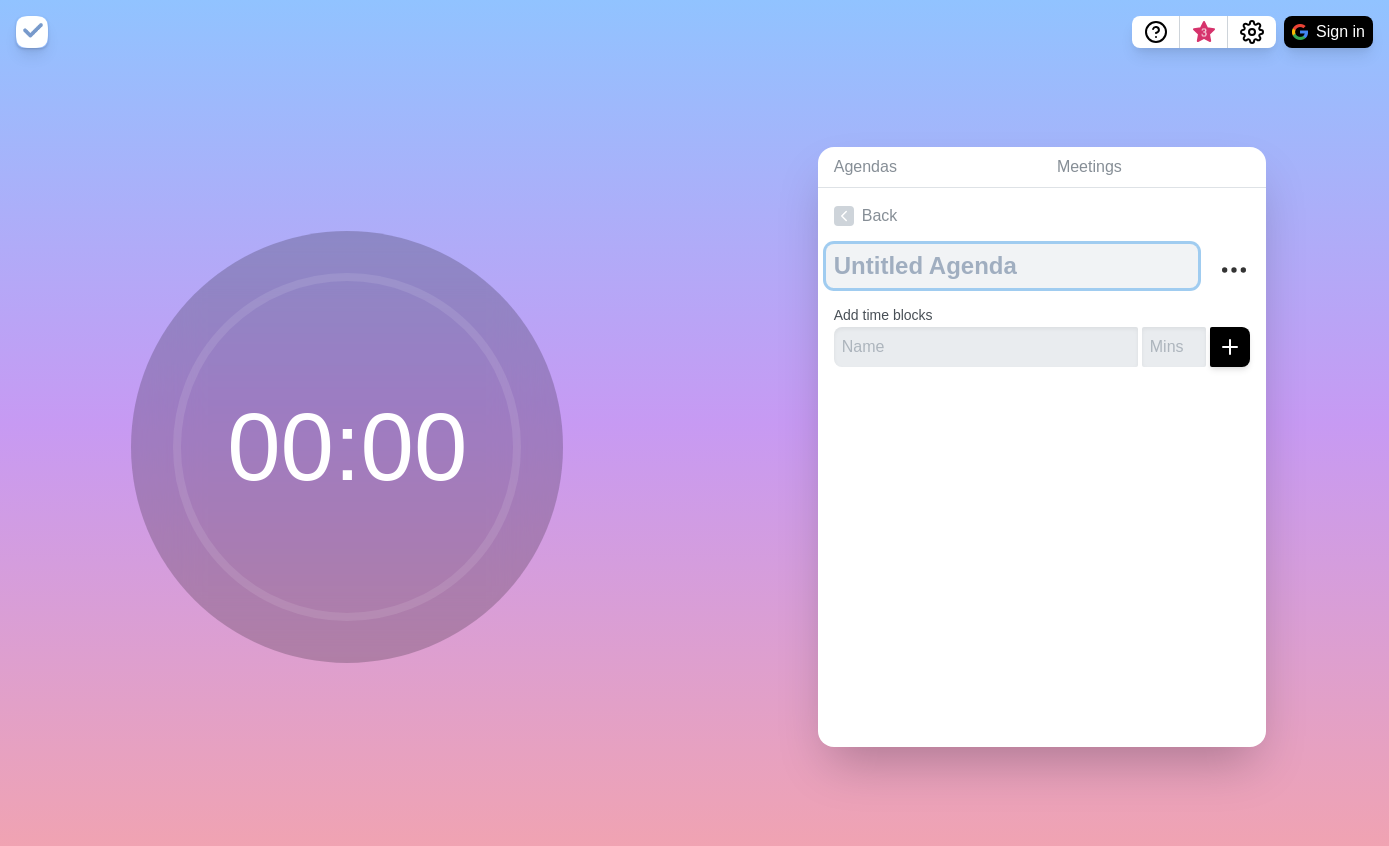 click at bounding box center (1012, 266) 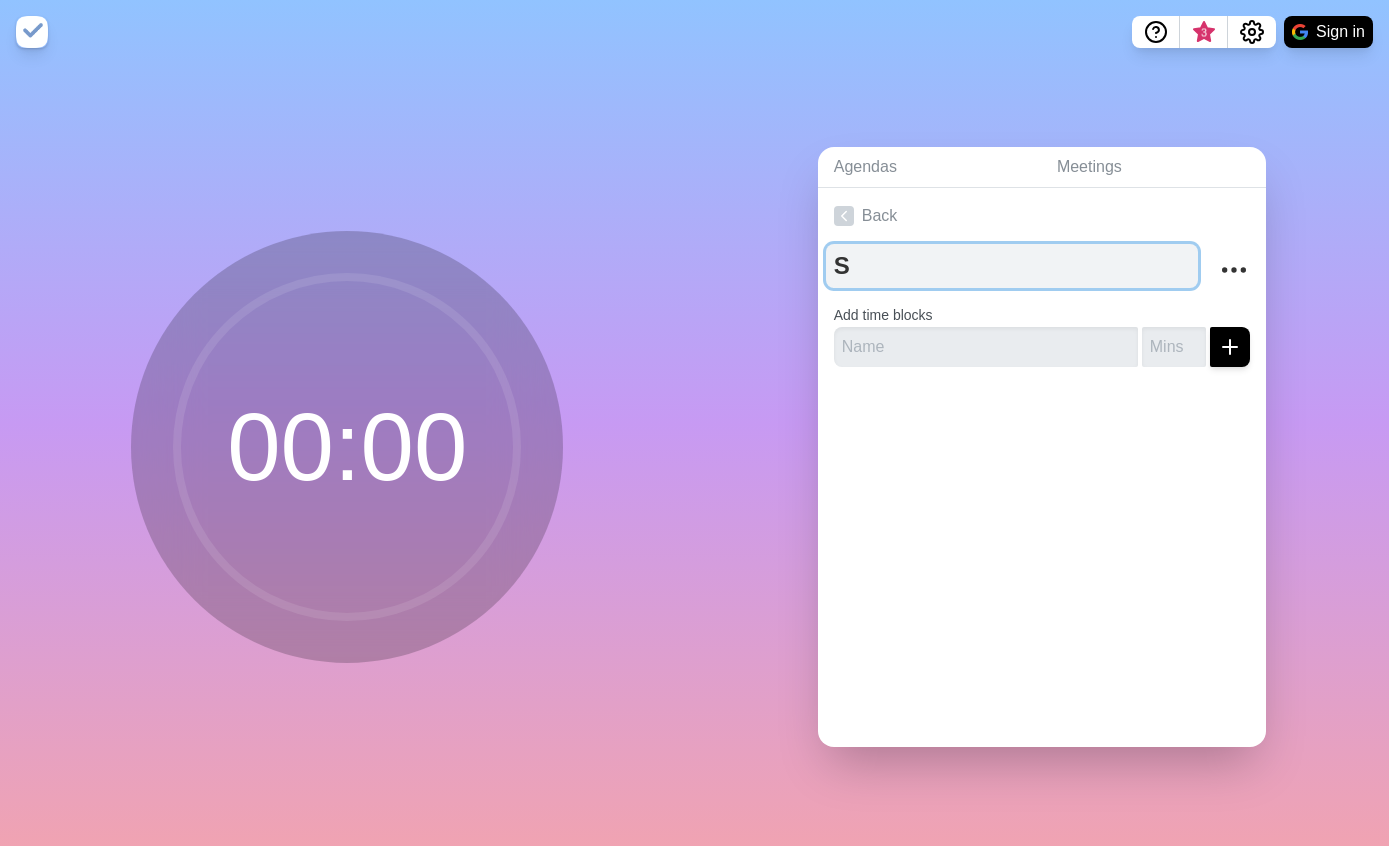 type 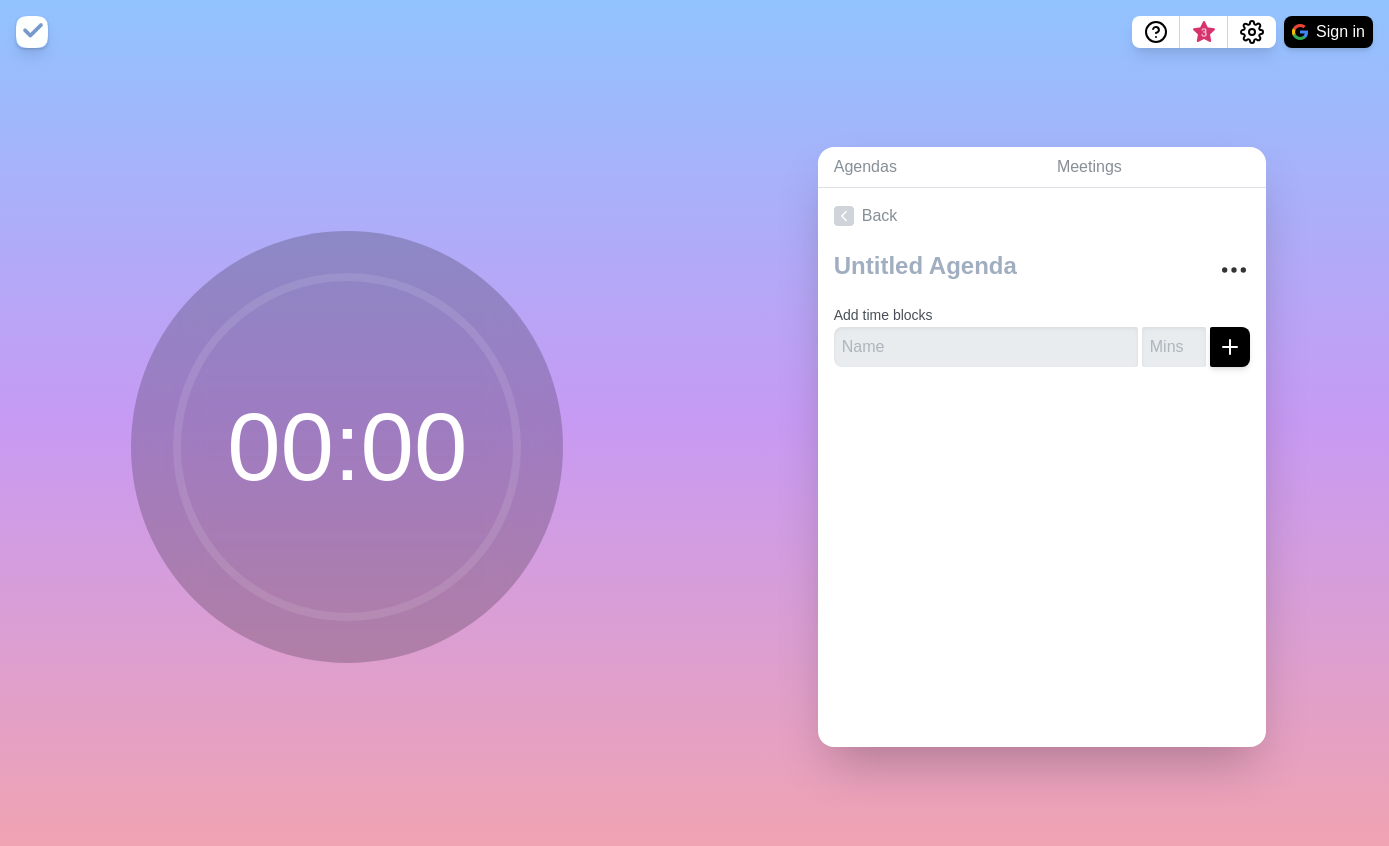 click on "Sign in" at bounding box center (1328, 32) 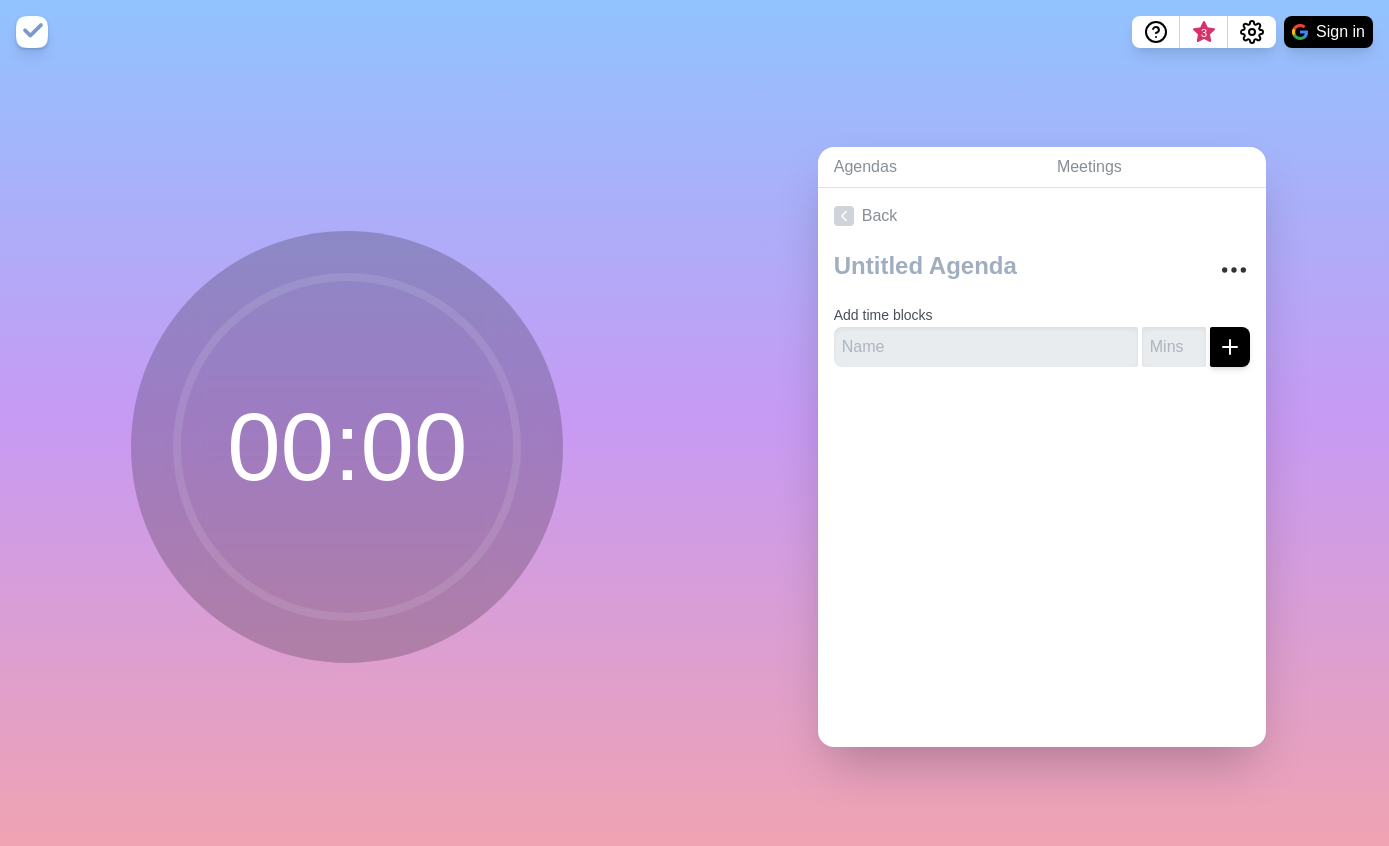 scroll, scrollTop: 0, scrollLeft: 0, axis: both 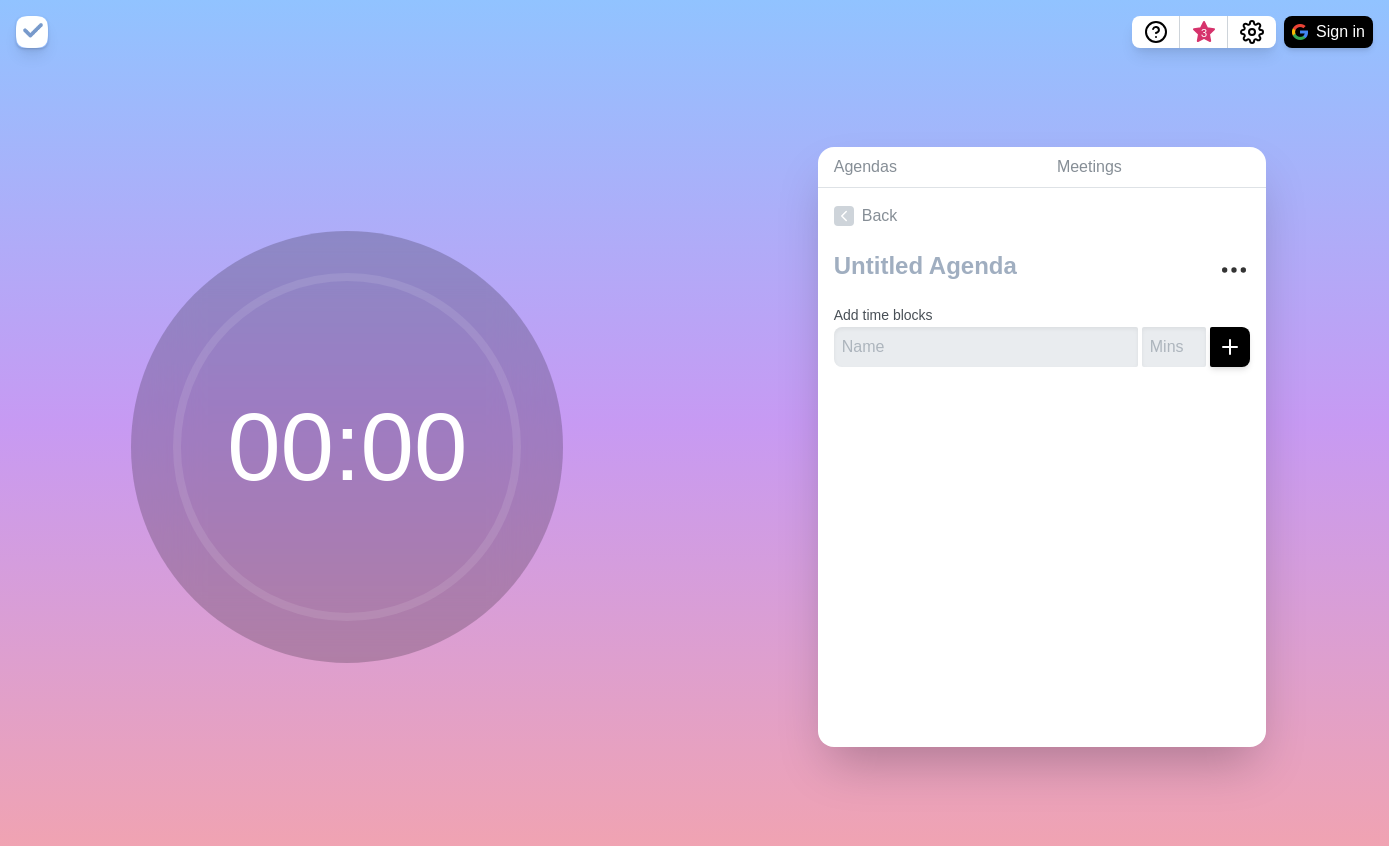 click on "Sign in" at bounding box center (1328, 32) 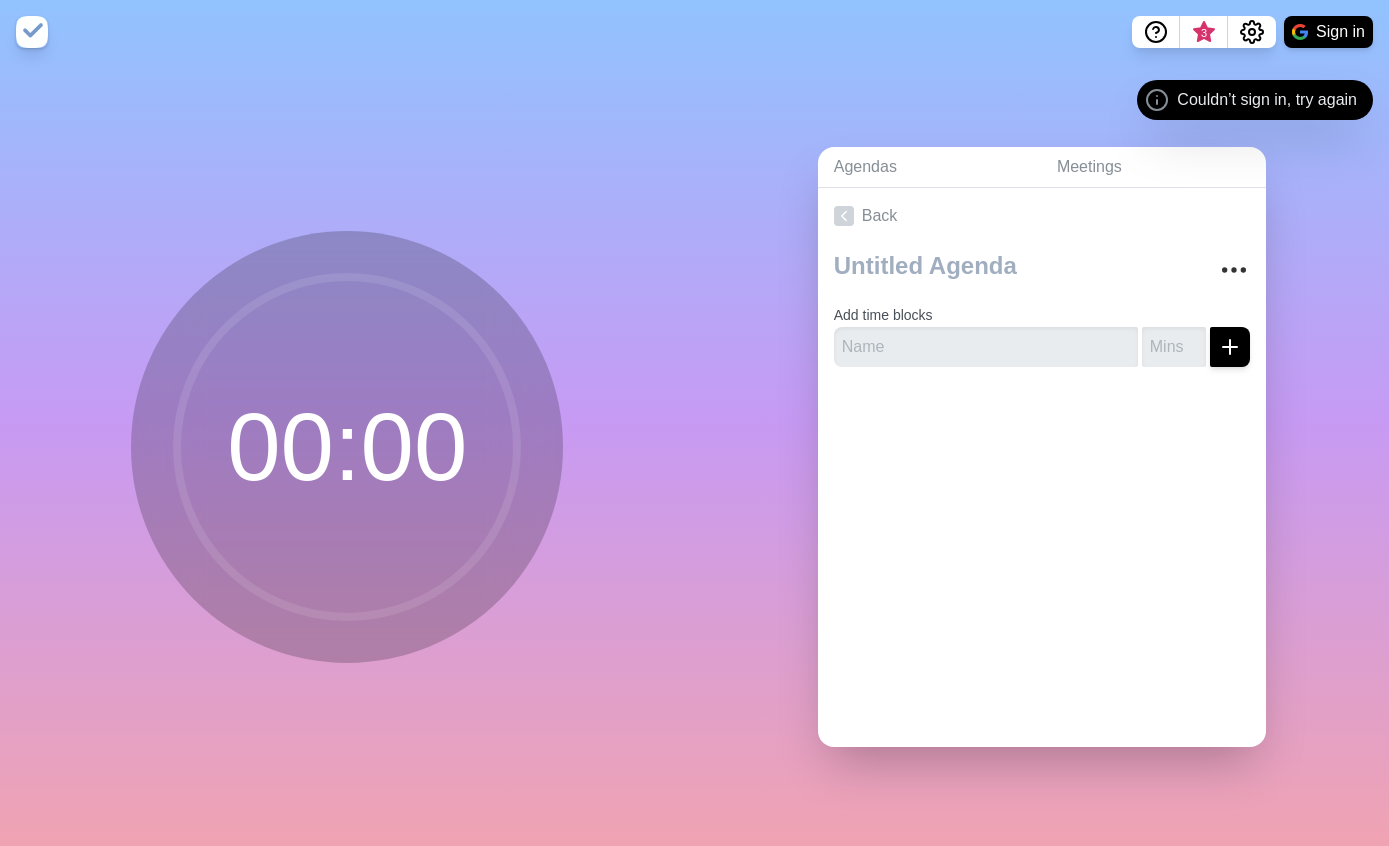 click on "Sign in" at bounding box center [1328, 32] 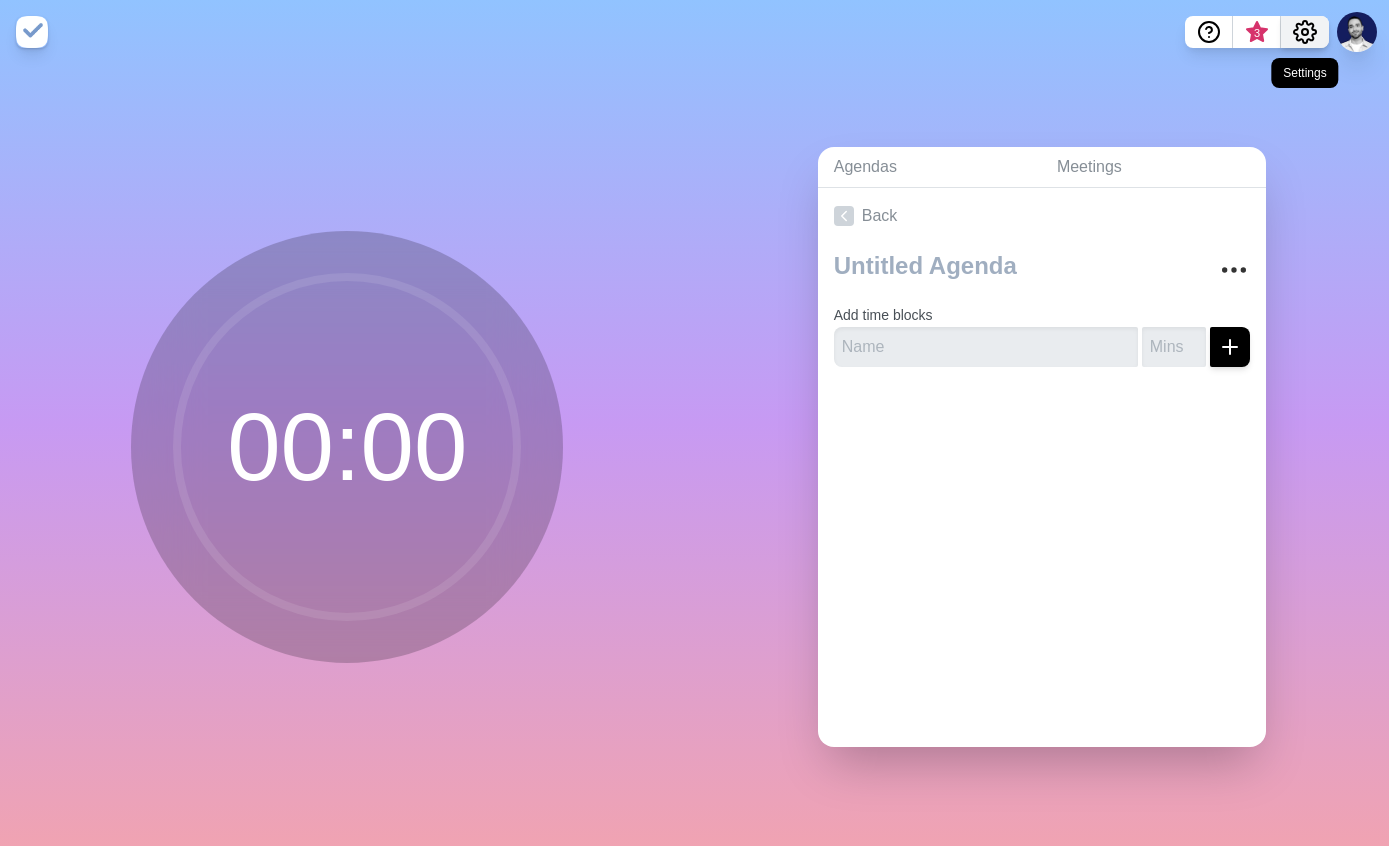 click at bounding box center [1305, 32] 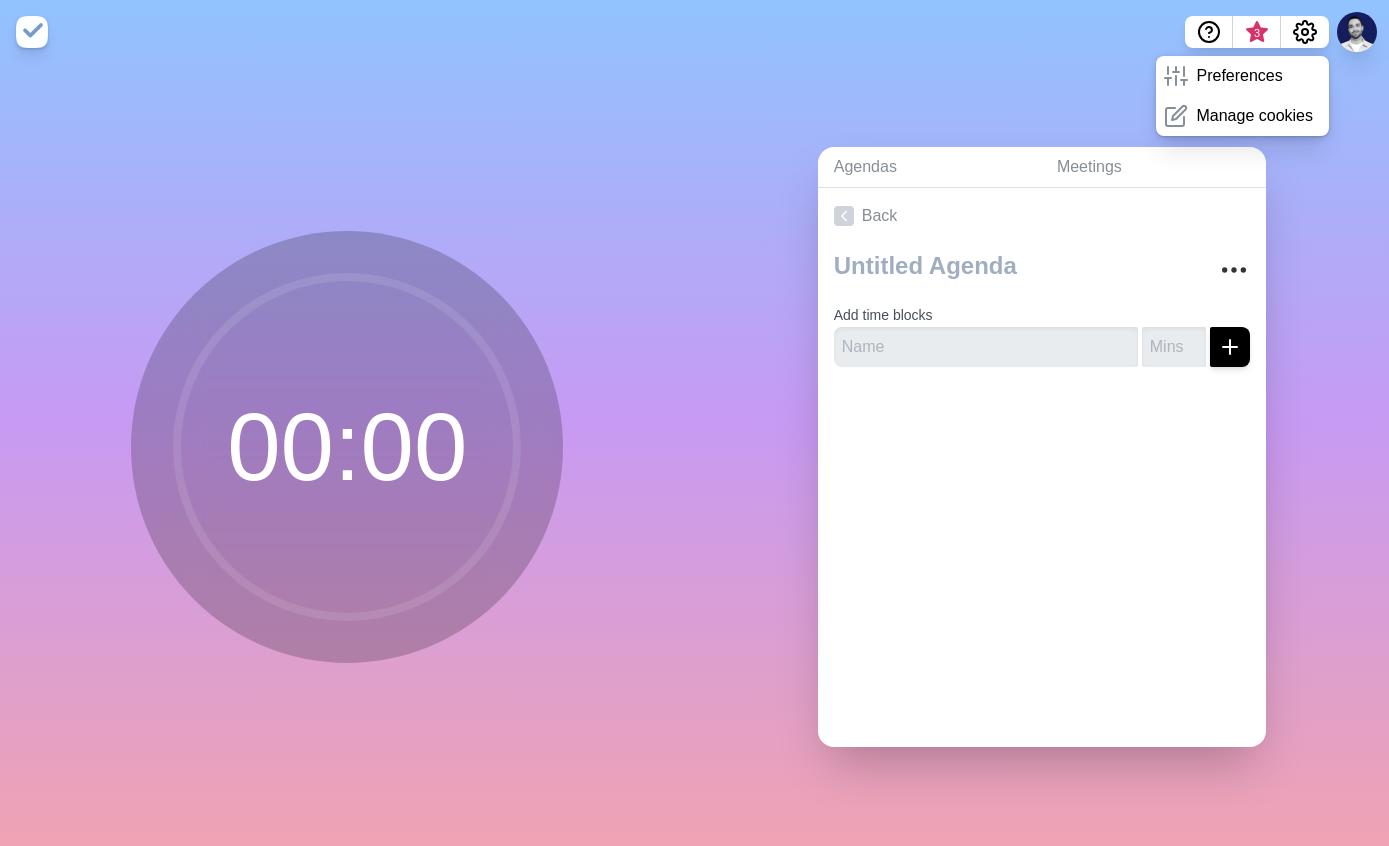 click on "Agendas   Meetings
Back                   Add time blocks" at bounding box center [1042, 455] 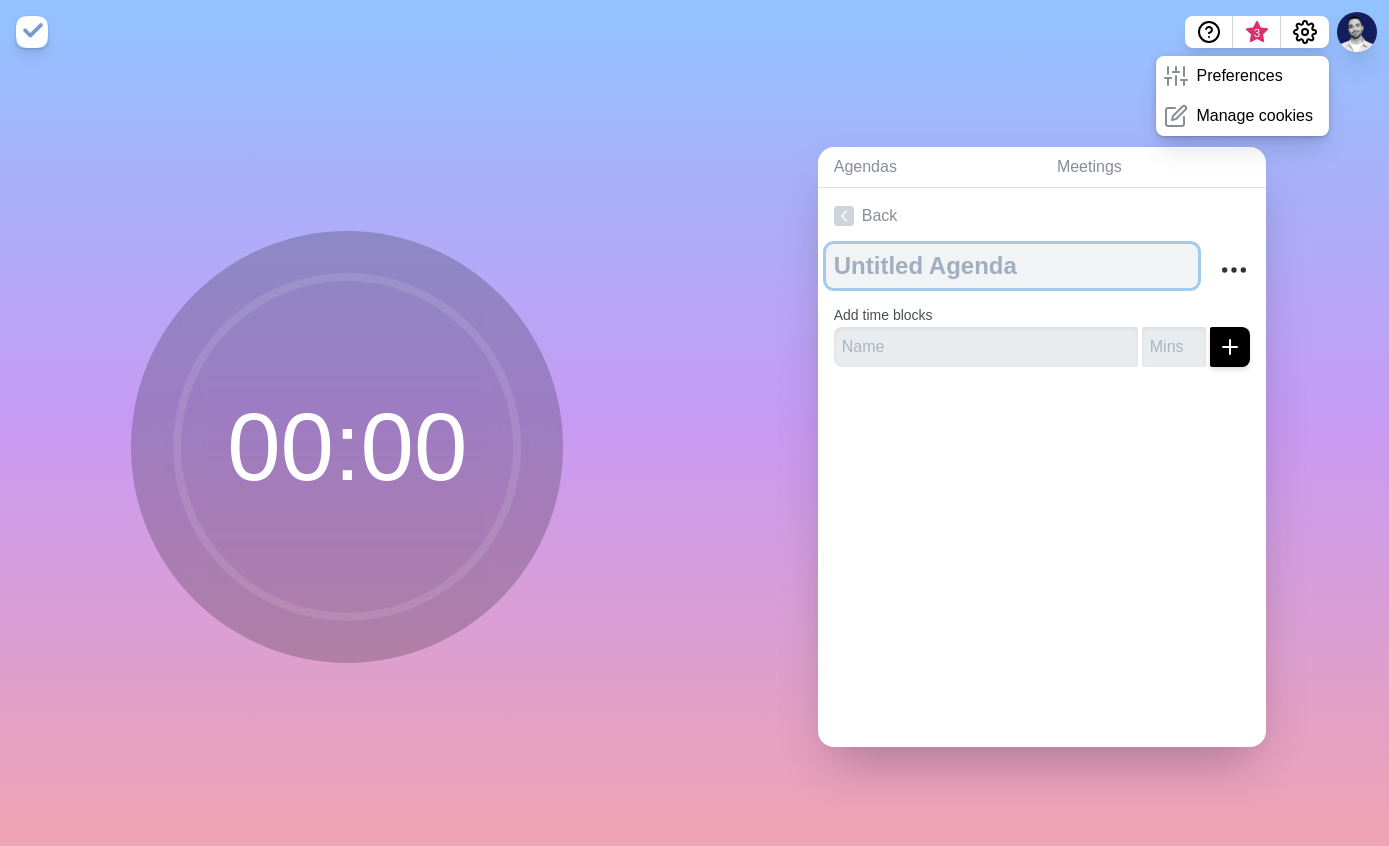 click at bounding box center [1012, 266] 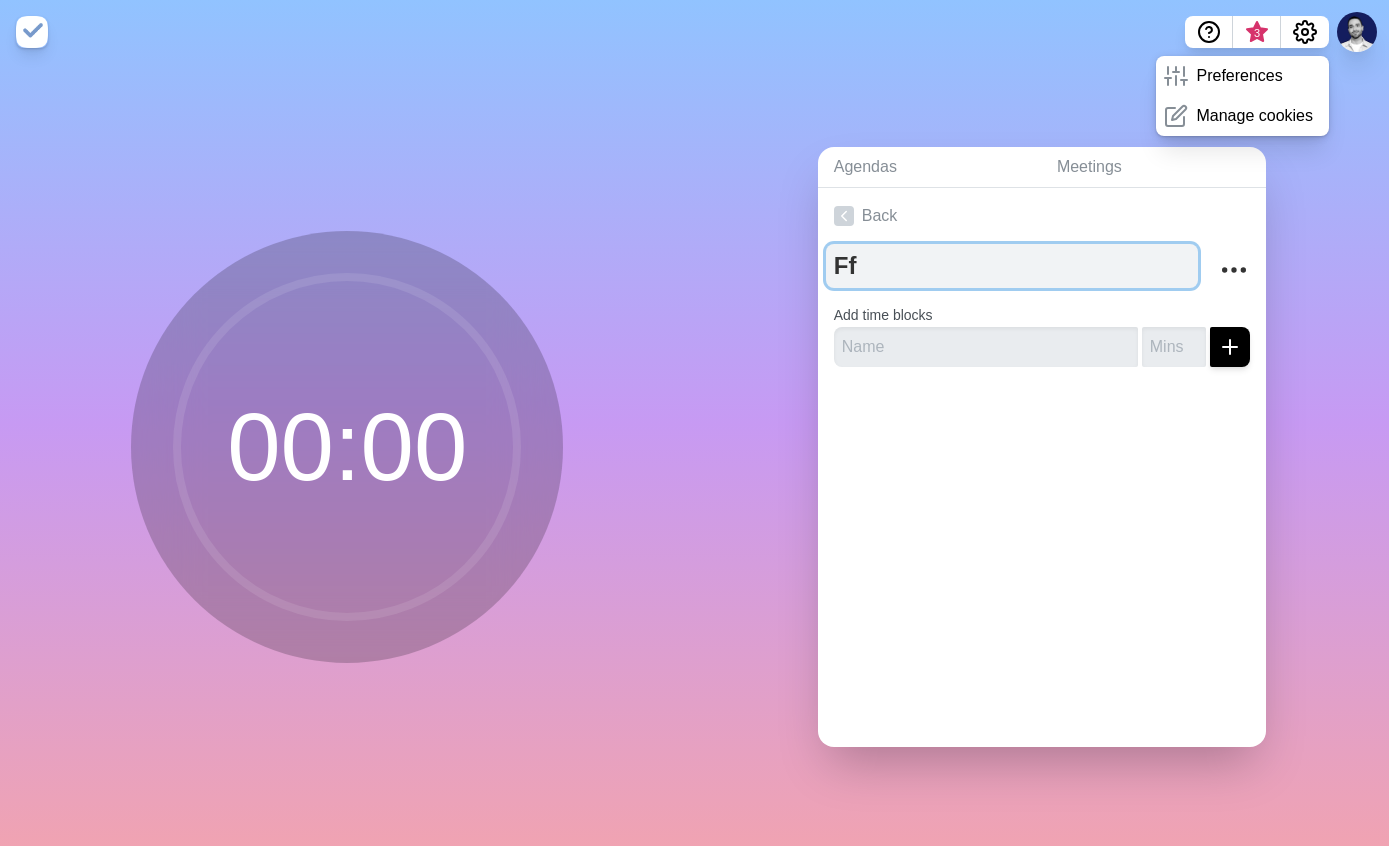 type on "F" 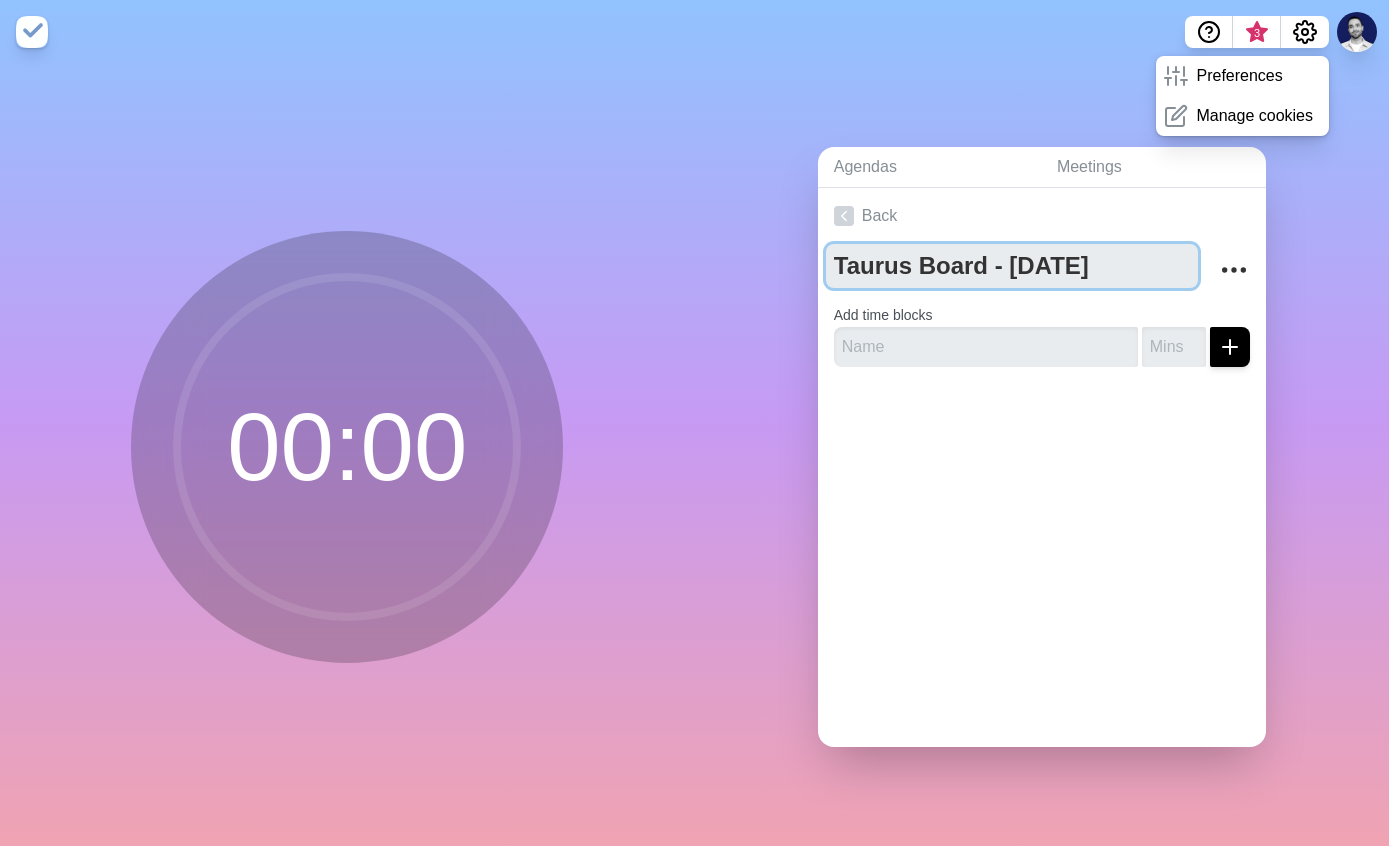 type on "Taurus Board - [DATE]" 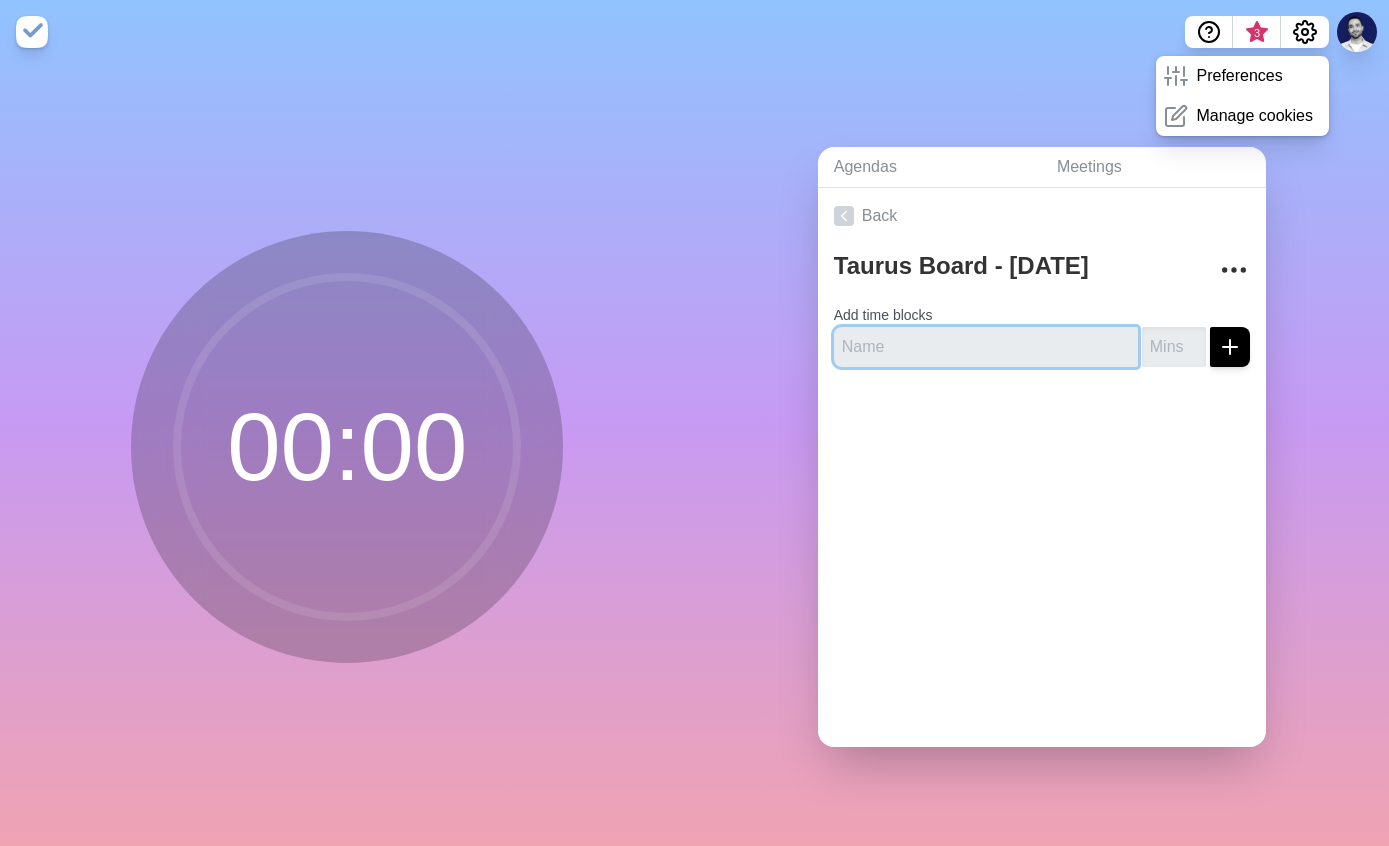 click at bounding box center (986, 347) 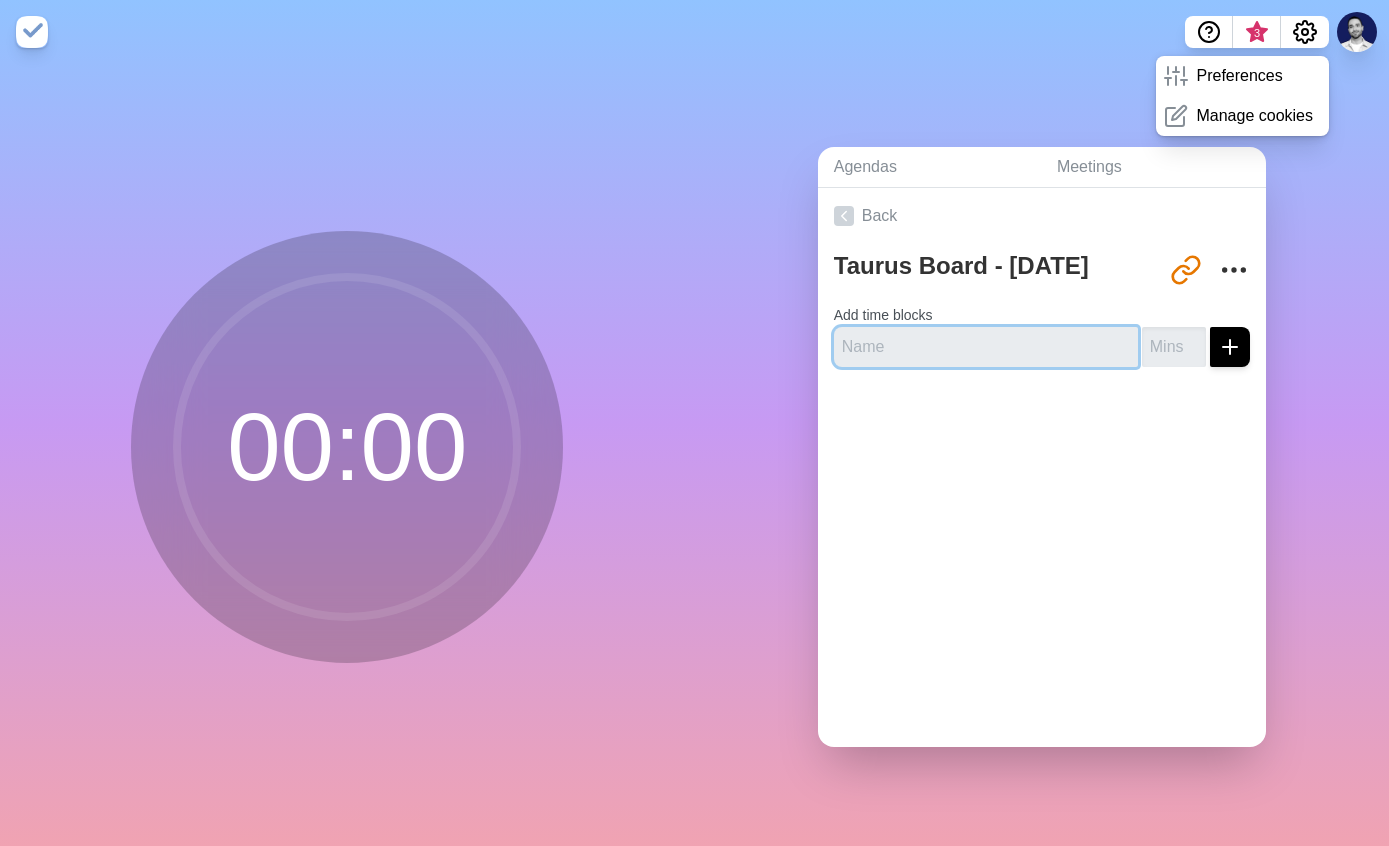 click at bounding box center [986, 347] 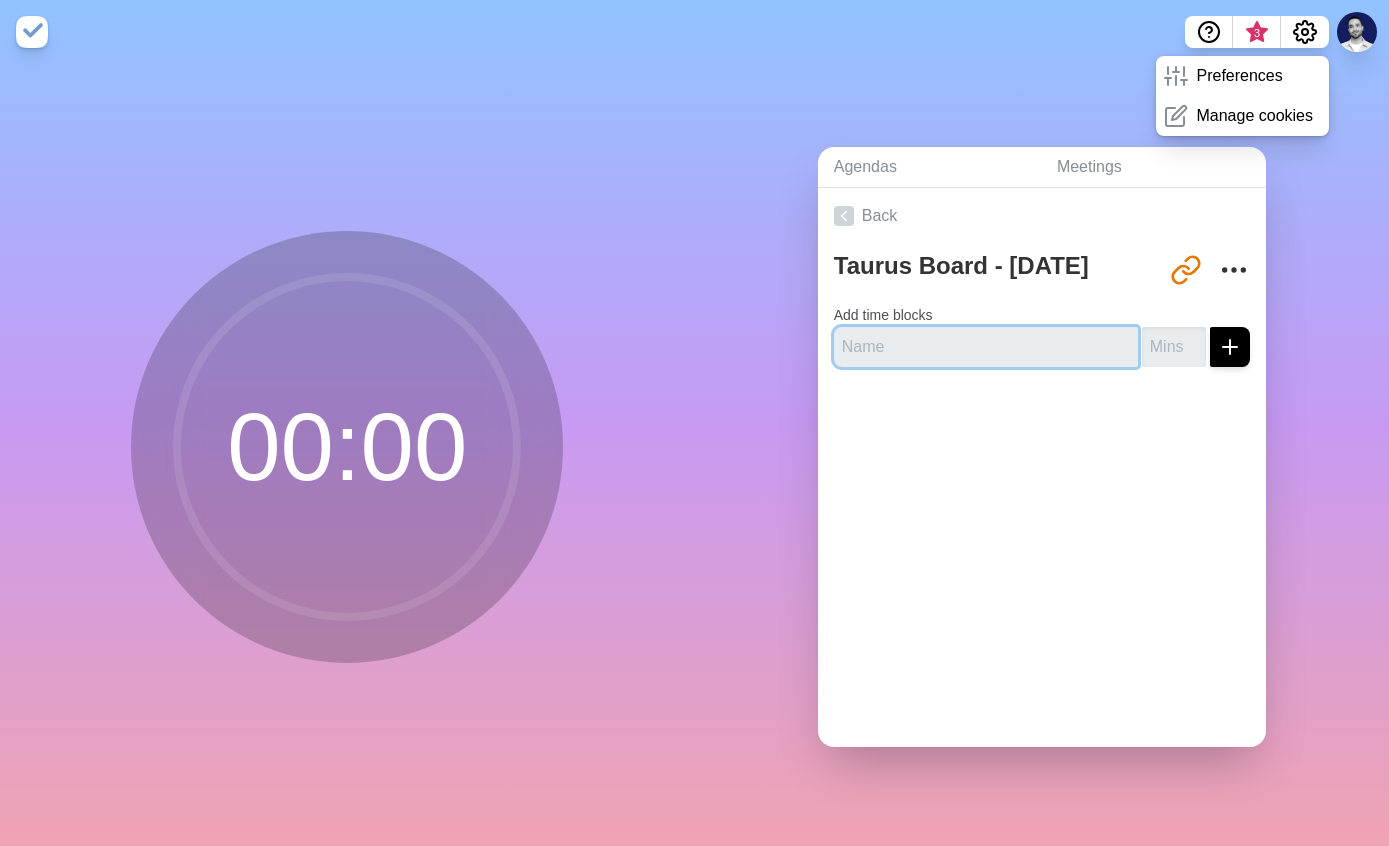 paste on "Emotional & Focus Check-In + Report of previous jobs (20 min)" 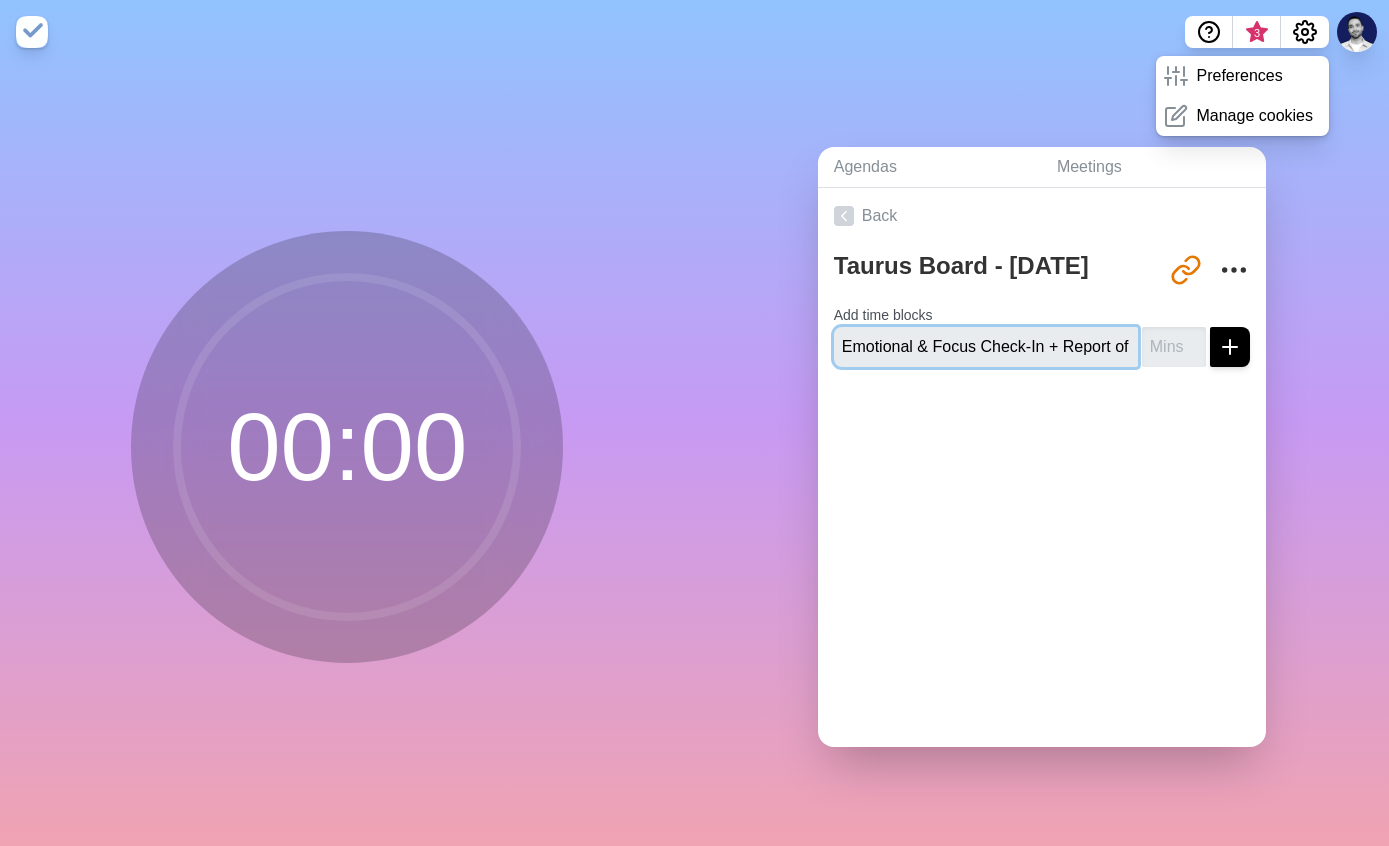 type on "Emotional & Focus Check-In + Report of previous jobs (20 min)" 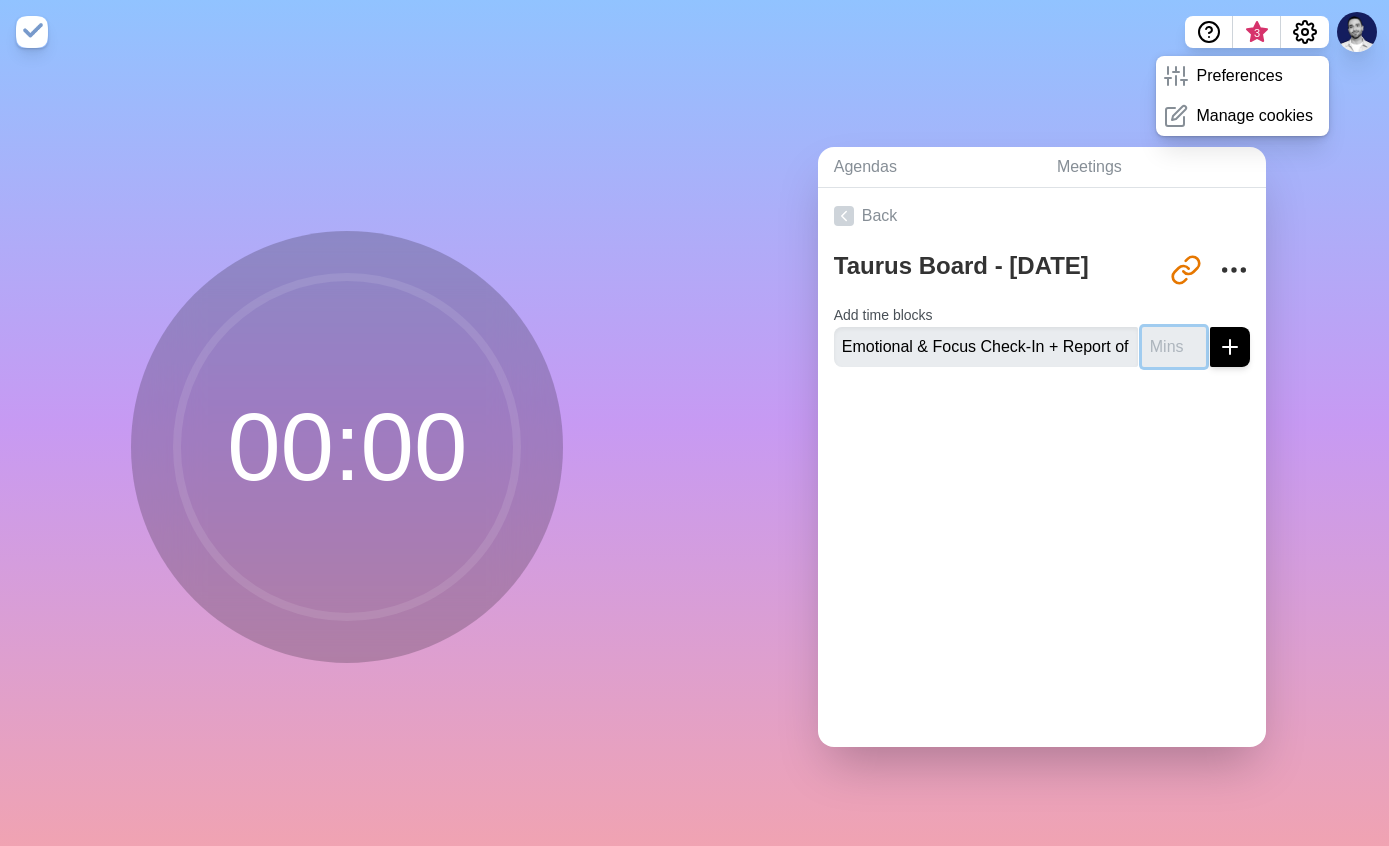 click at bounding box center (1174, 347) 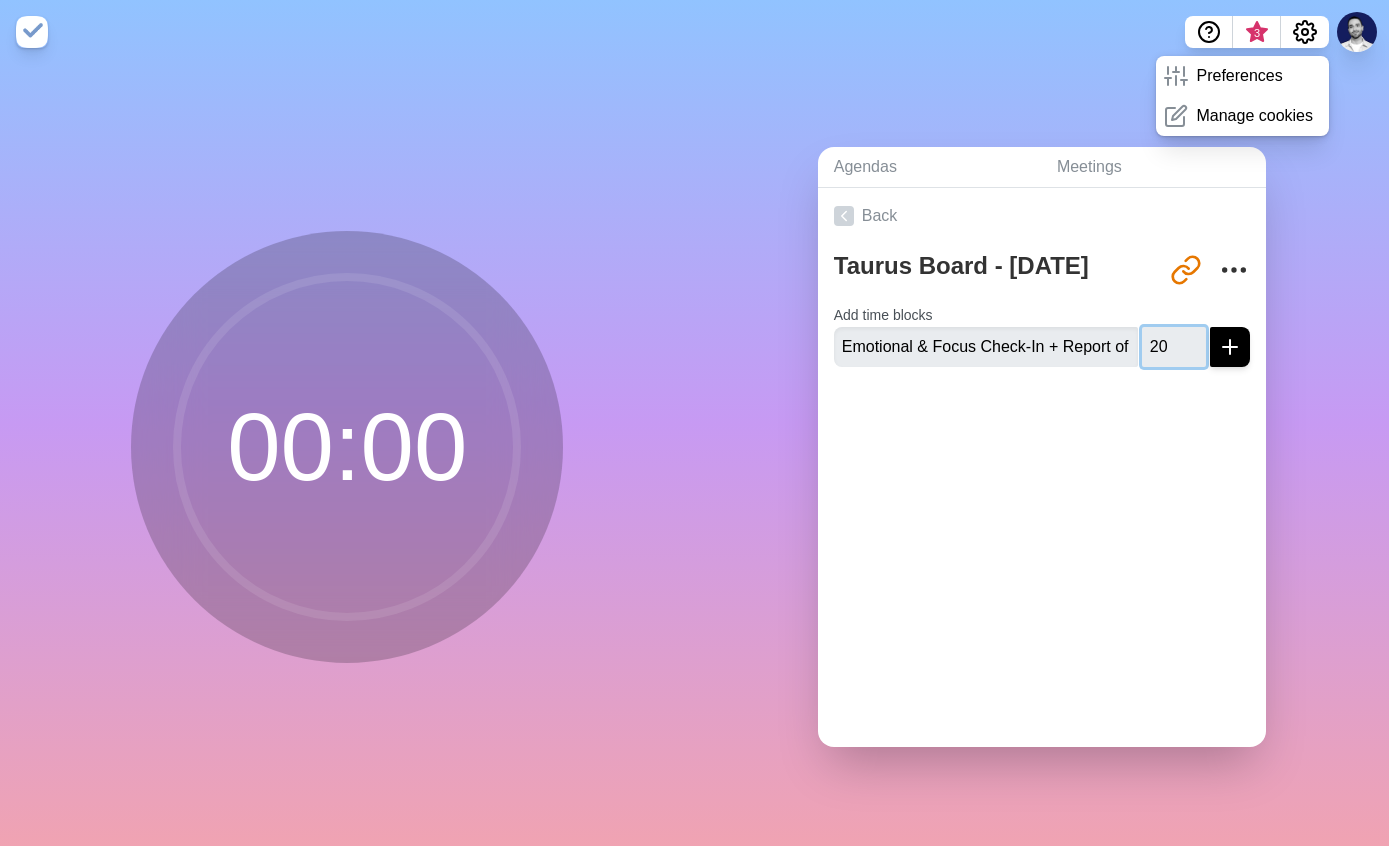 type on "20" 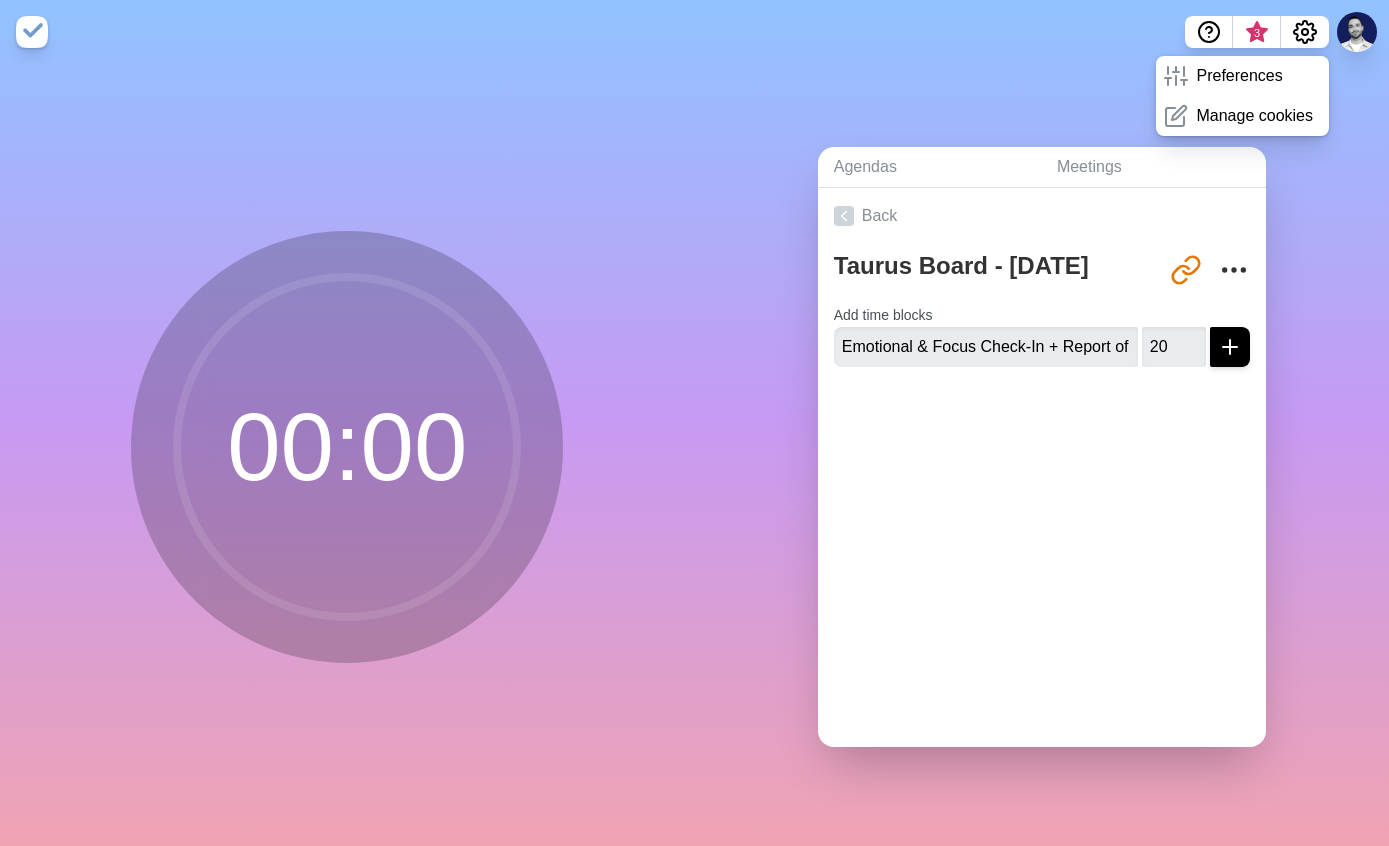 click 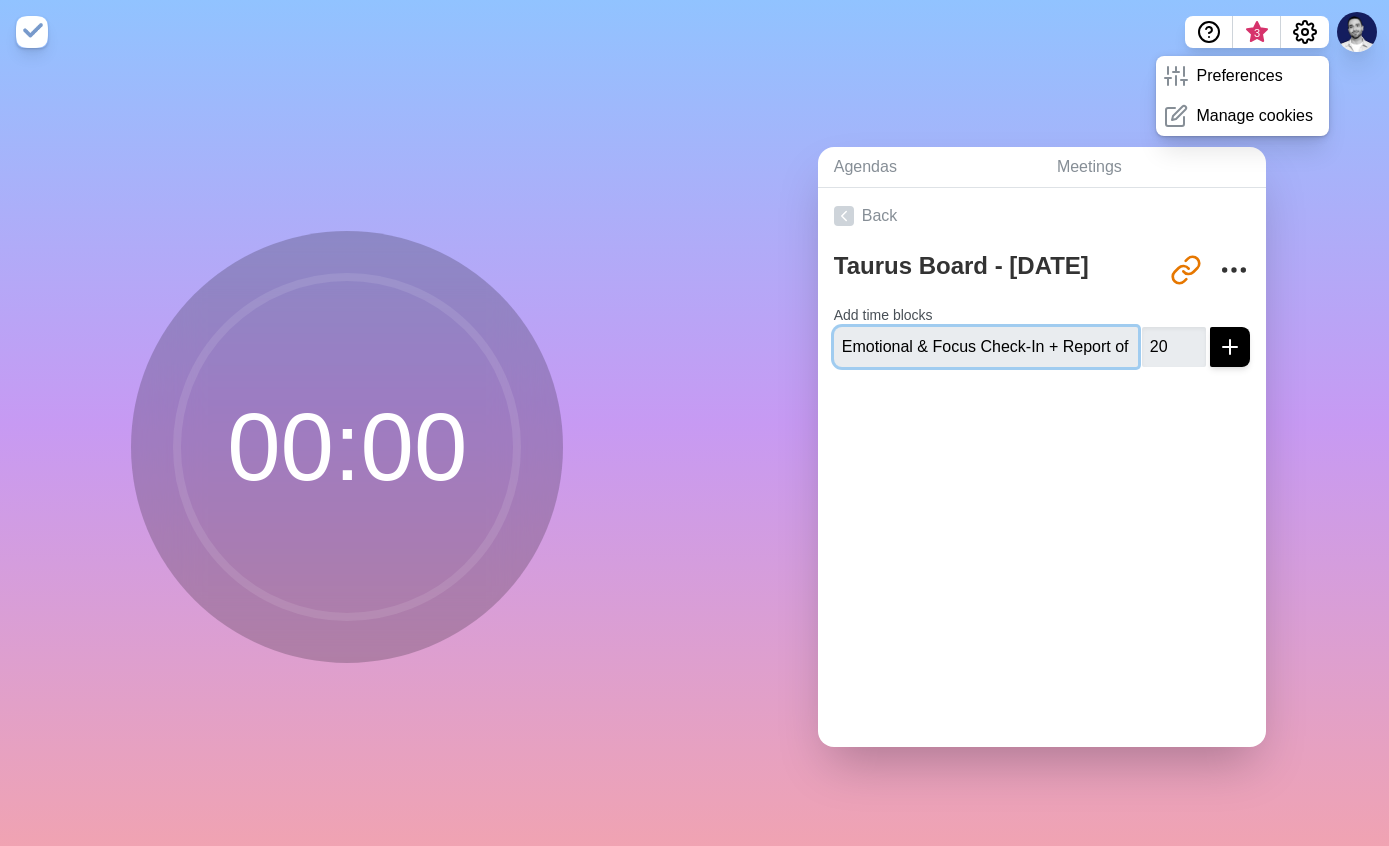 type 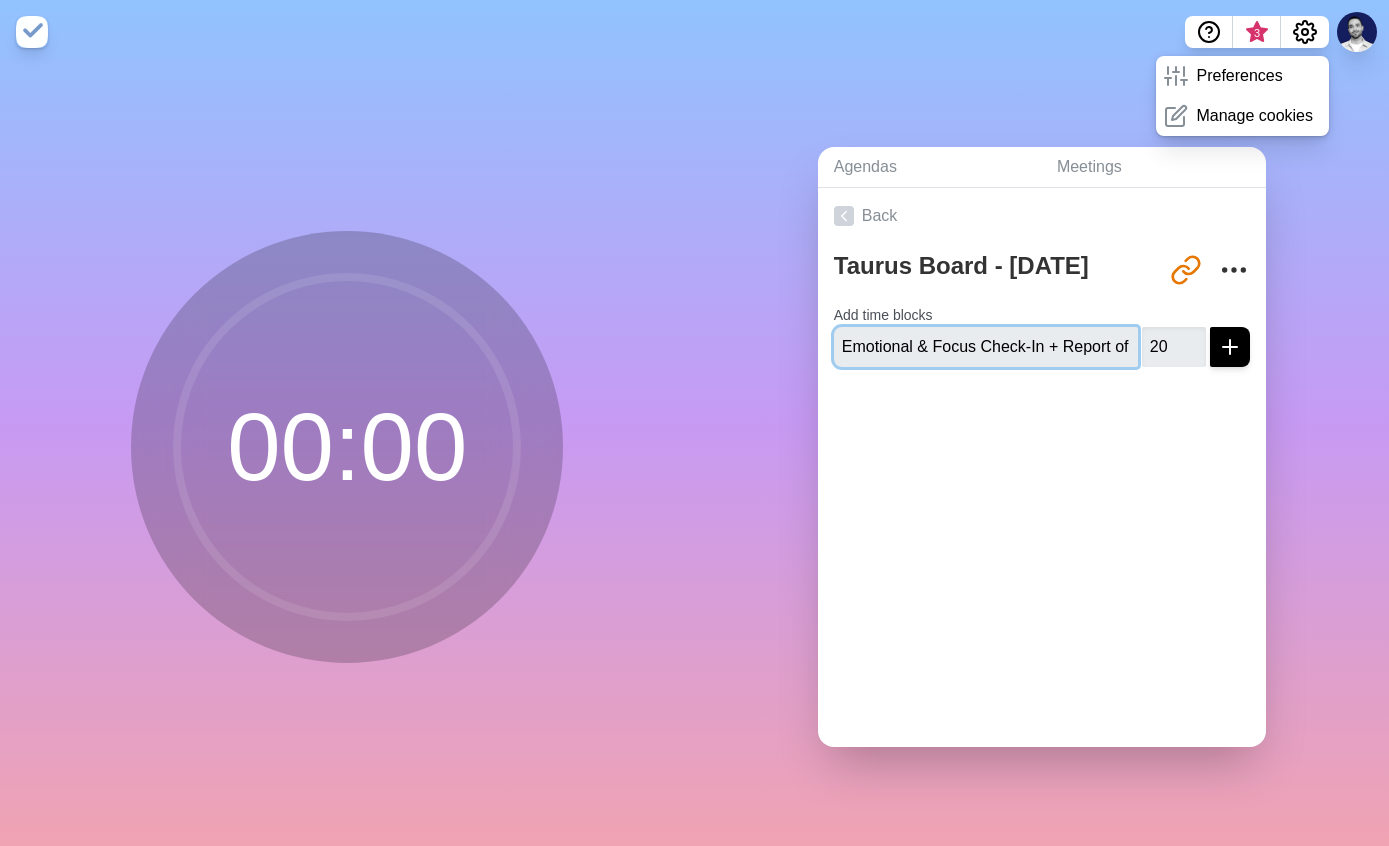 type 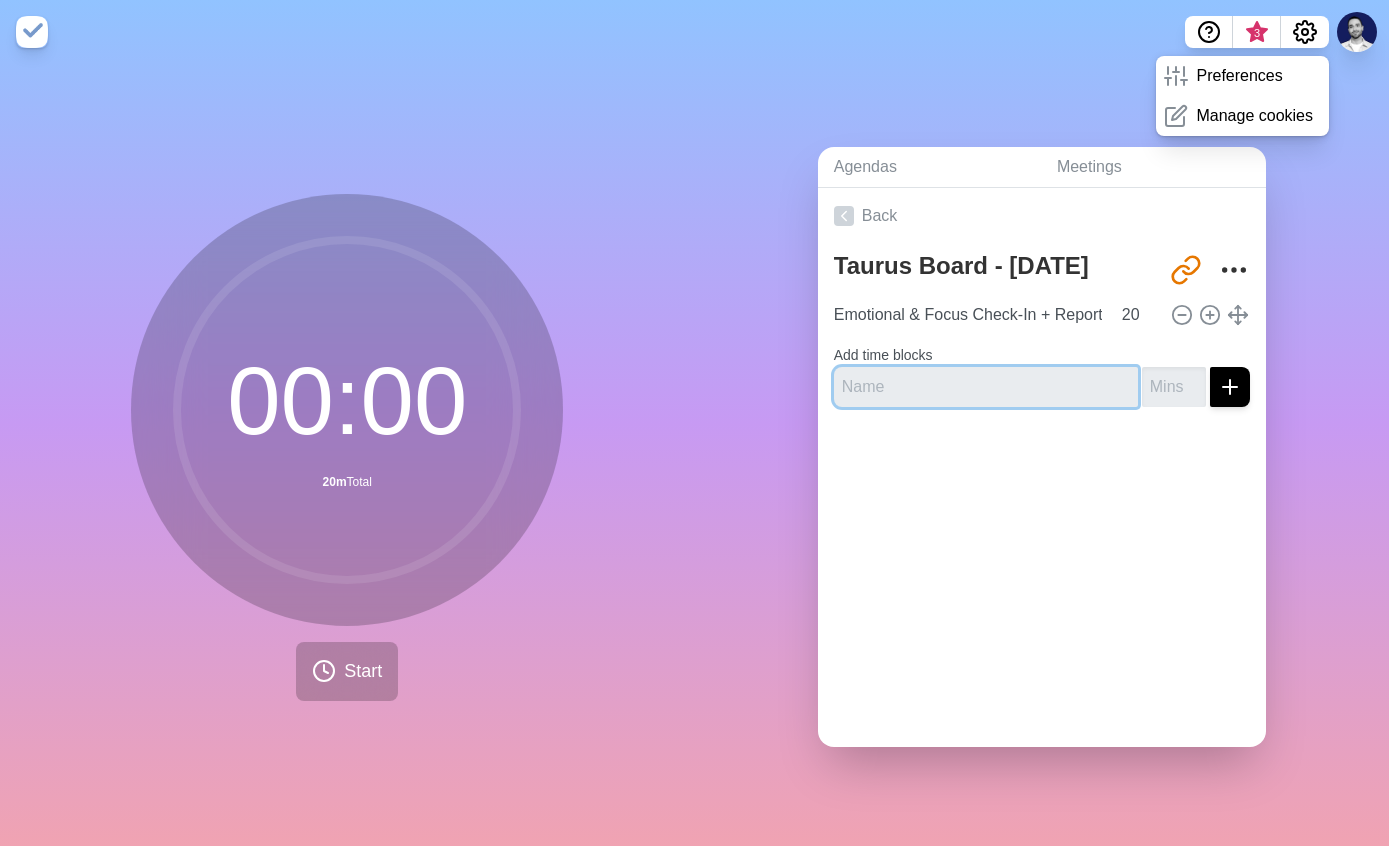 click at bounding box center [986, 387] 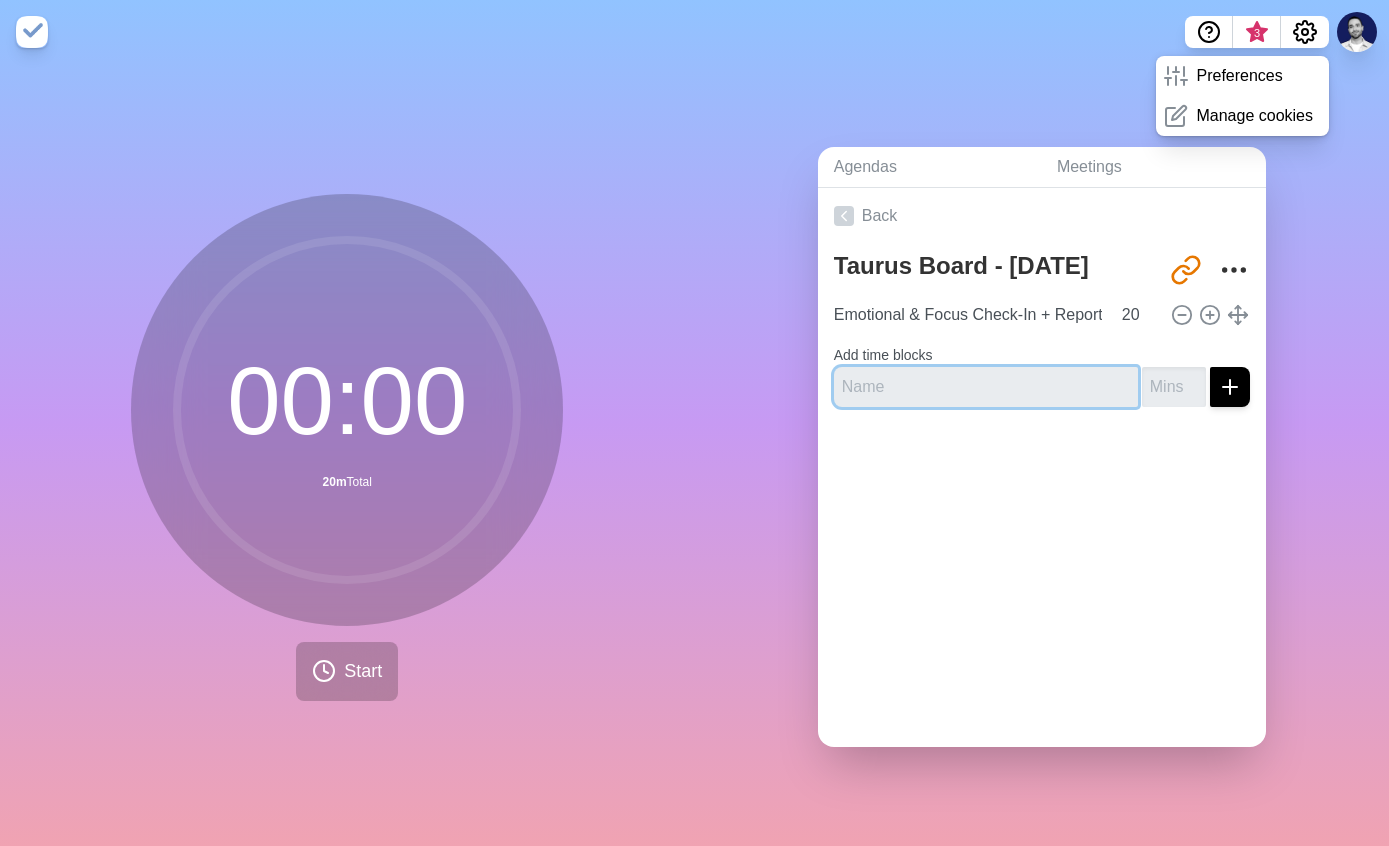 paste on "Financial & Legal Updates" 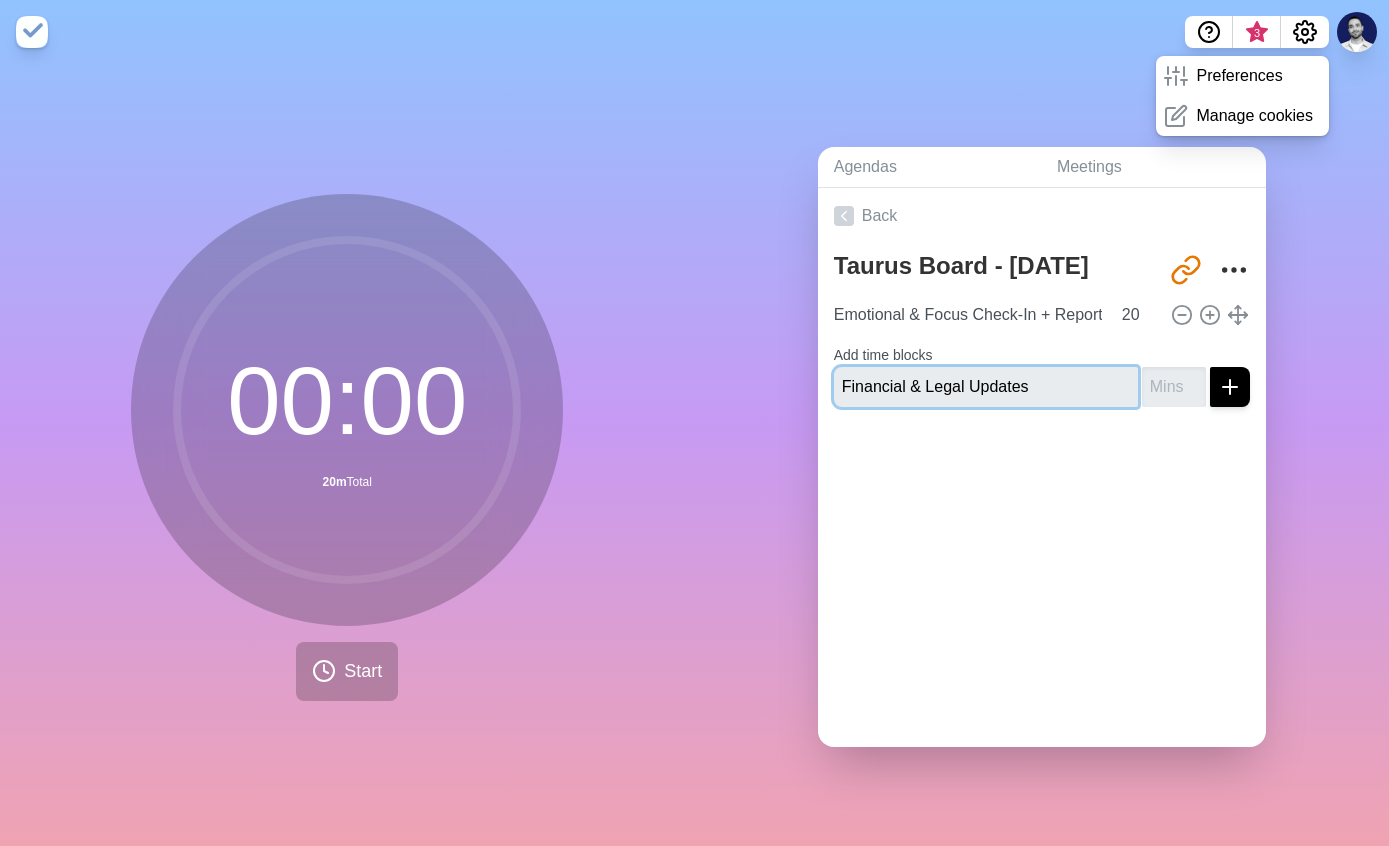 type on "Financial & Legal Updates" 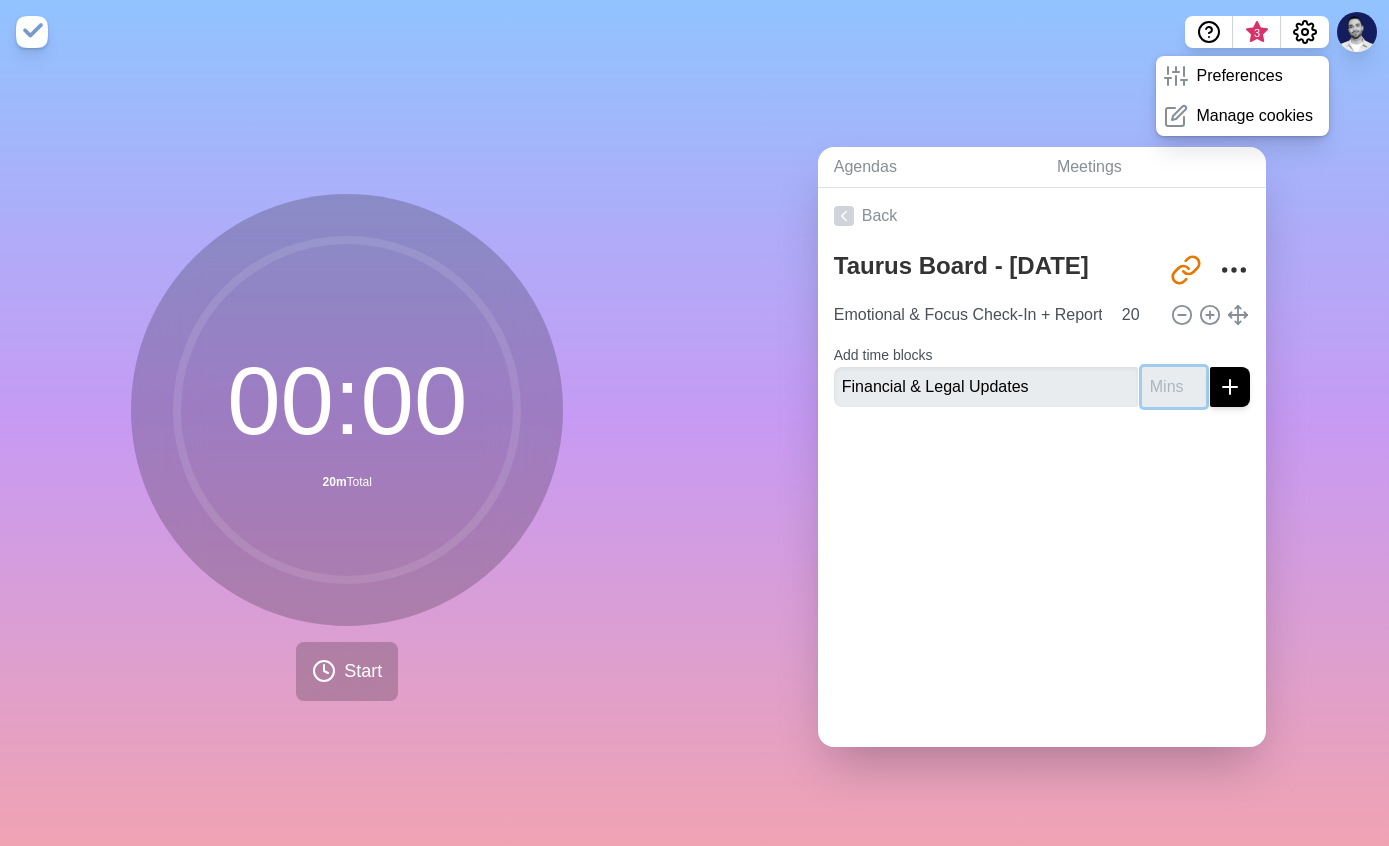 click at bounding box center [1174, 387] 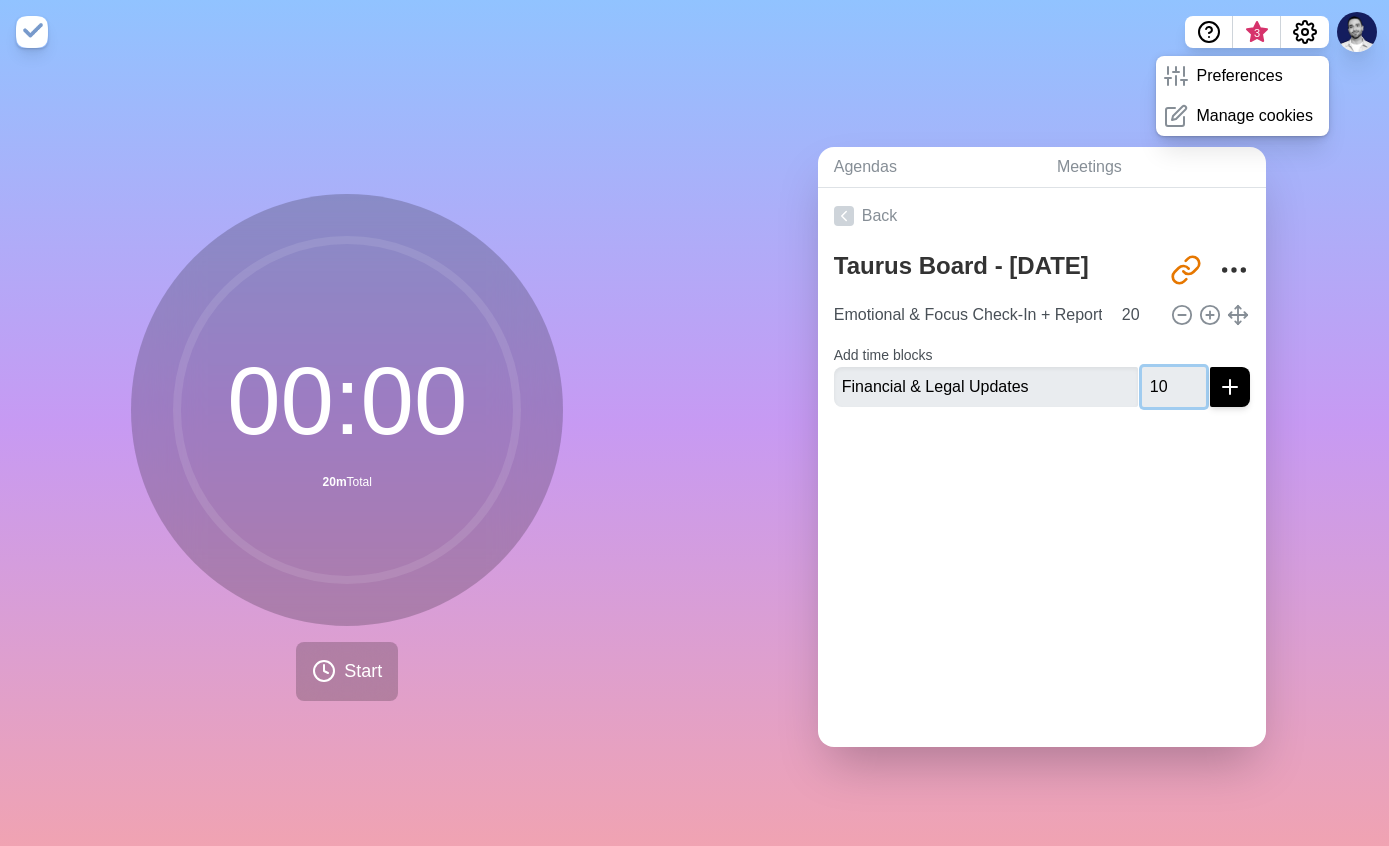 type on "10" 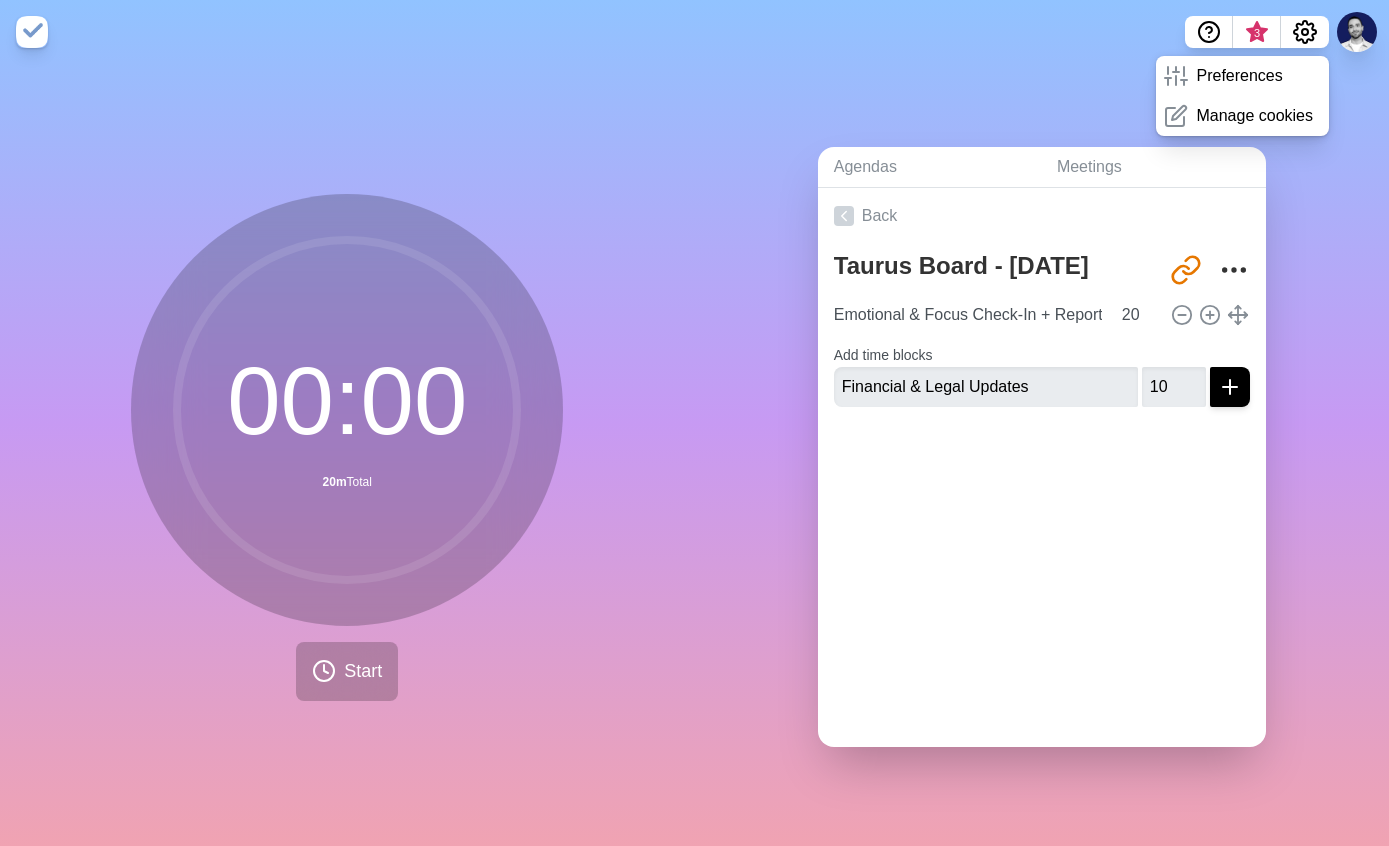 click 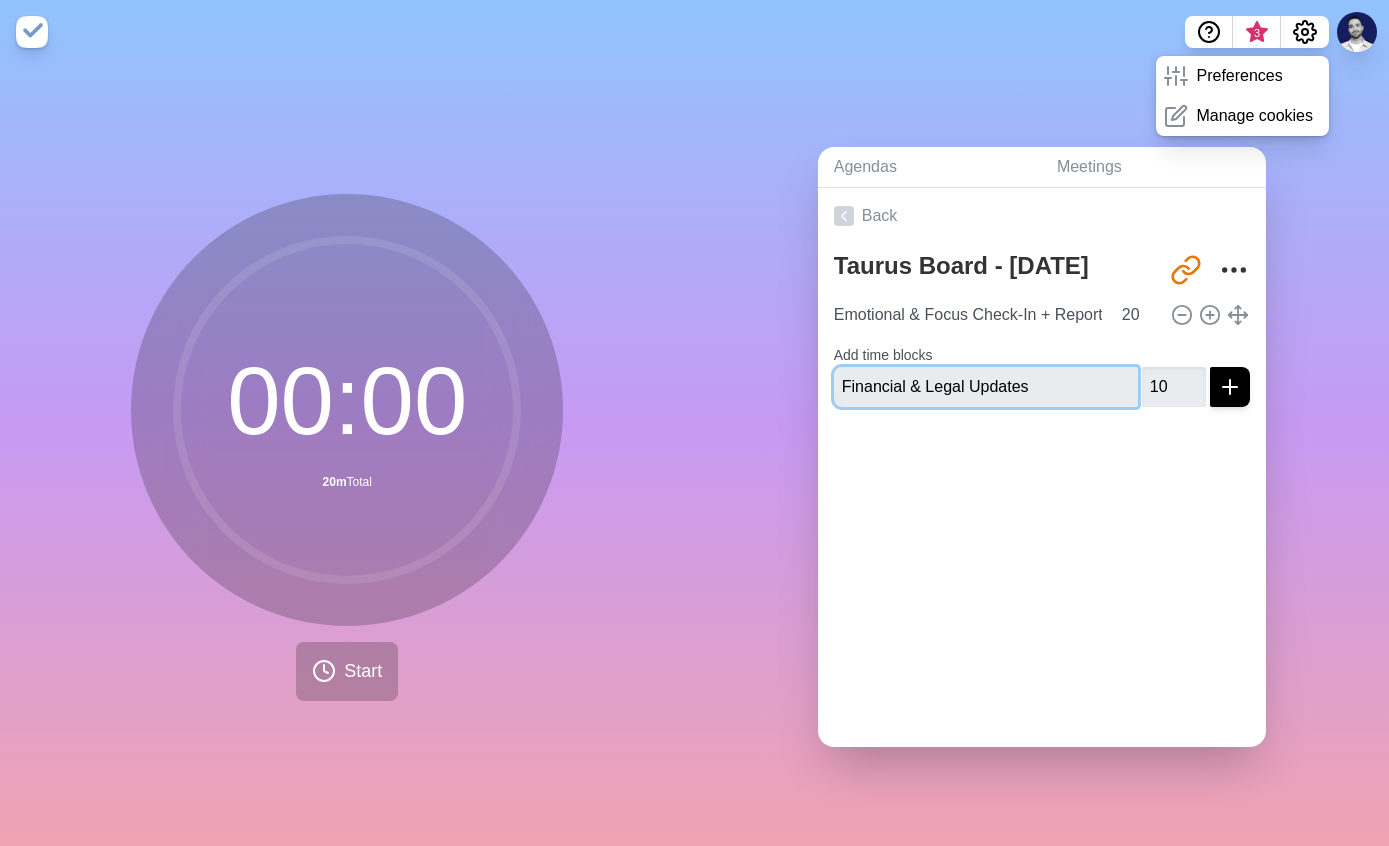 type 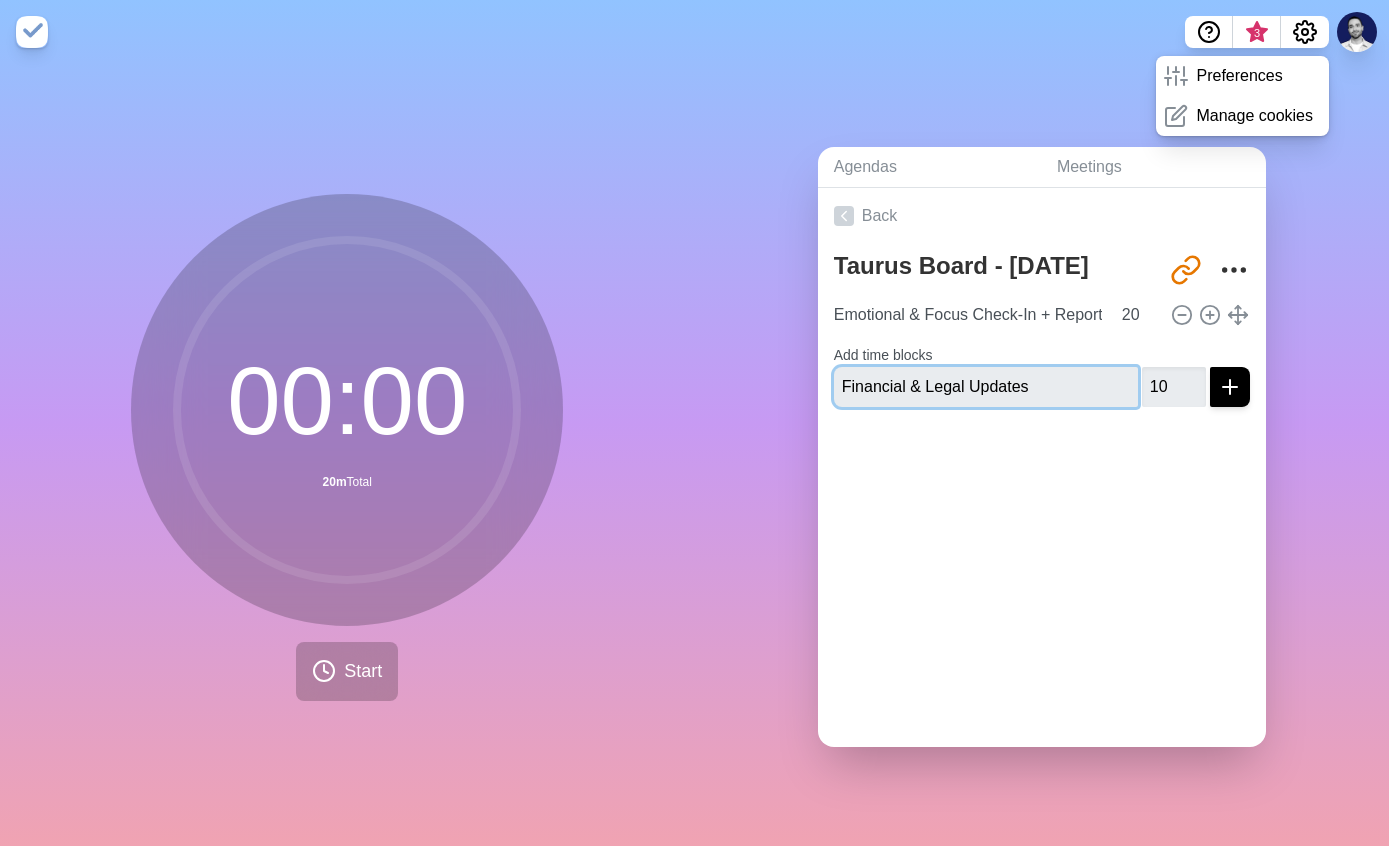 type 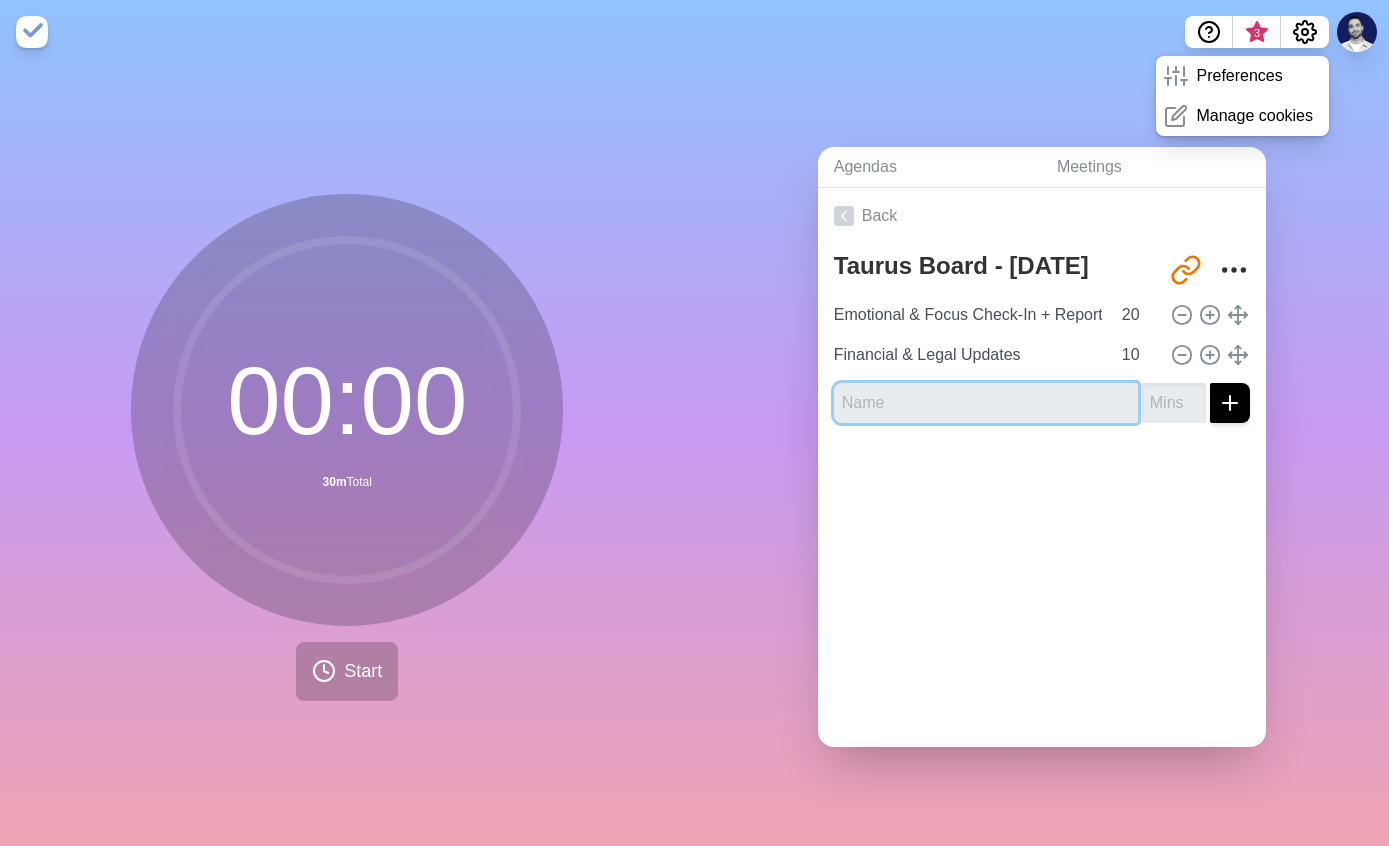 paste on "GerehBaz Investment Progress" 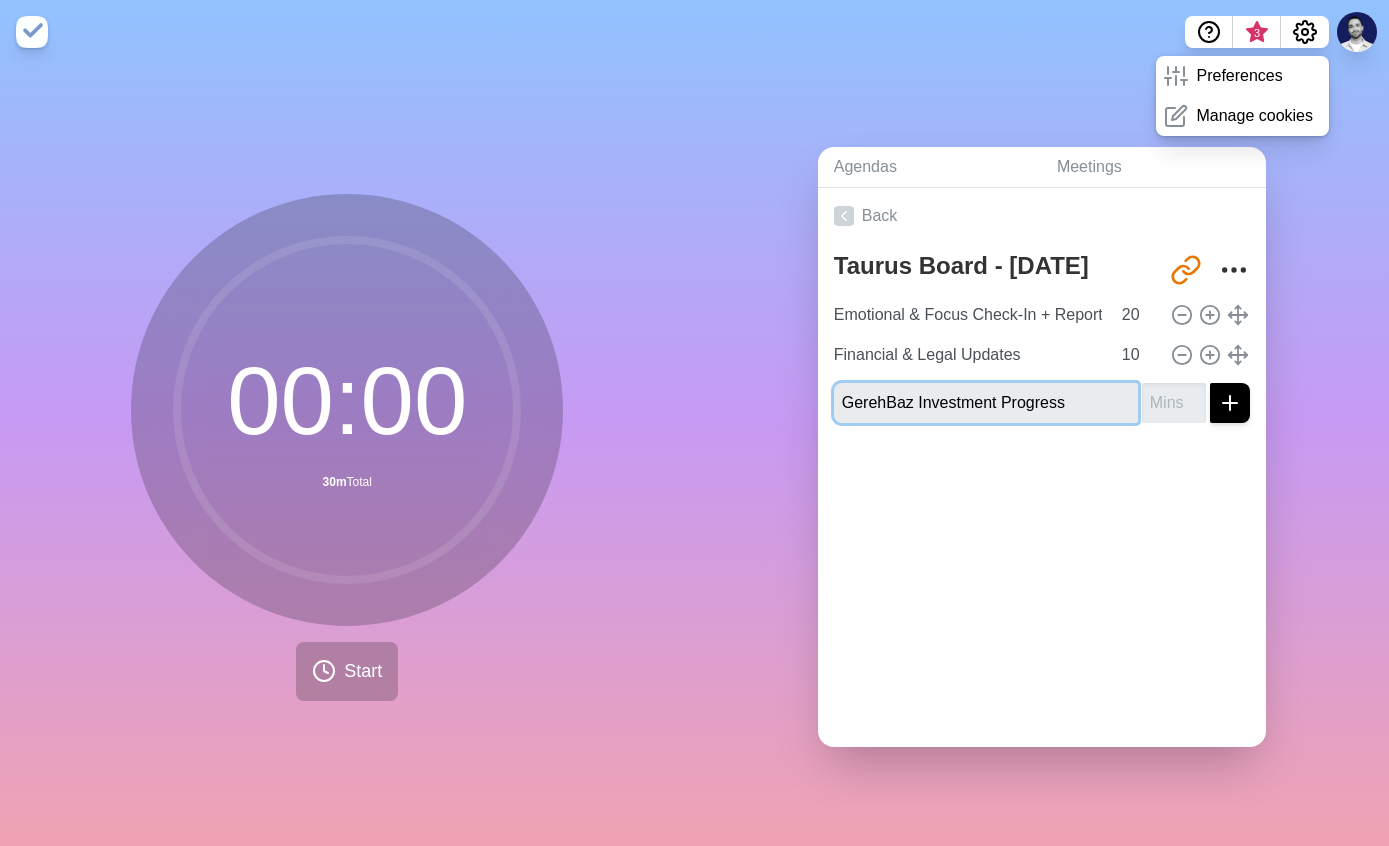 type on "GerehBaz Investment Progress" 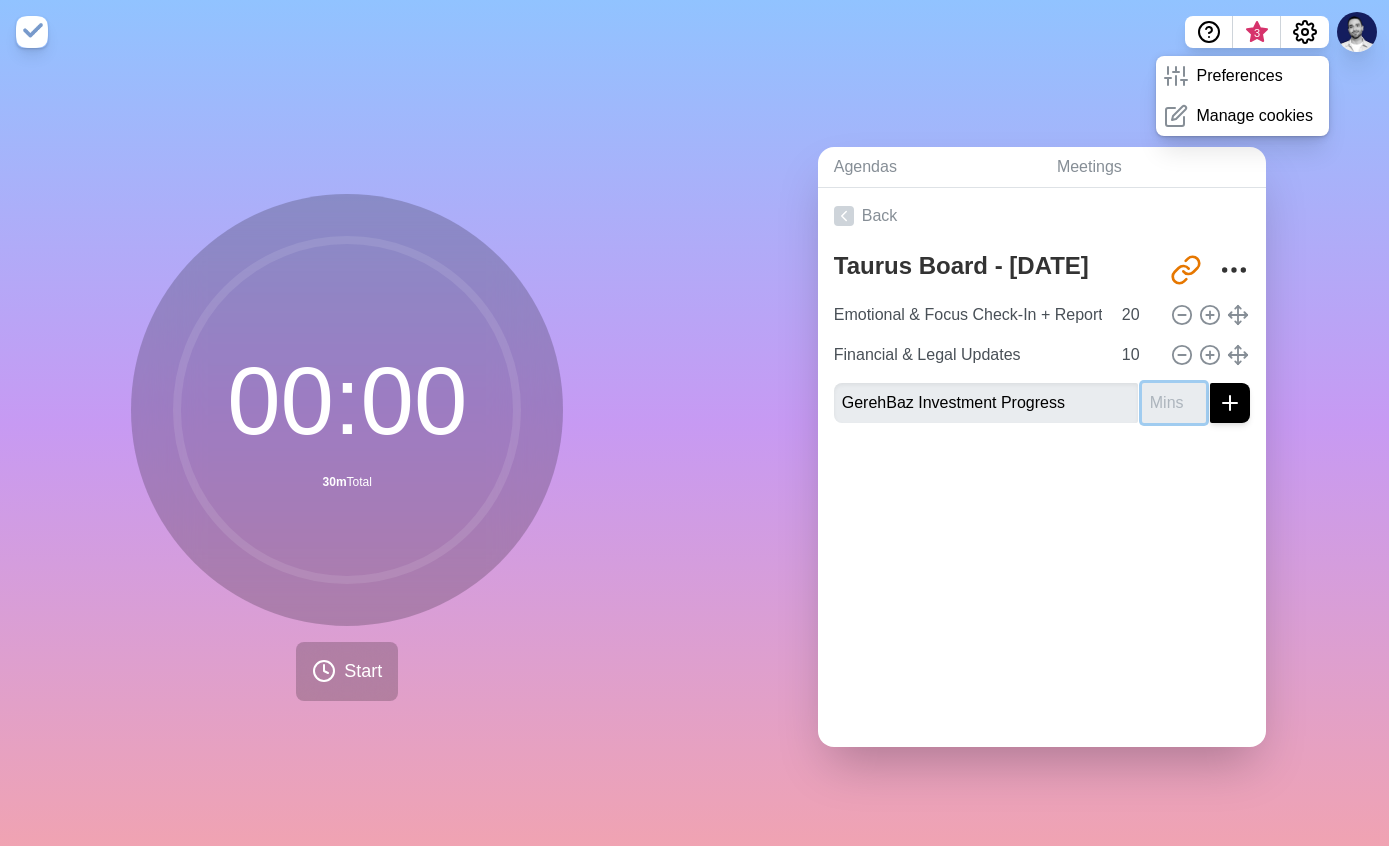 click at bounding box center [1174, 403] 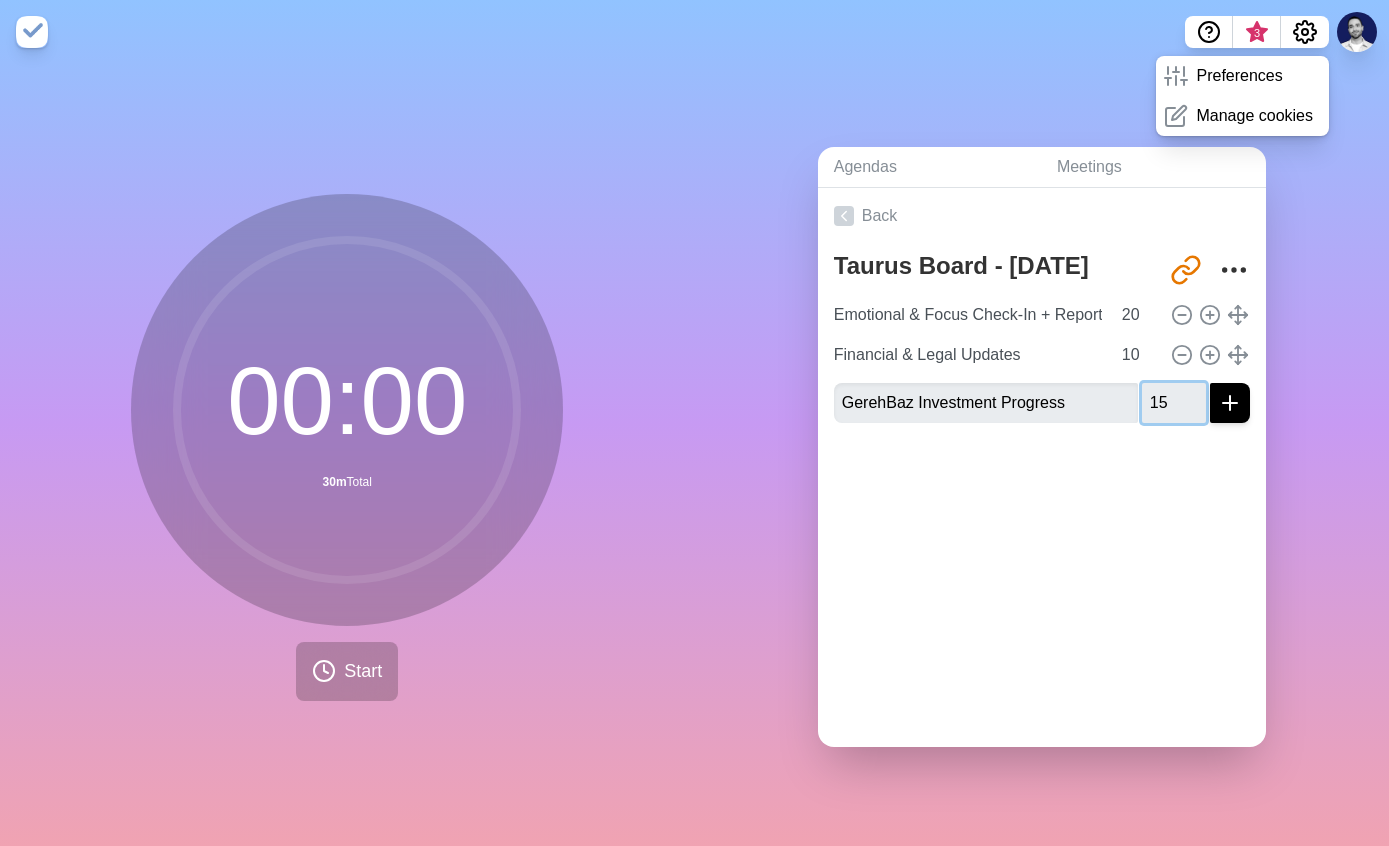 type on "15" 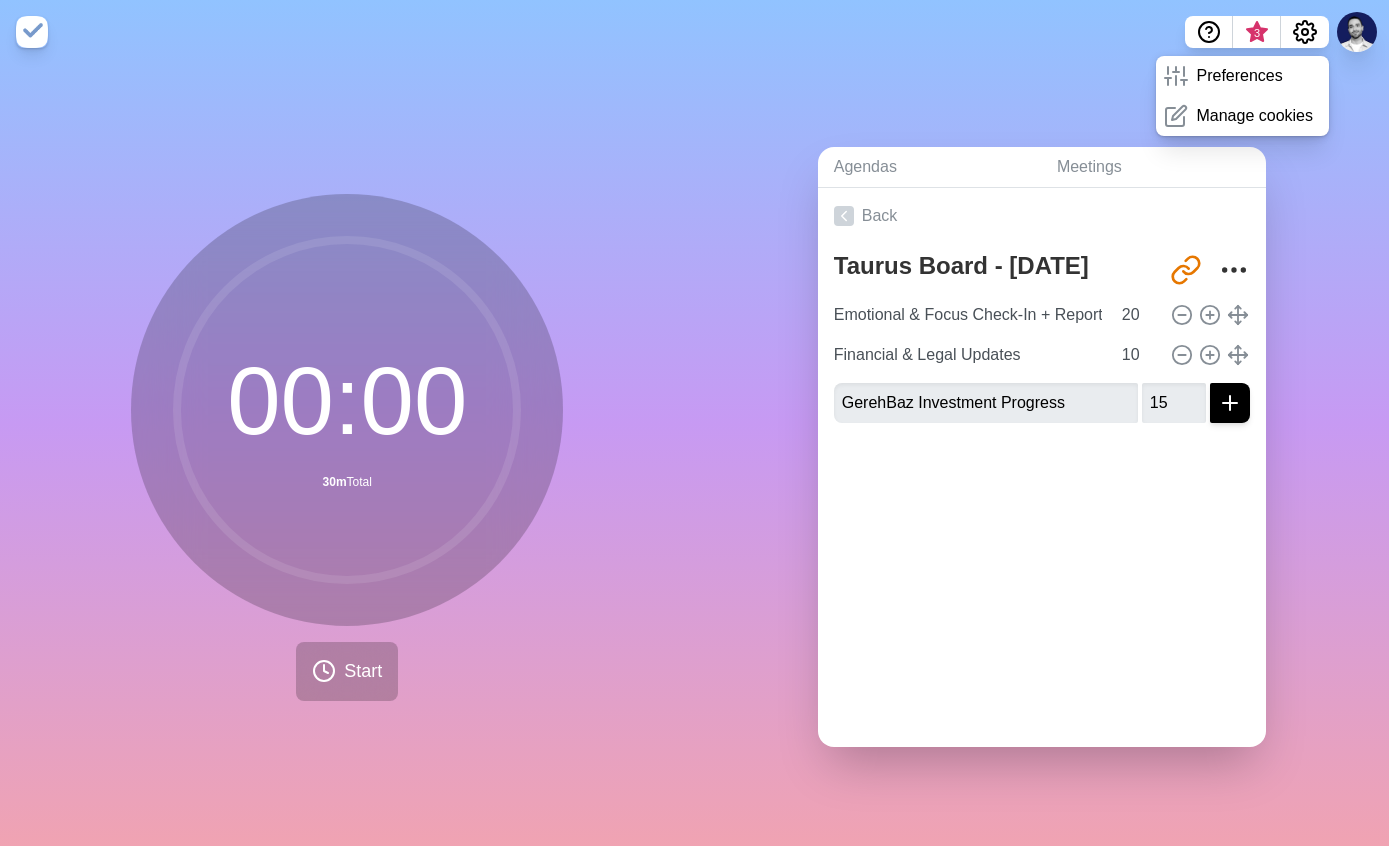 click 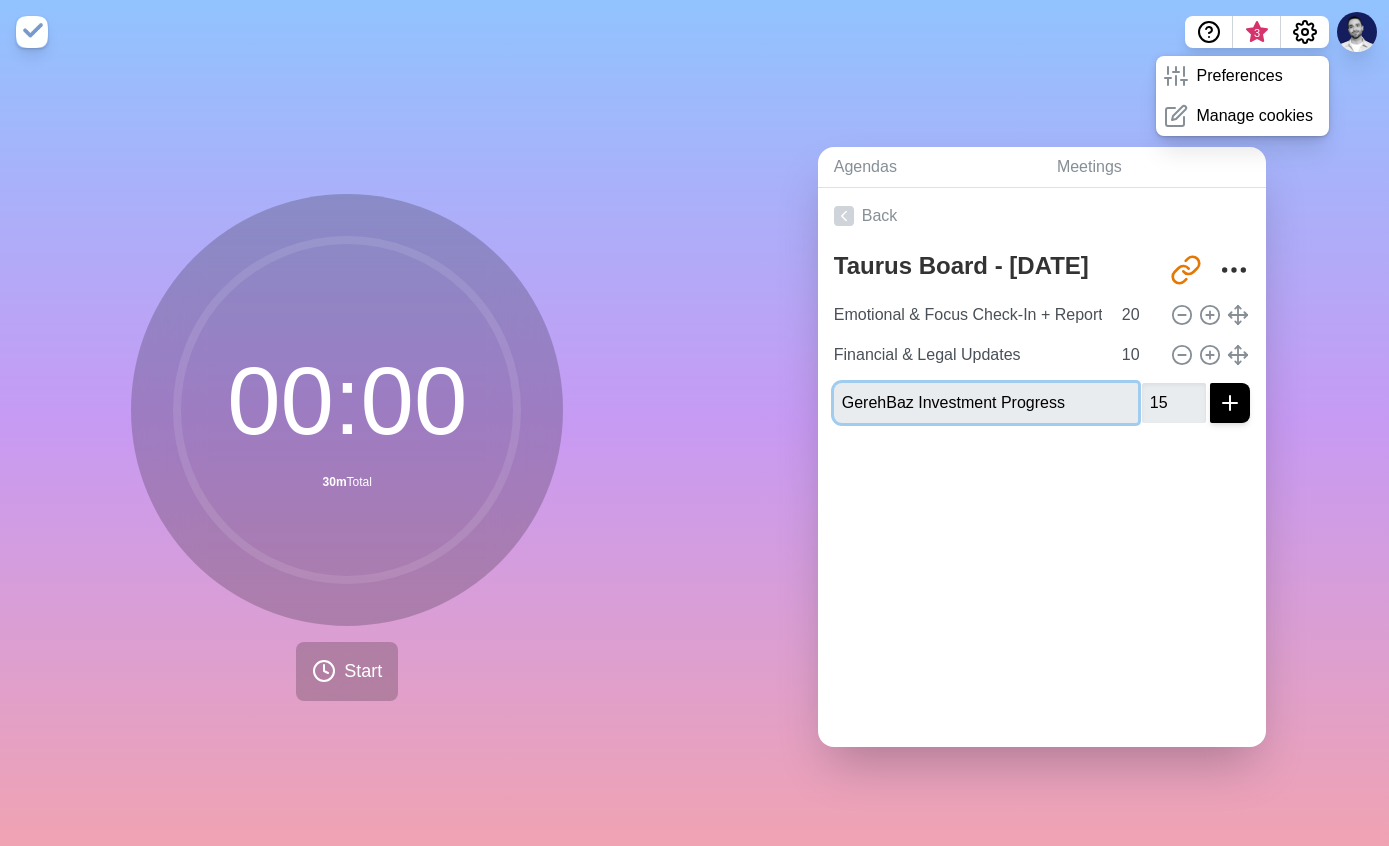 type 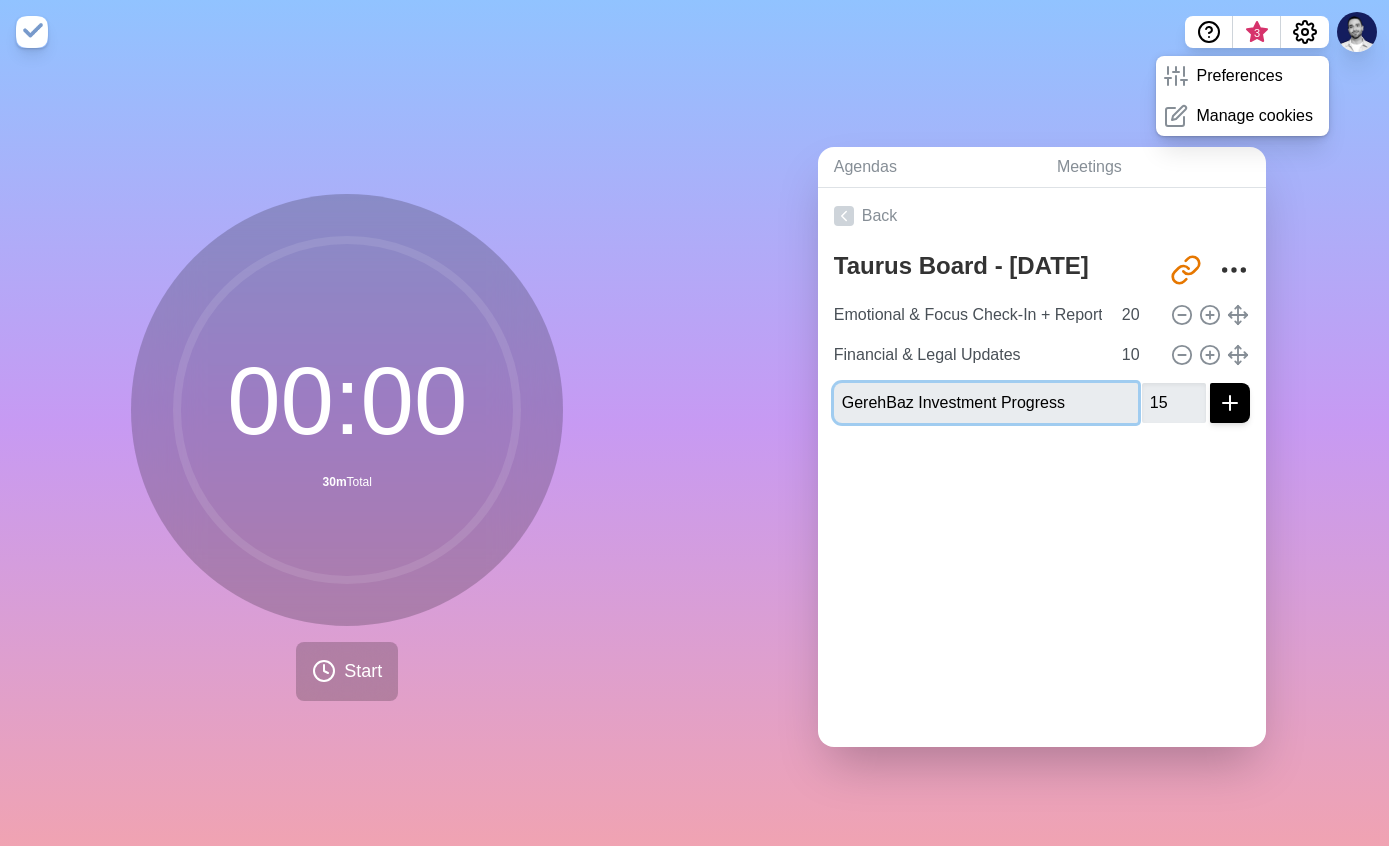 type 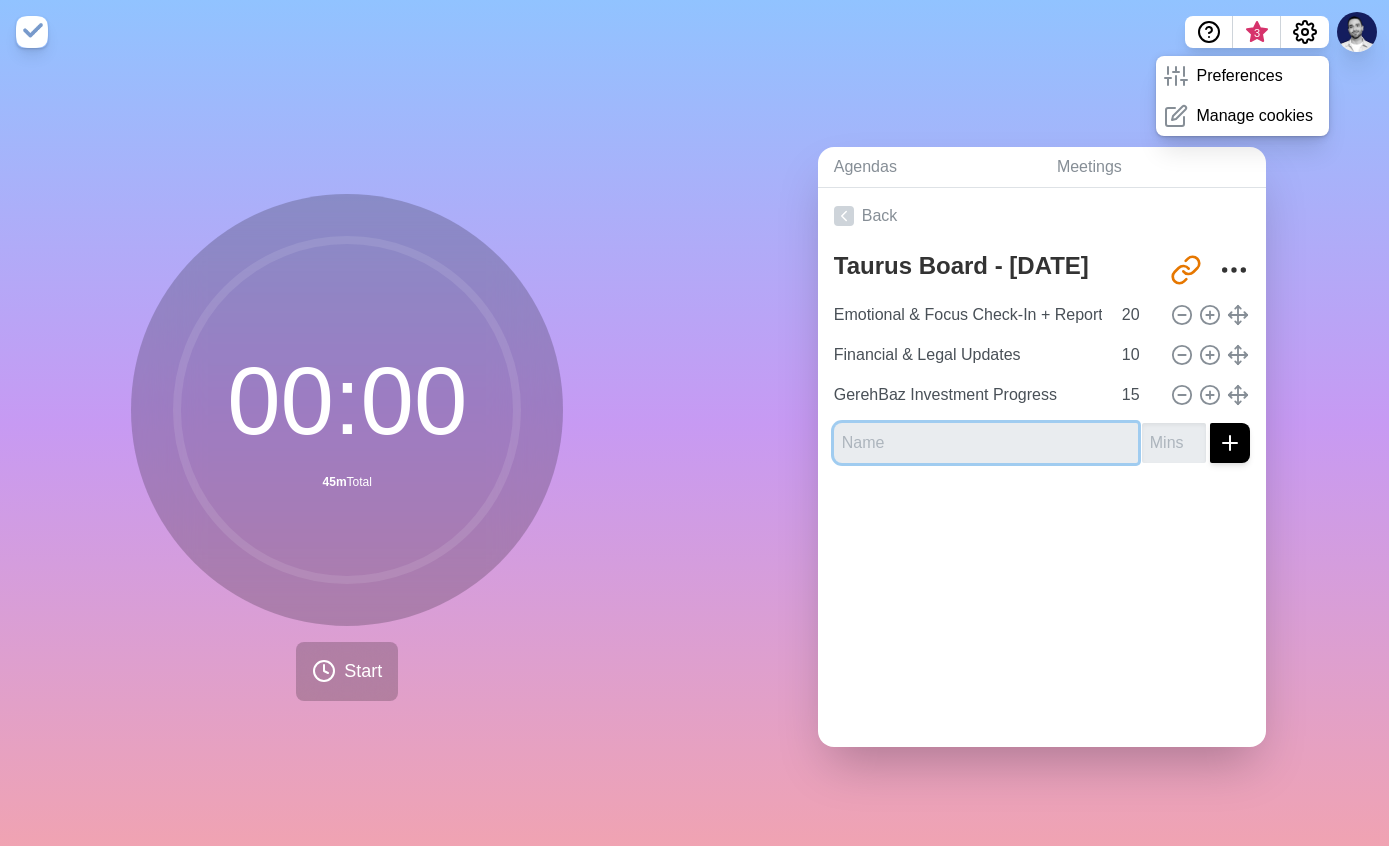 click at bounding box center [986, 443] 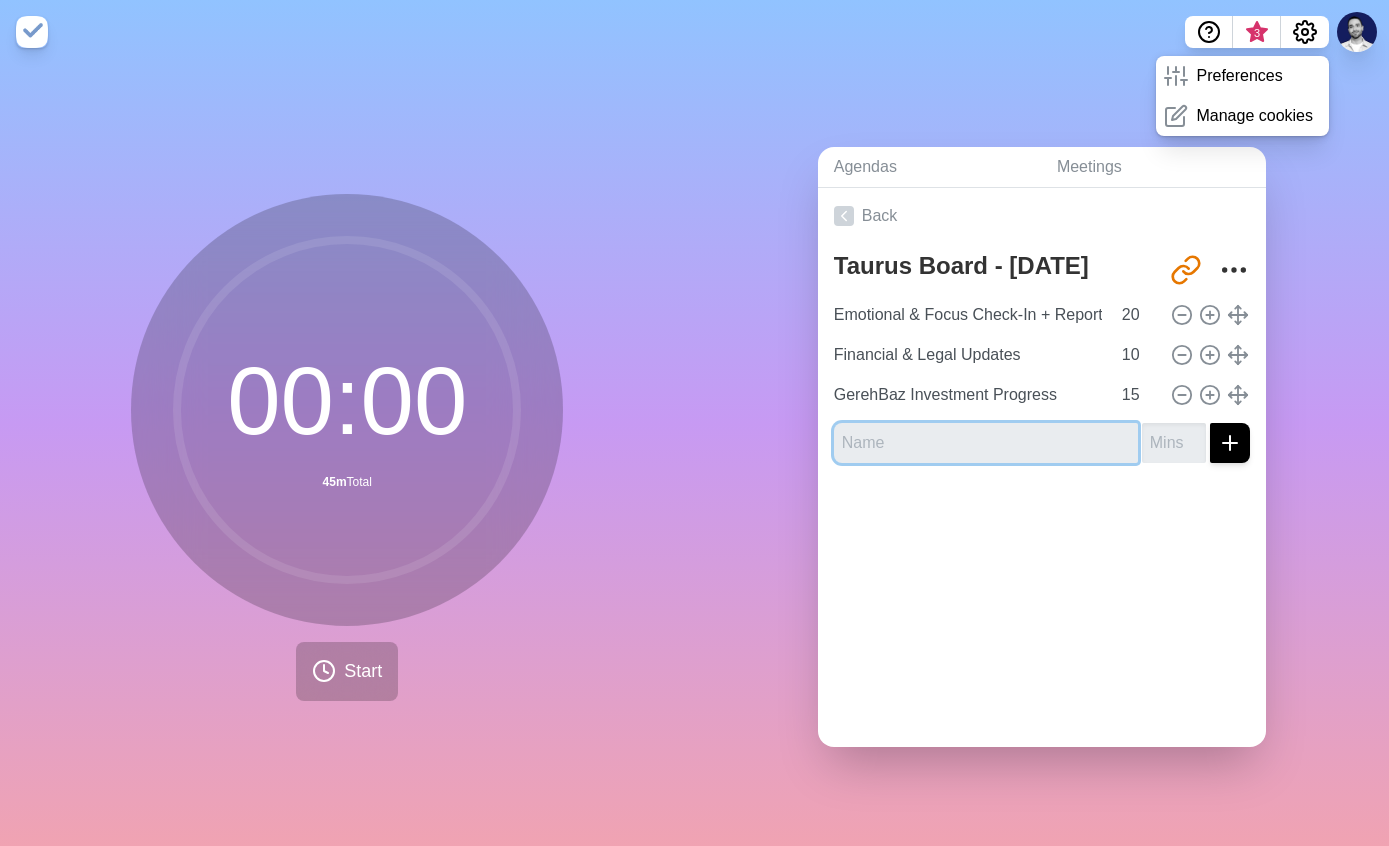 paste on "UA & War-Time Marketing Ops" 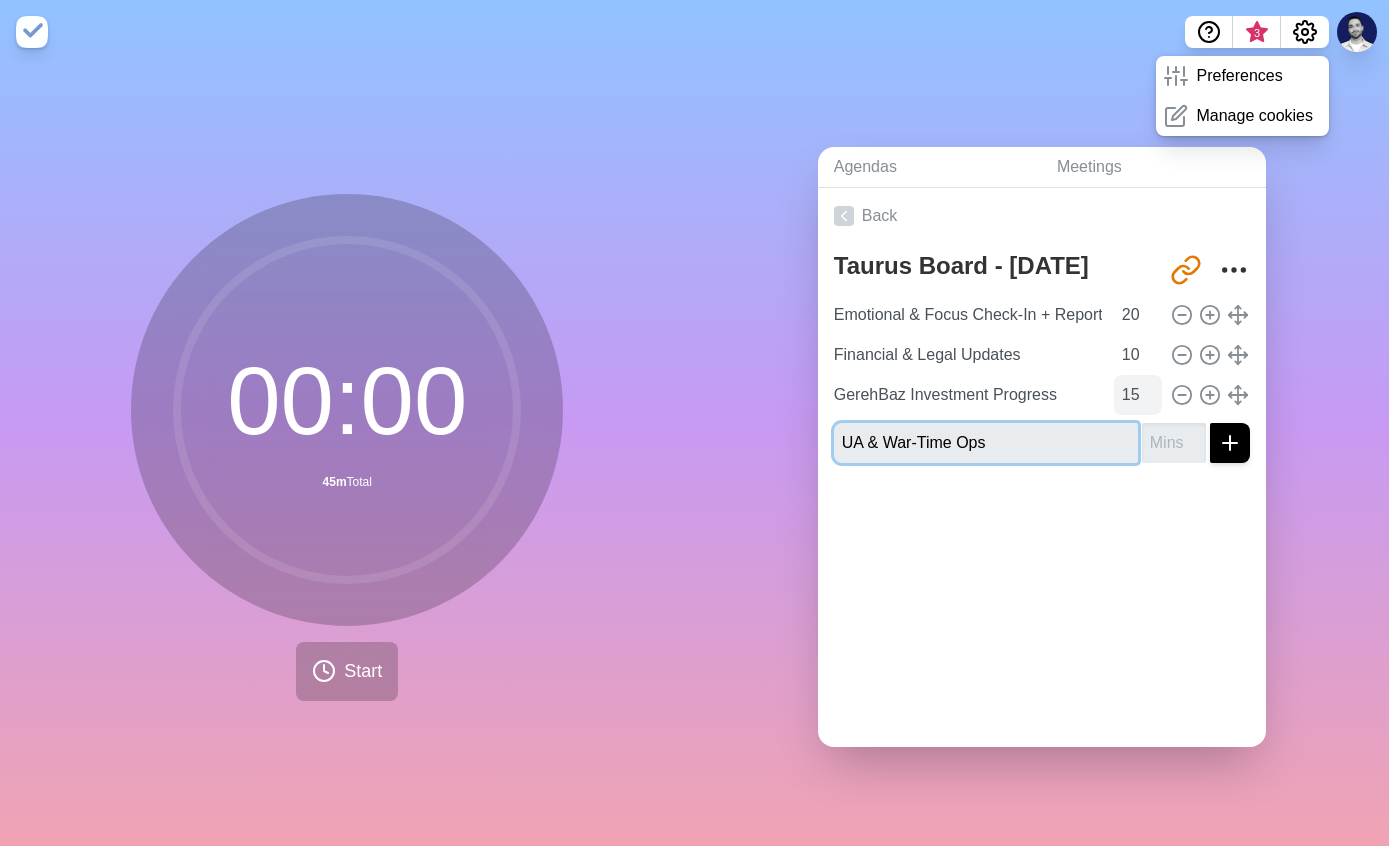 type on "UA & War-Time Ops" 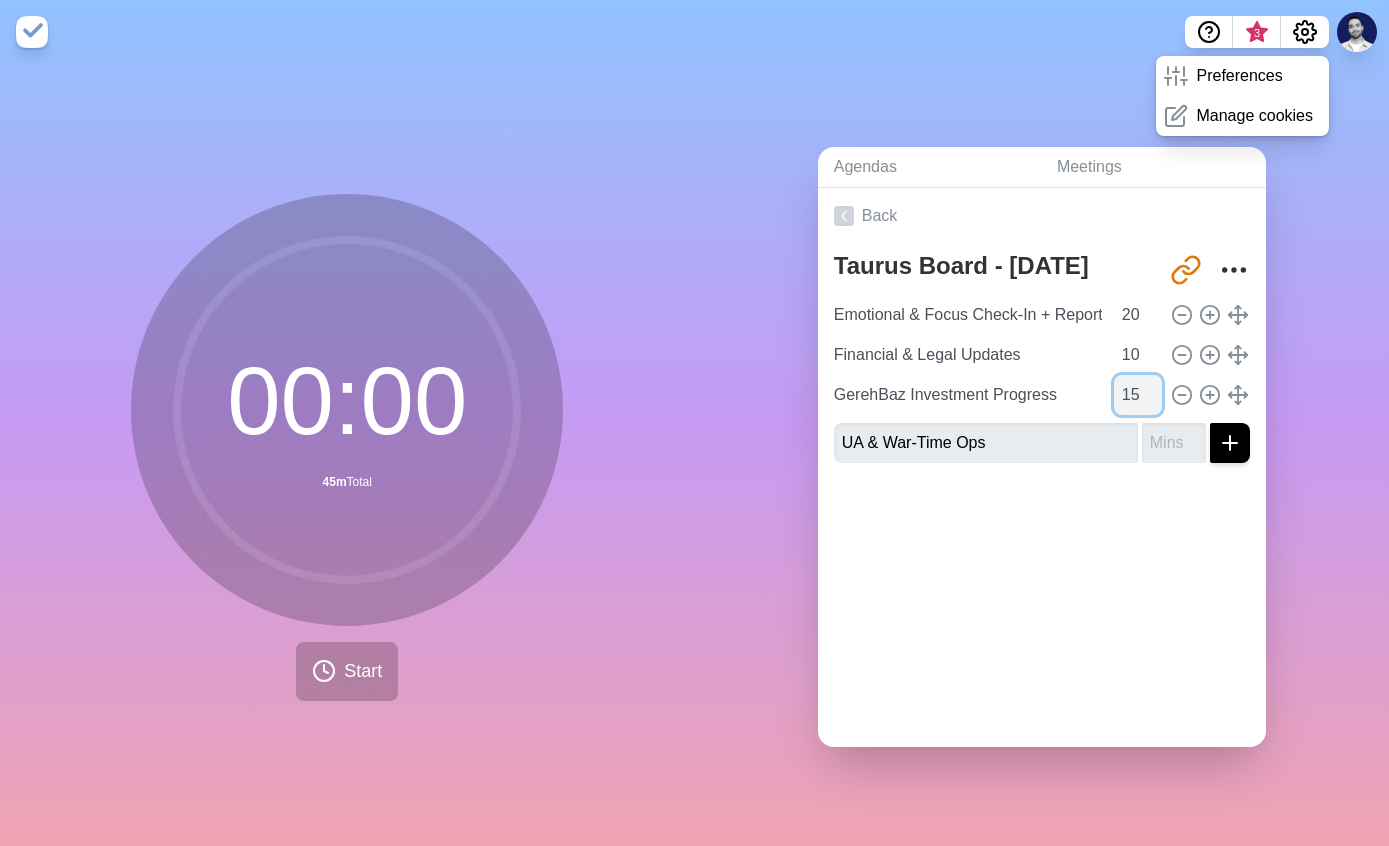 click on "15" at bounding box center (1138, 395) 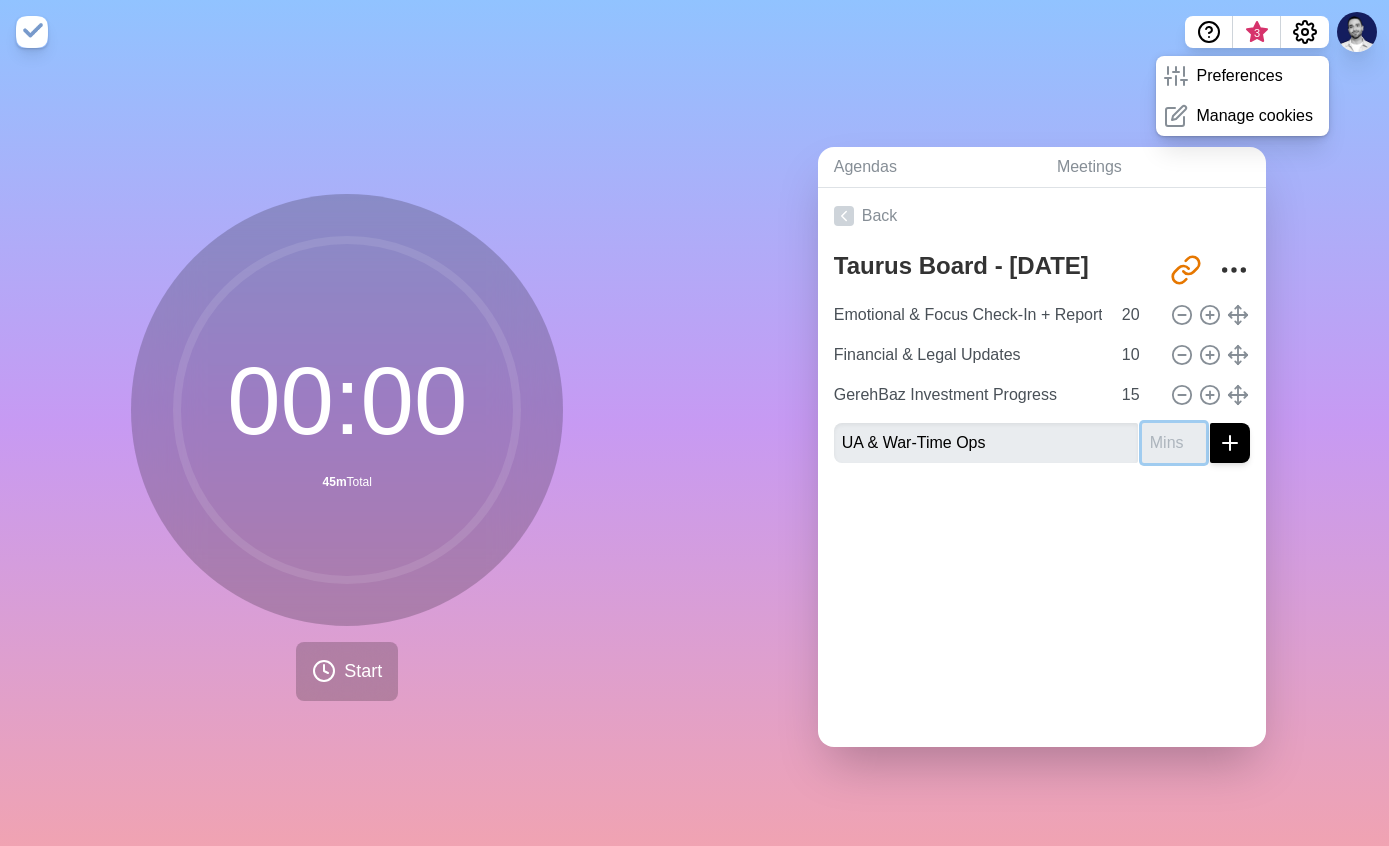 click at bounding box center (1174, 443) 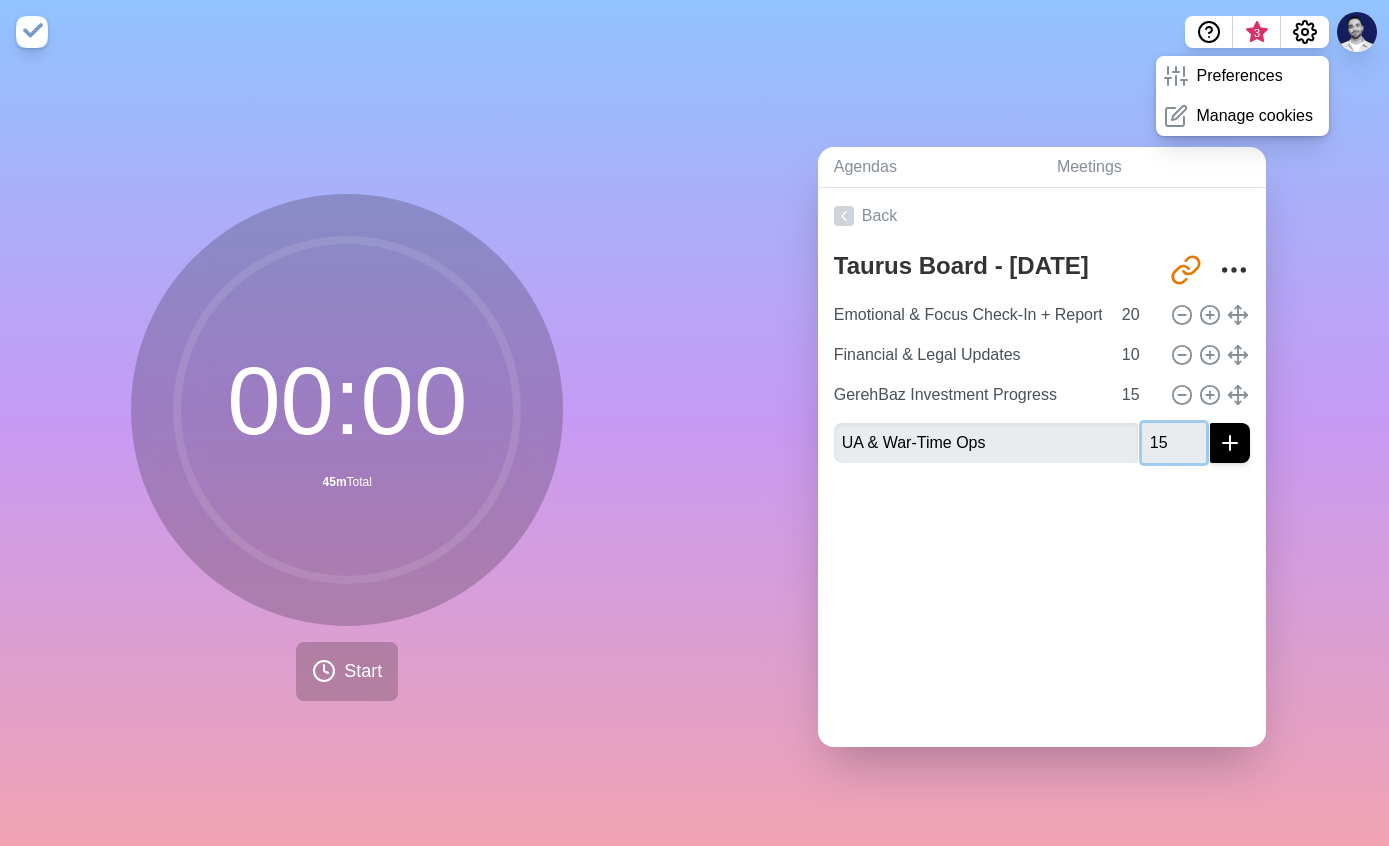 type on "15" 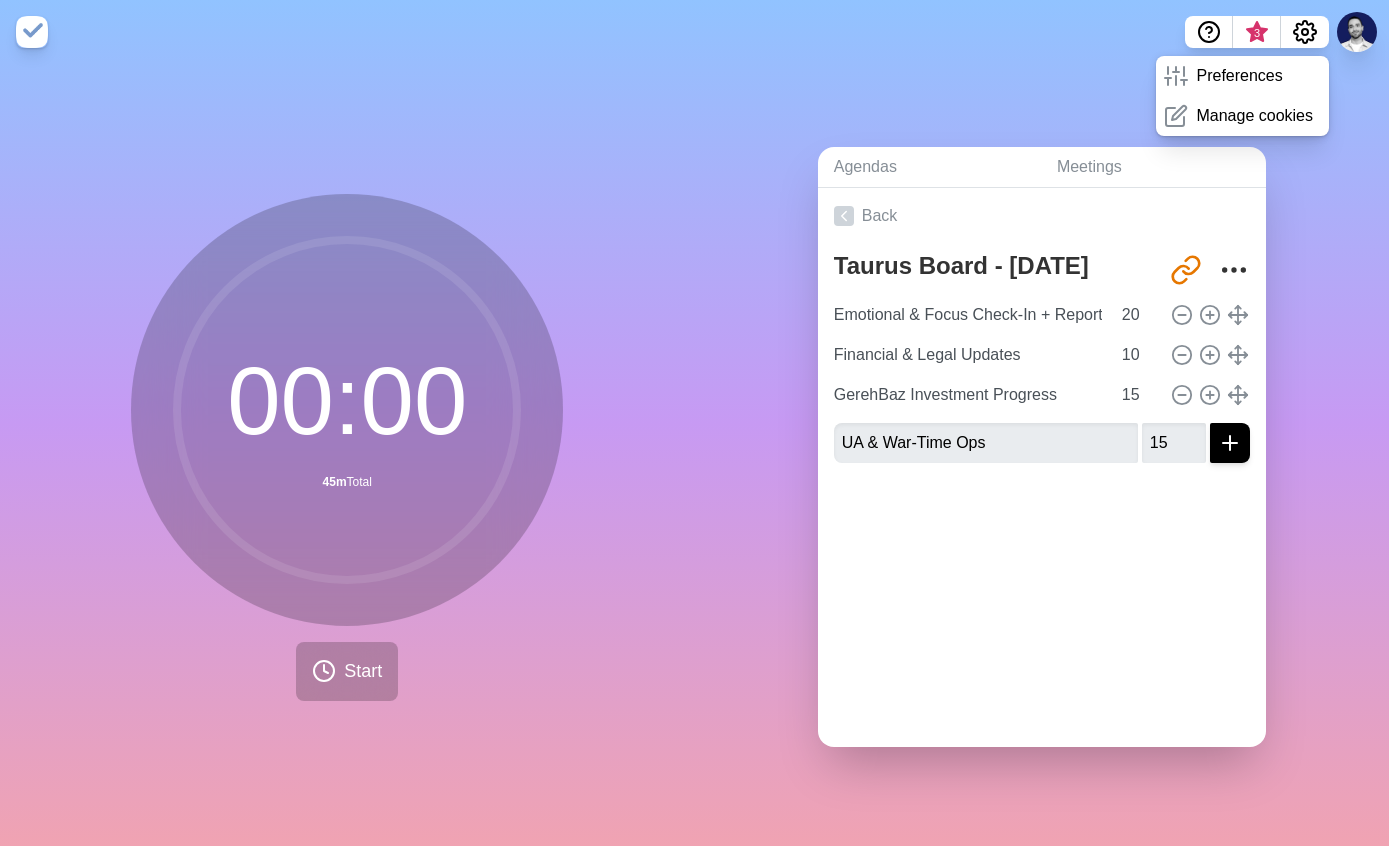 click at bounding box center [1230, 443] 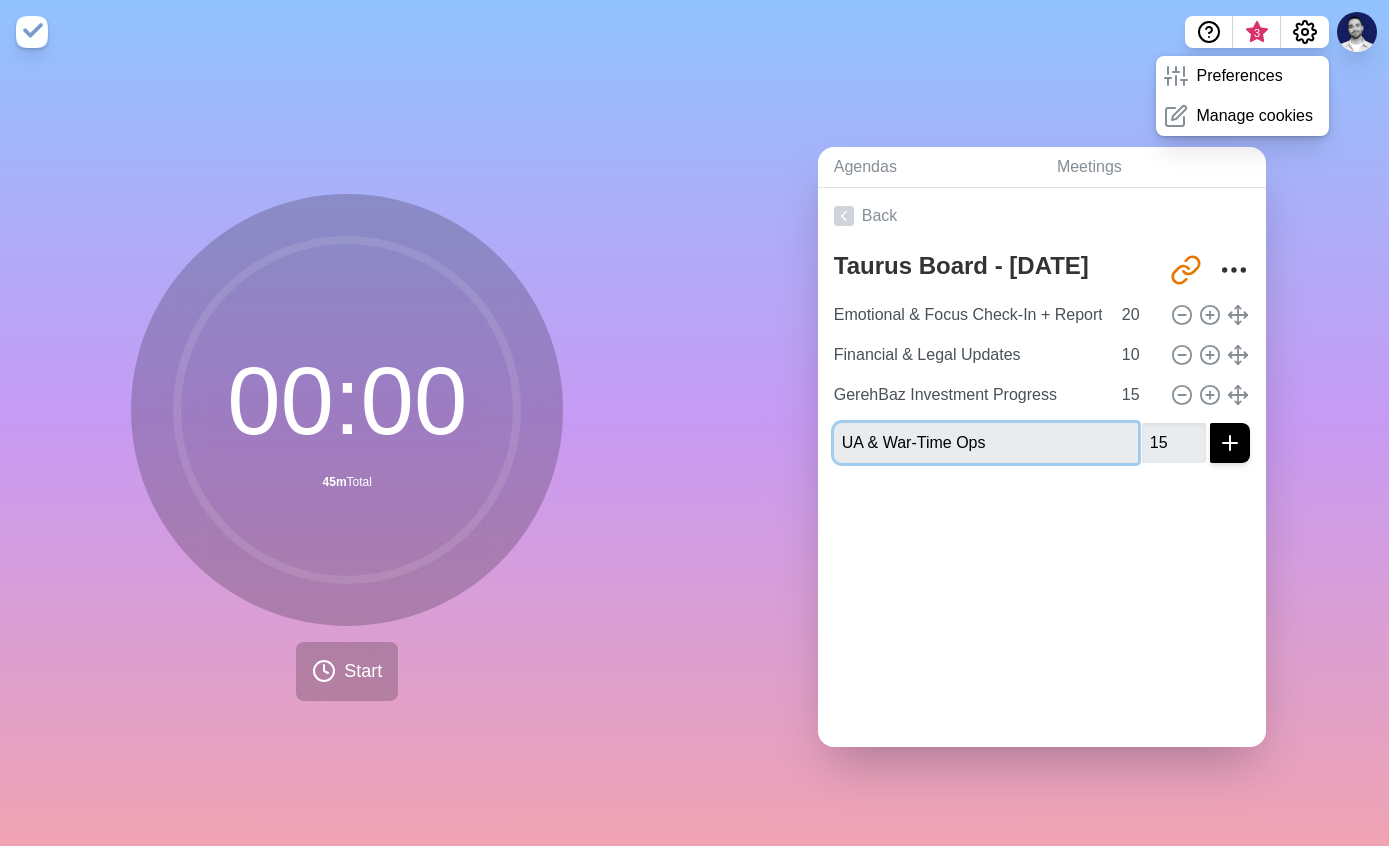 type 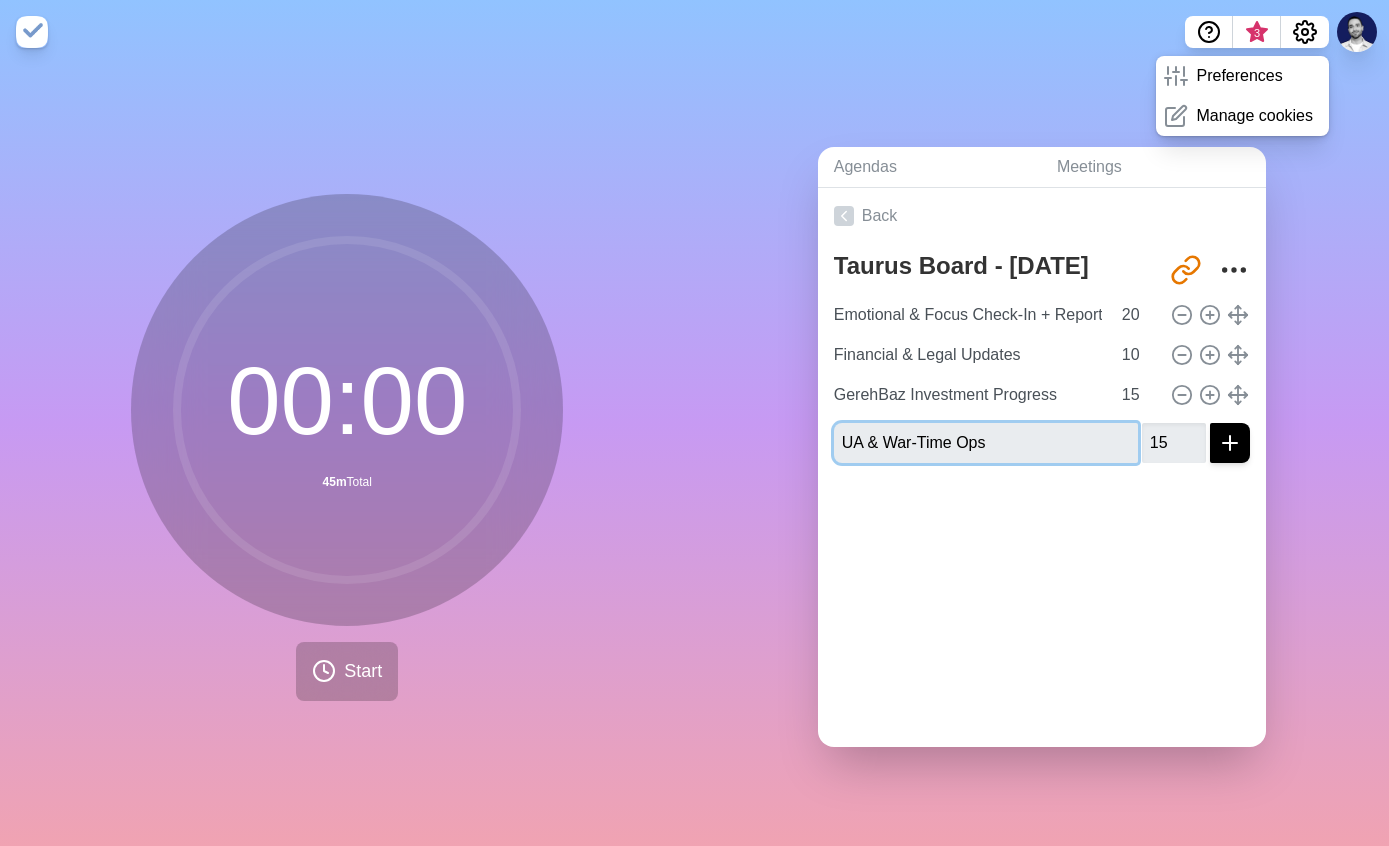 type 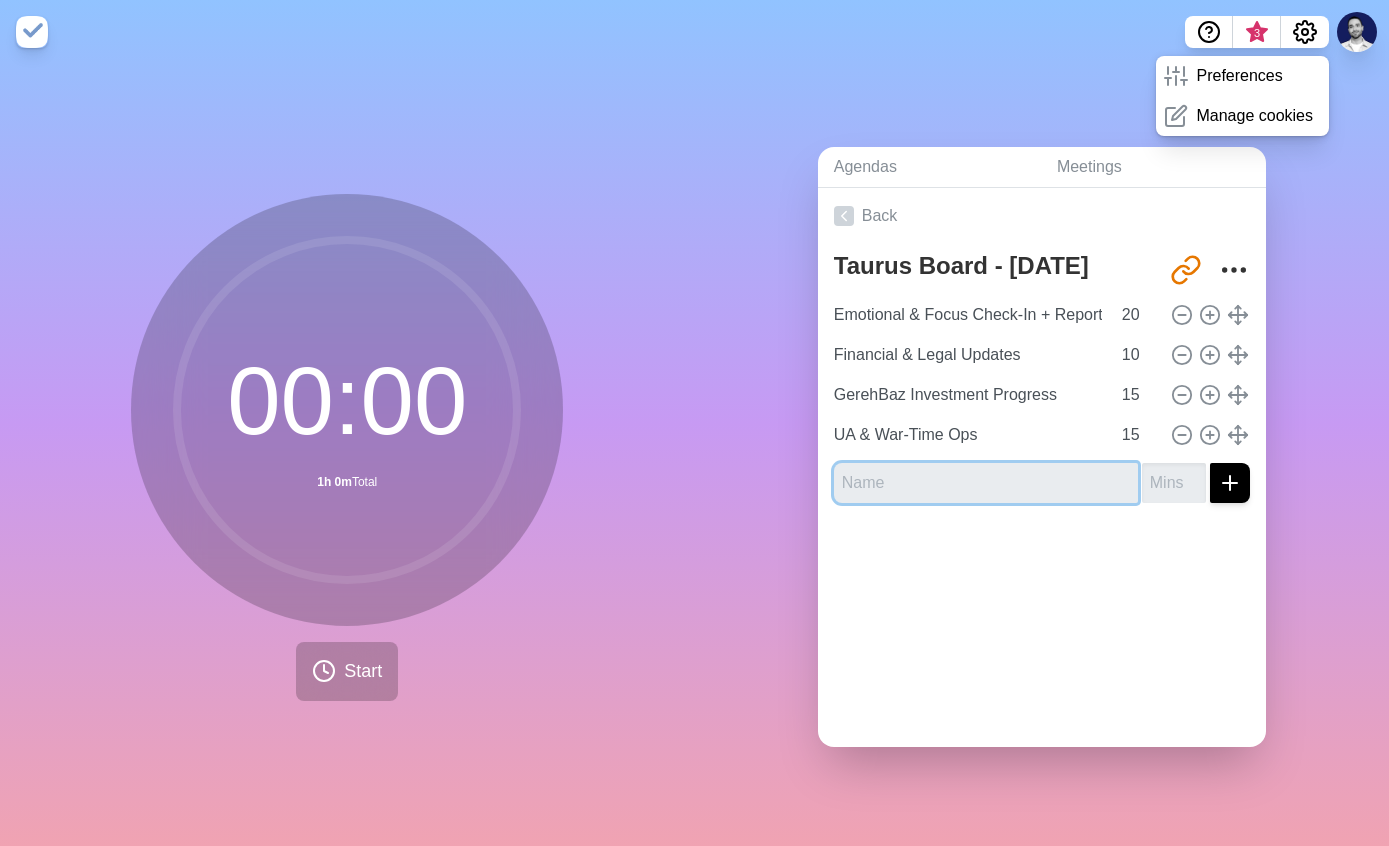 click at bounding box center (986, 483) 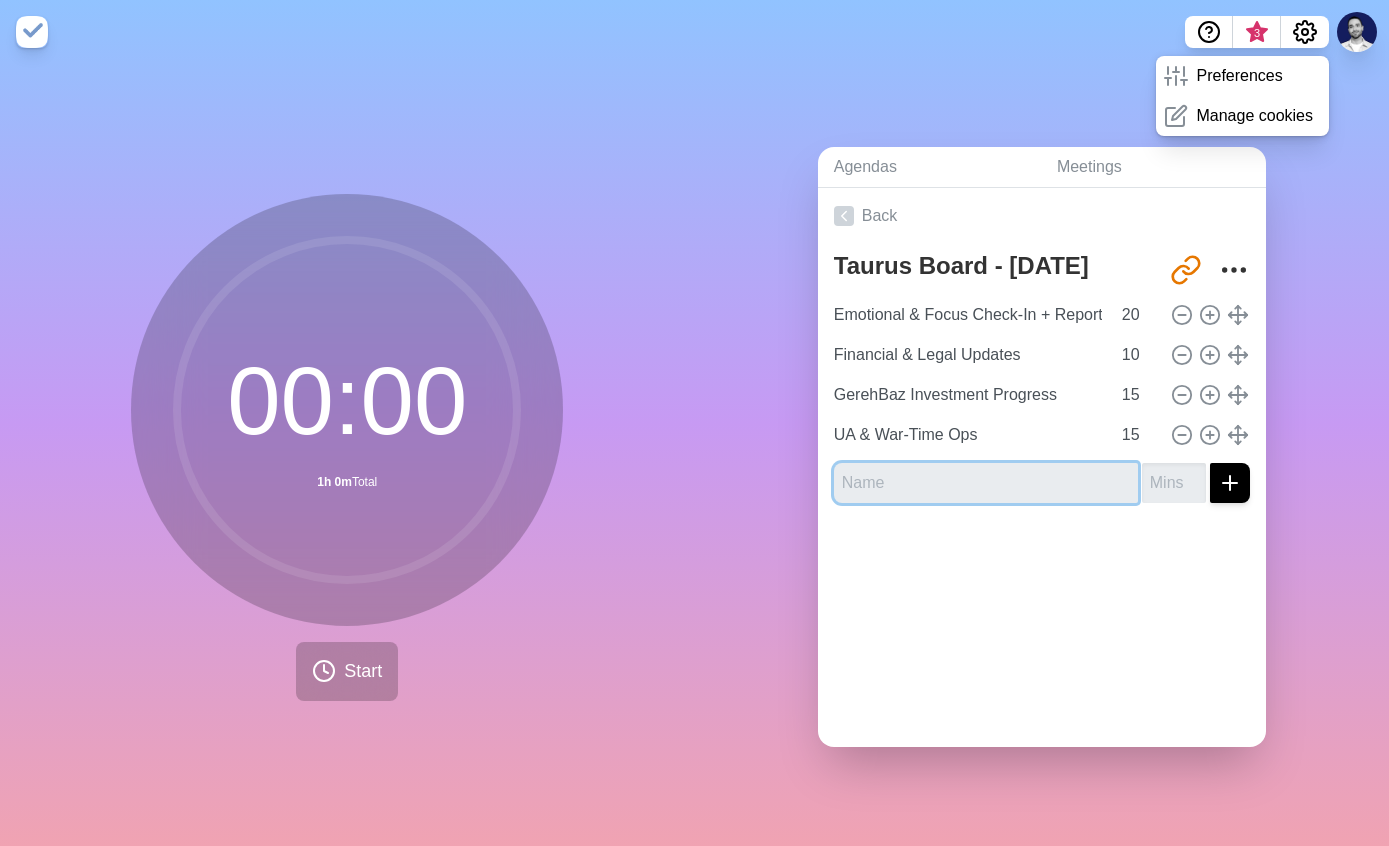 paste on "Vision Alignment Follow-up" 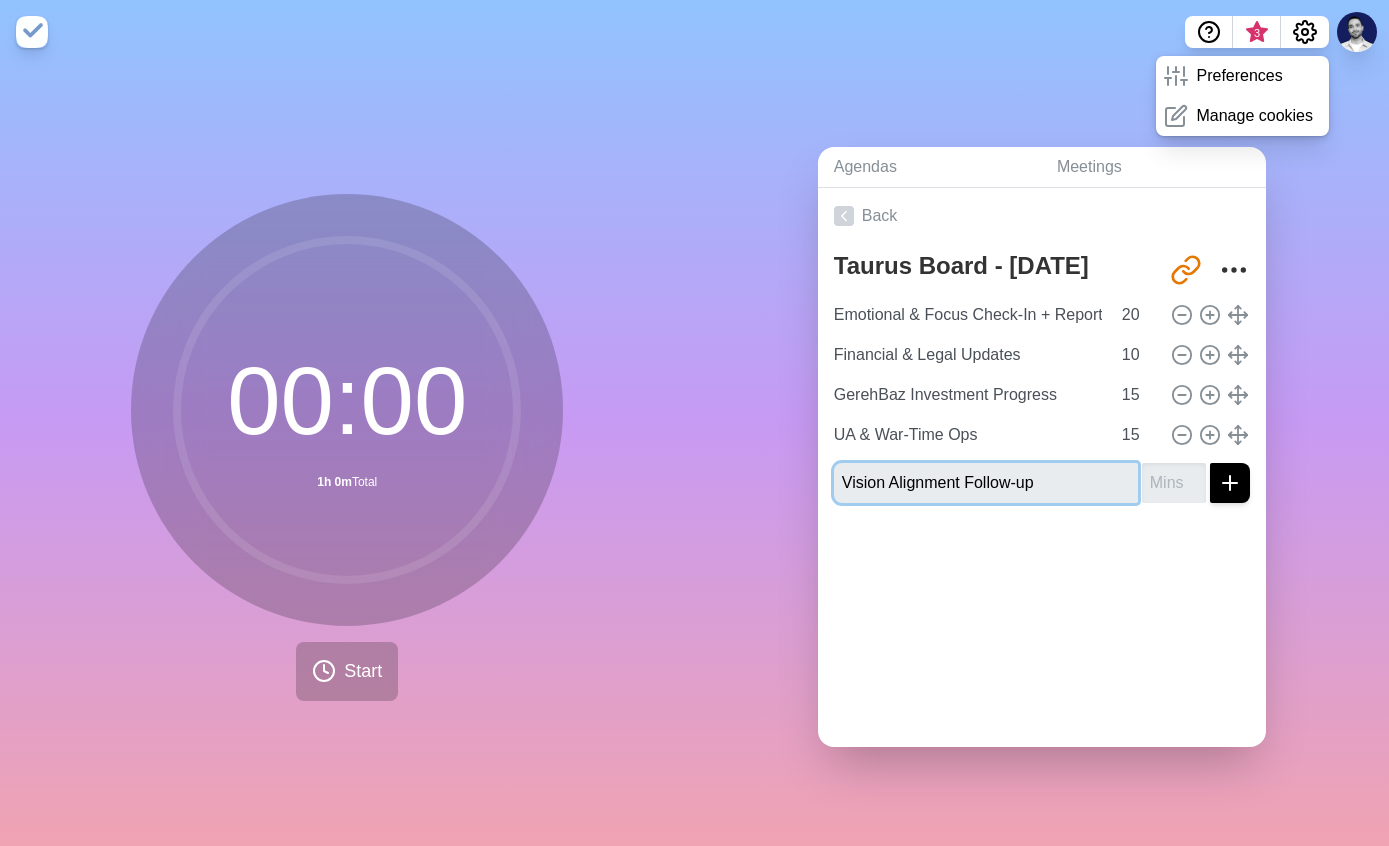 type on "Vision Alignment Follow-up" 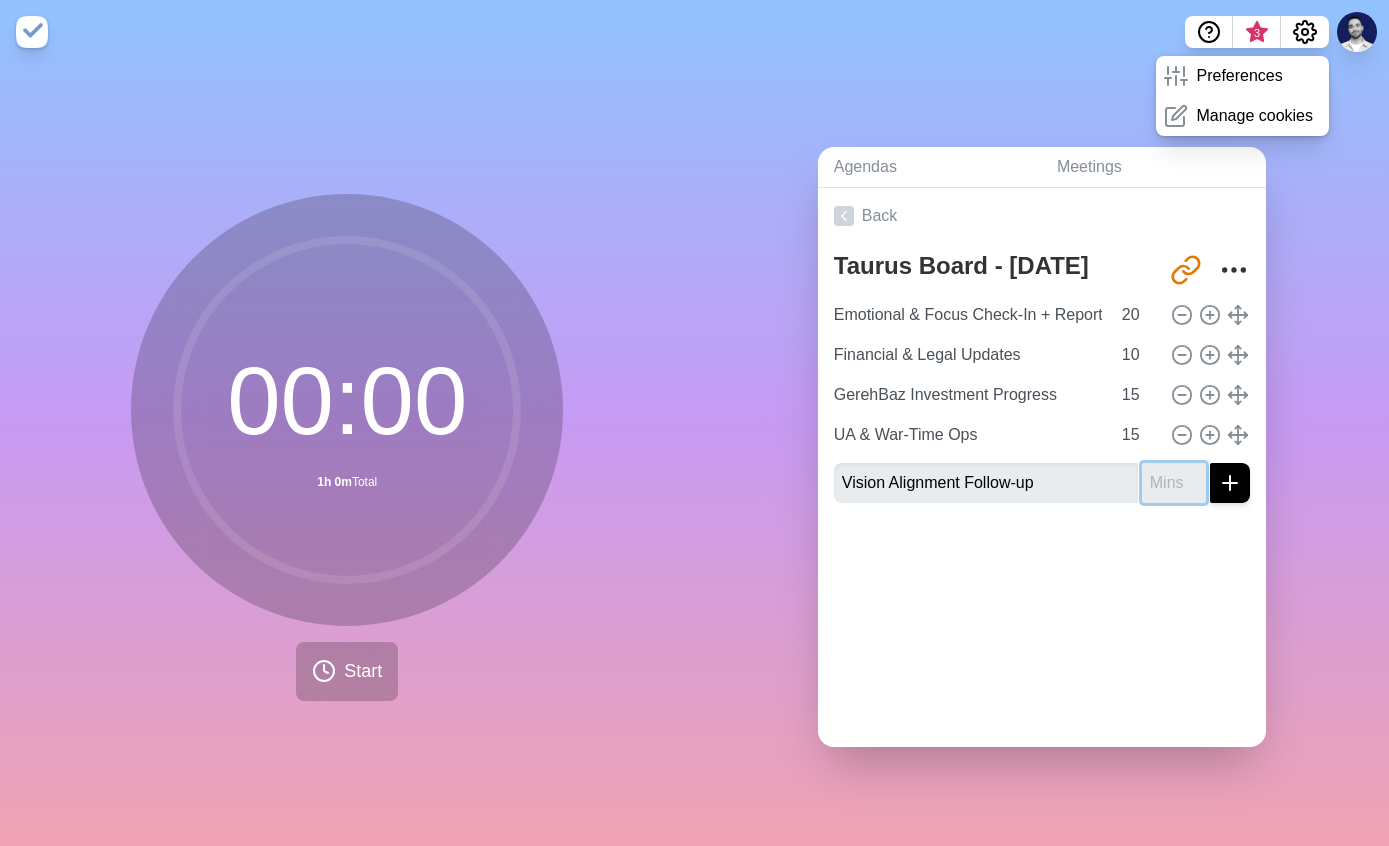 click at bounding box center (1174, 483) 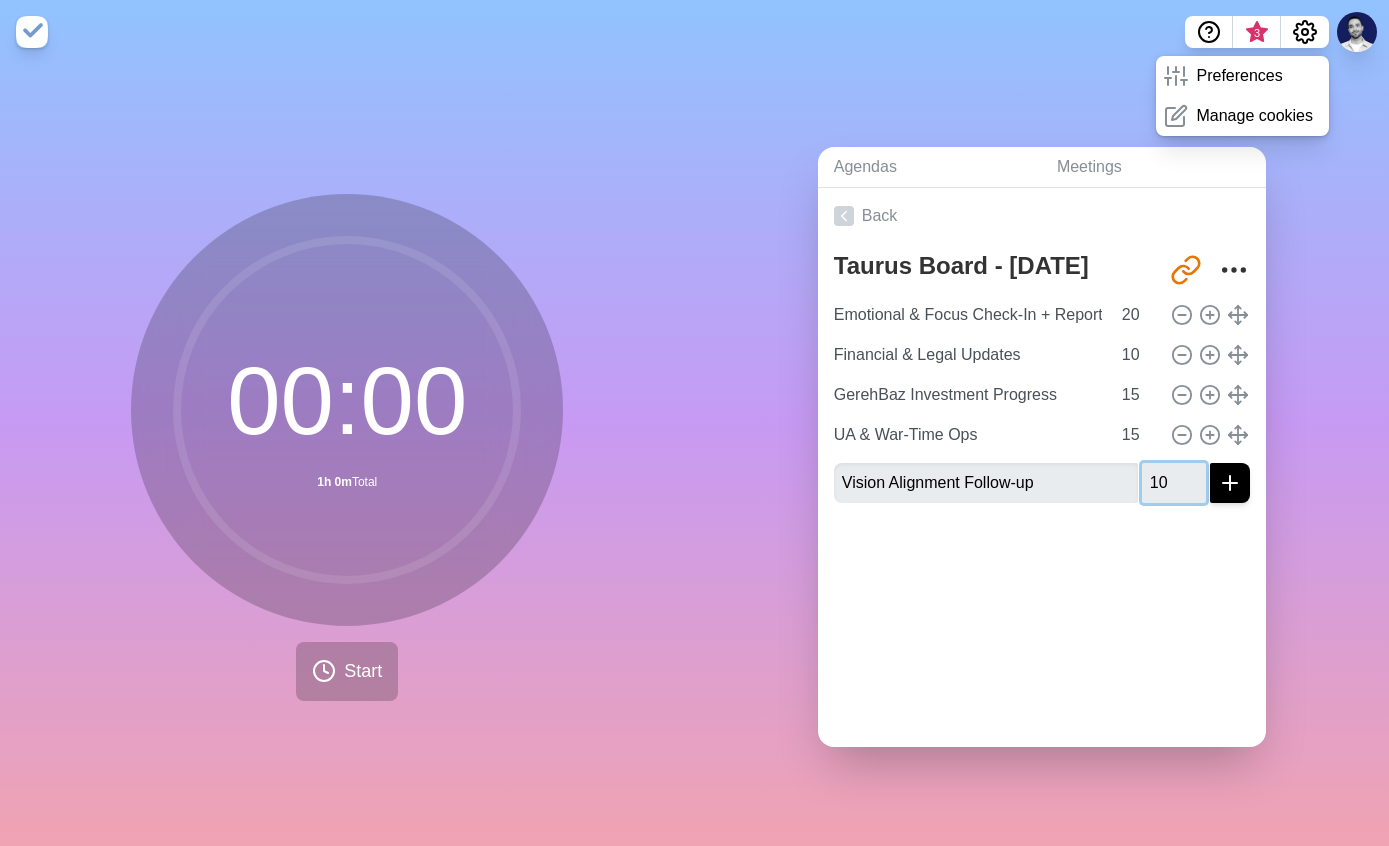 type on "10" 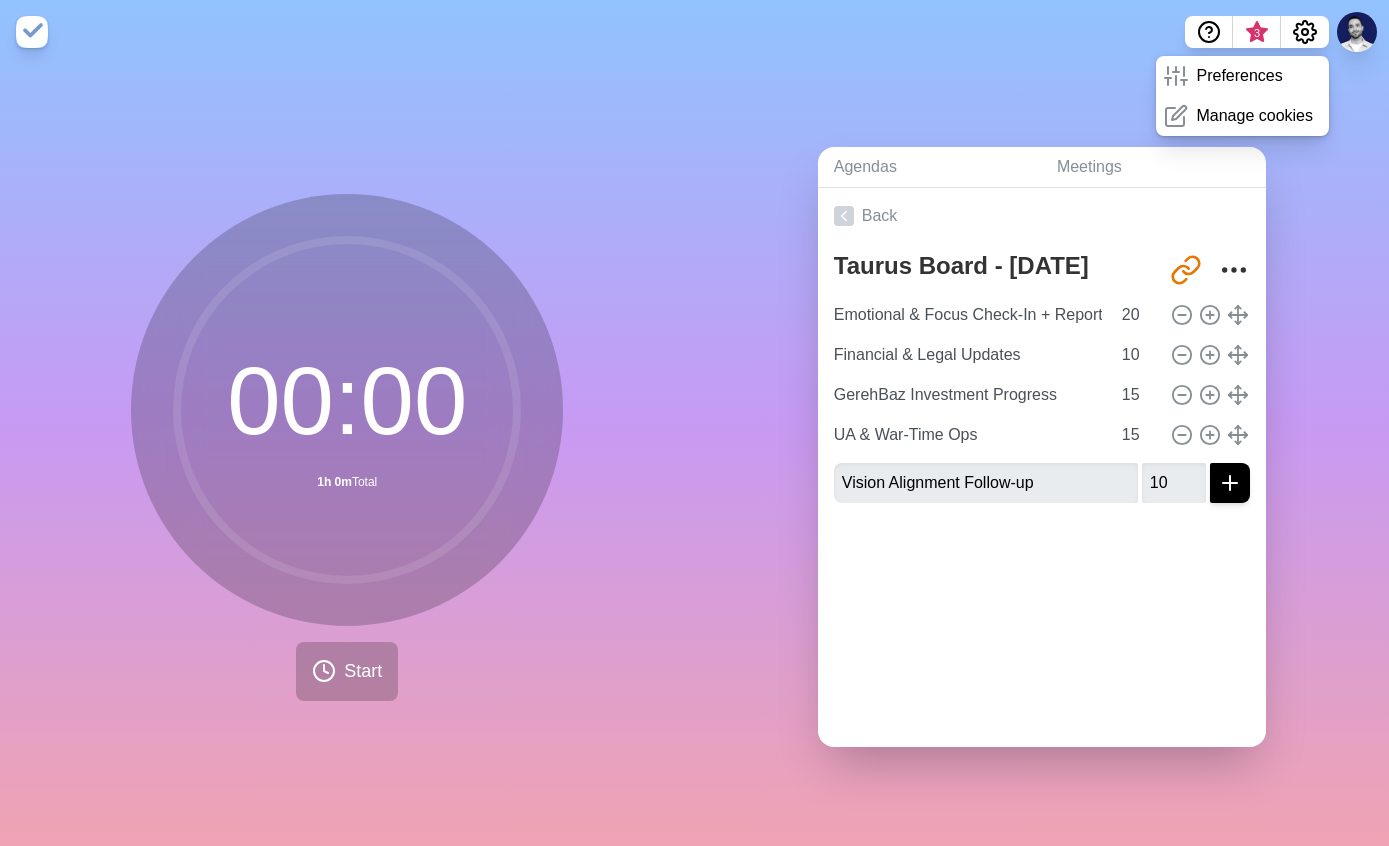 click 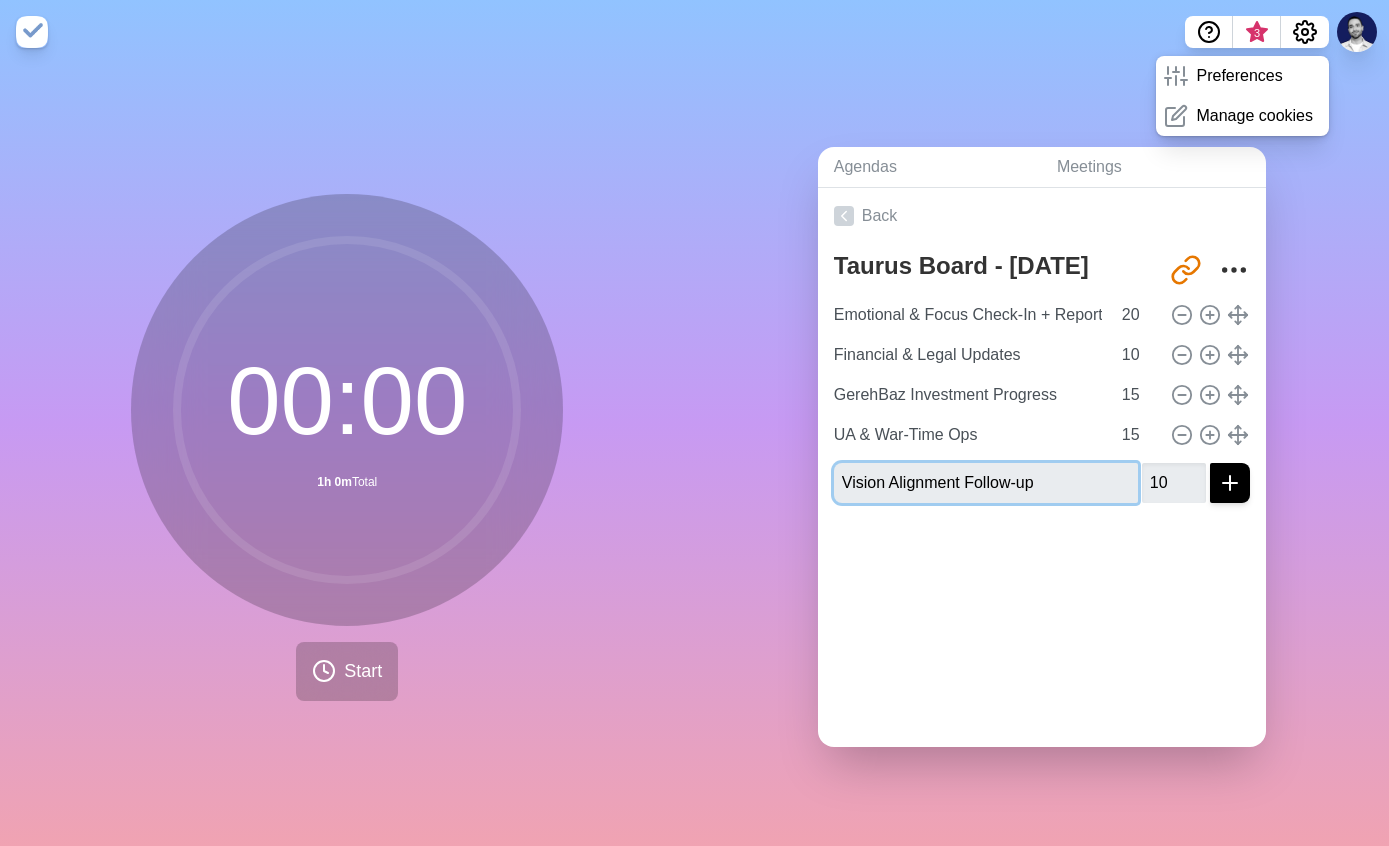 type 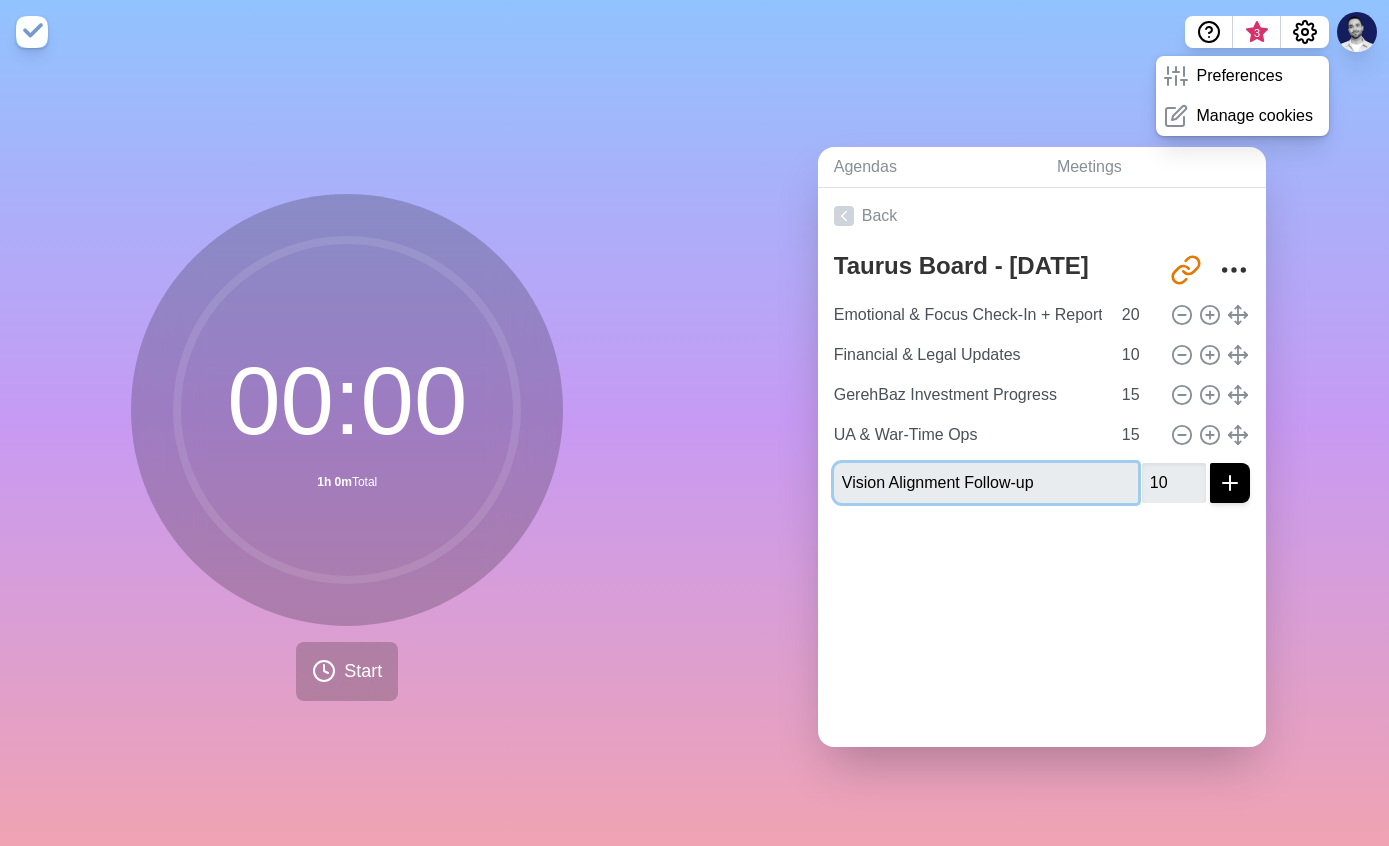 type 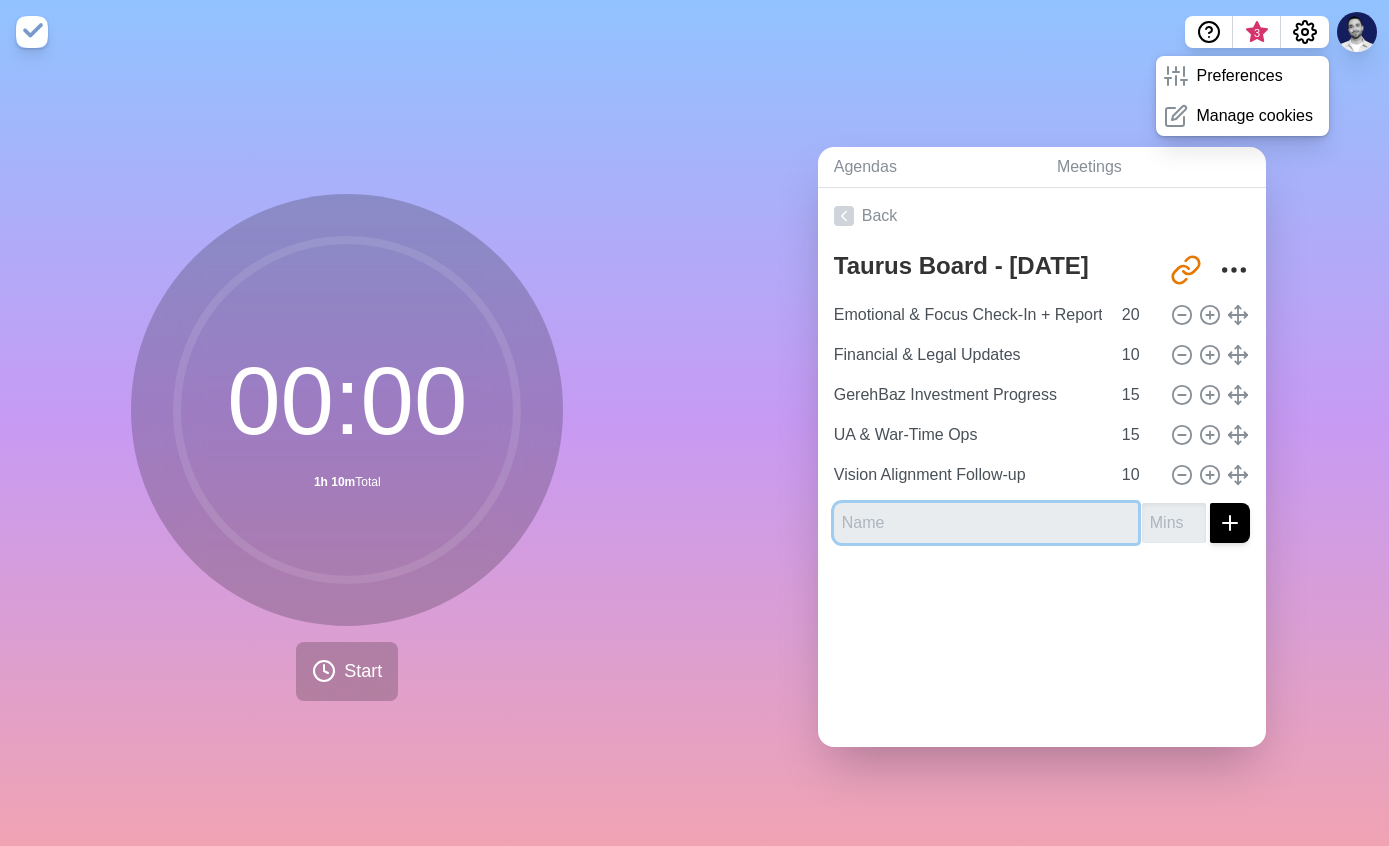 paste on "Migration Strategy: [GEOGRAPHIC_DATA] & [GEOGRAPHIC_DATA]" 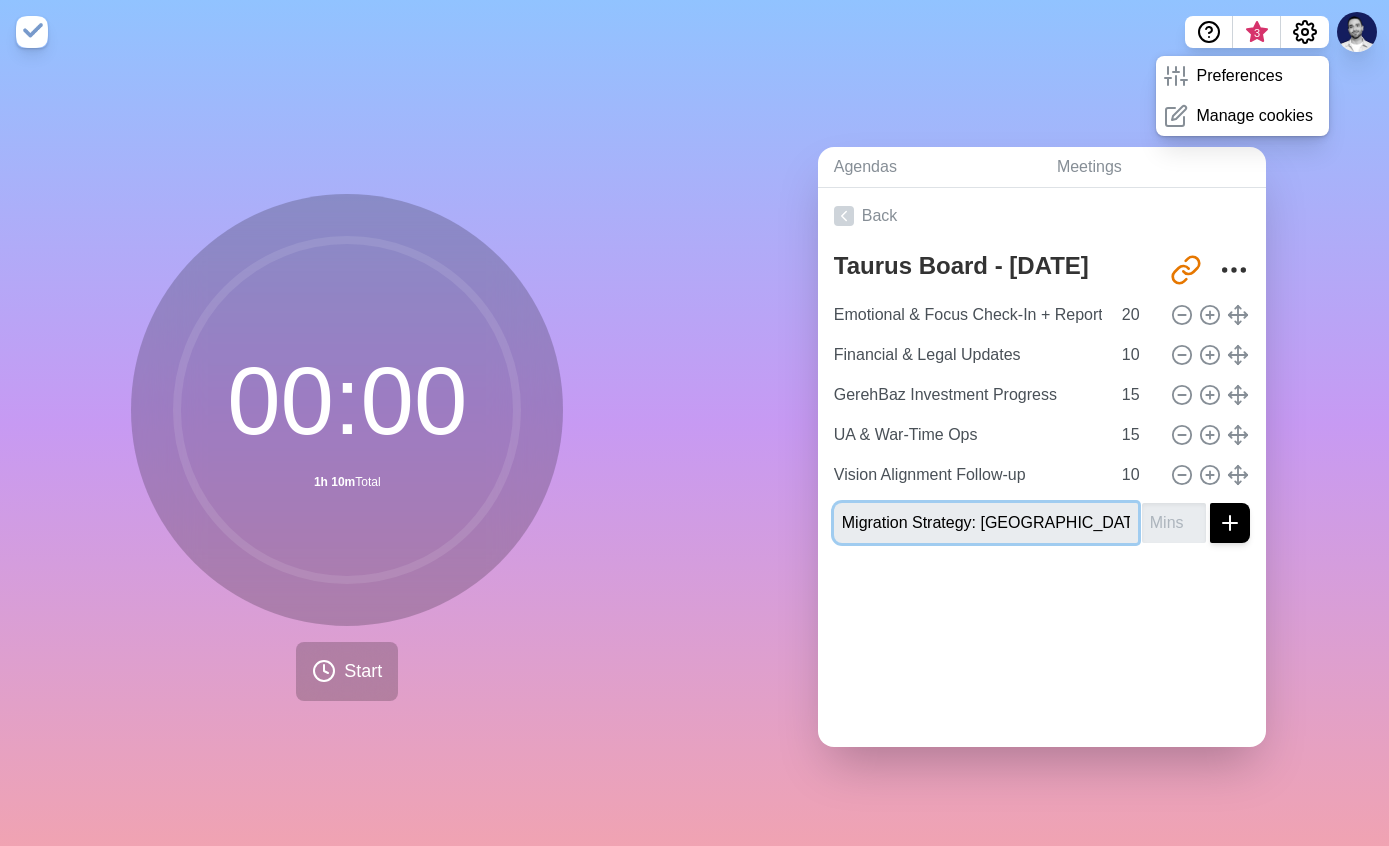 type on "Migration Strategy: [GEOGRAPHIC_DATA] & [GEOGRAPHIC_DATA]" 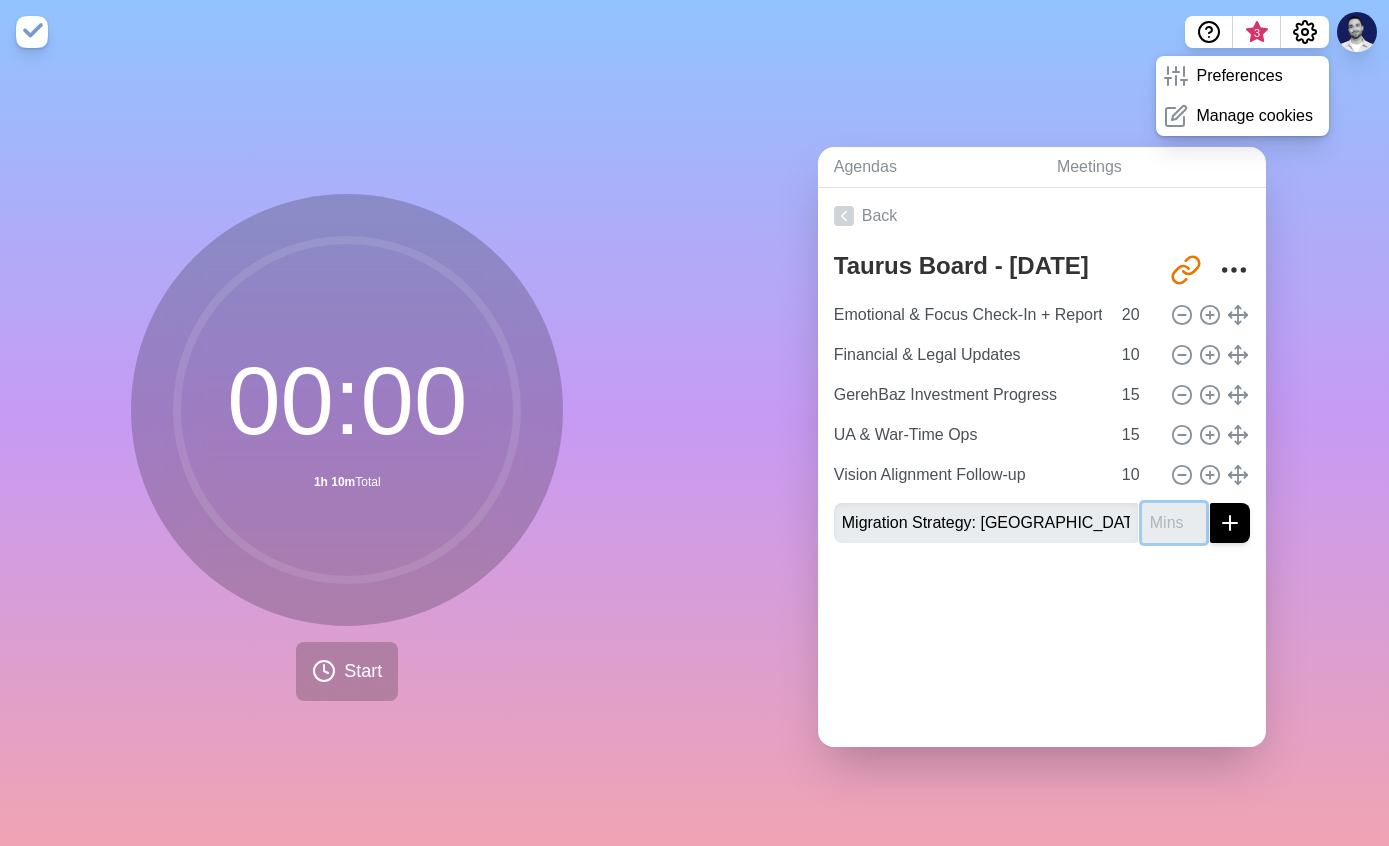 click at bounding box center [1174, 523] 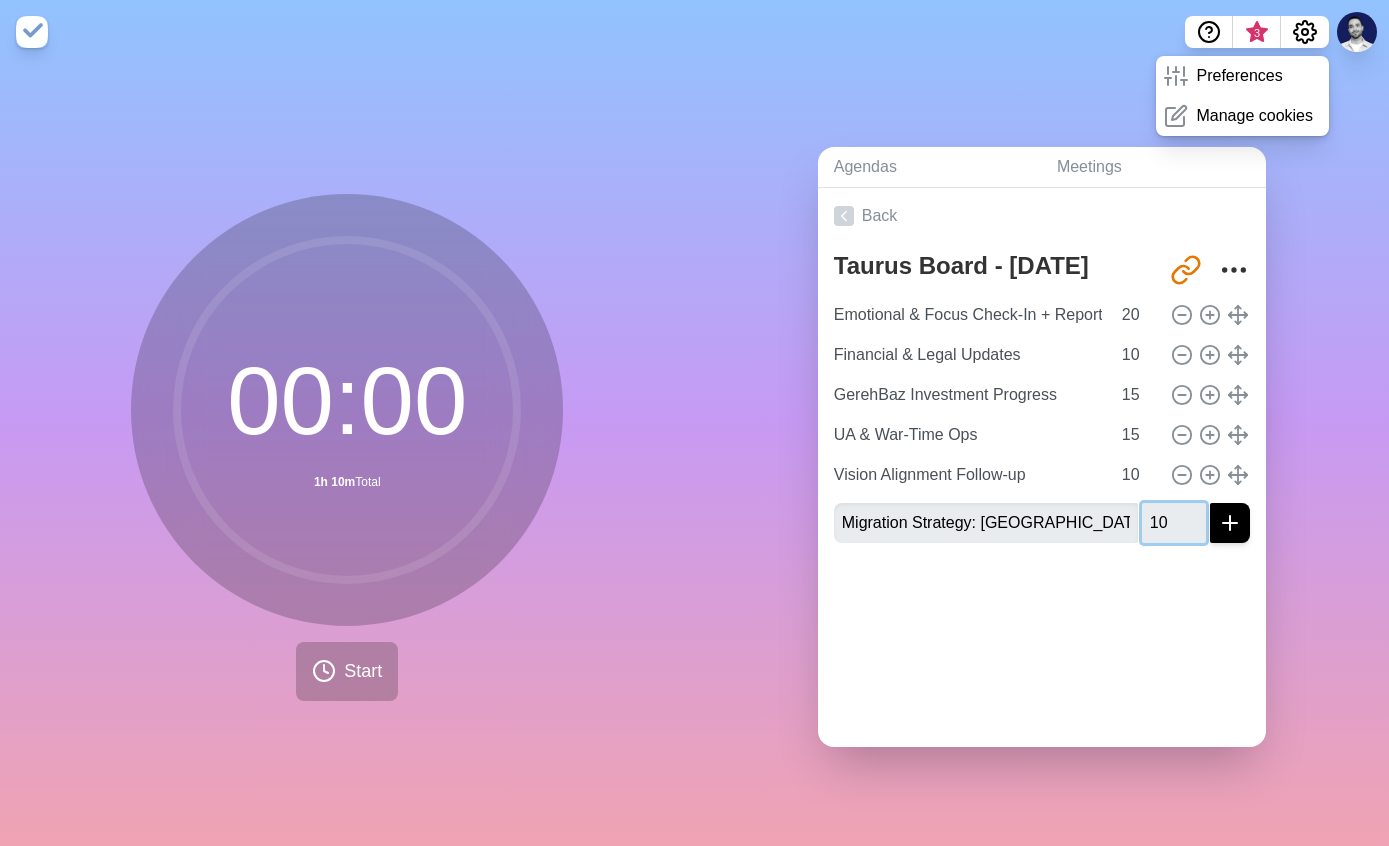 type on "10" 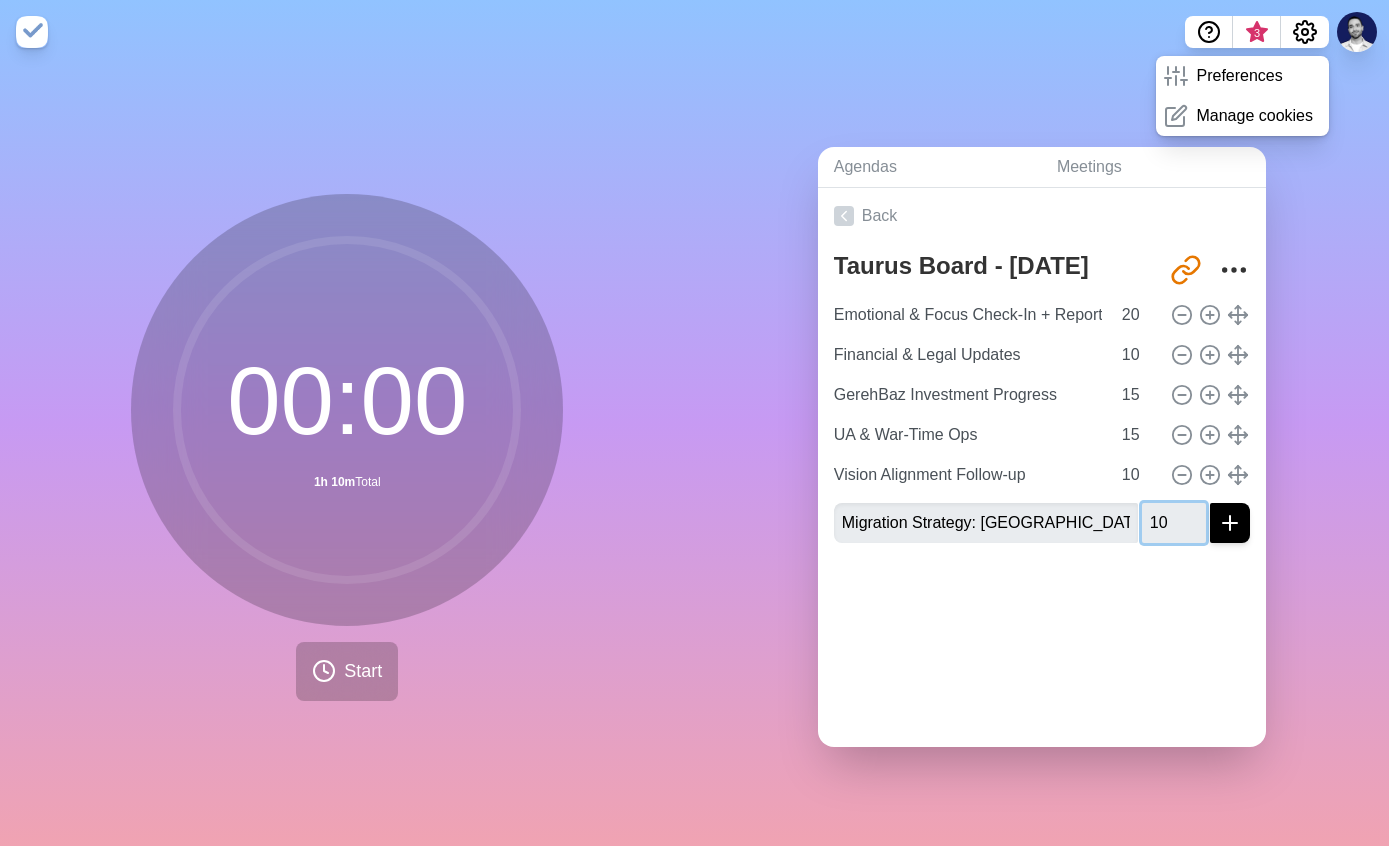 click at bounding box center [1230, 523] 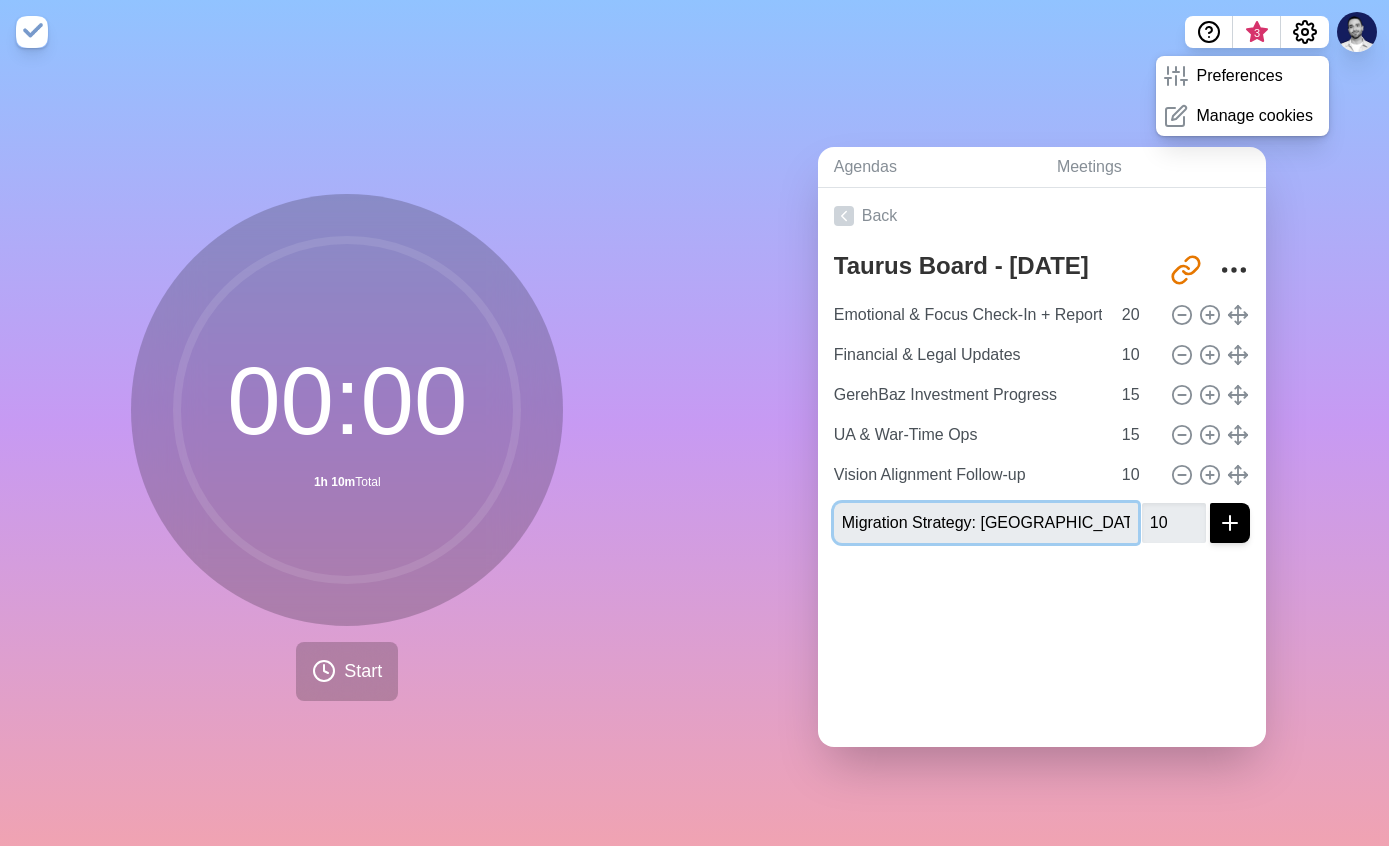 type 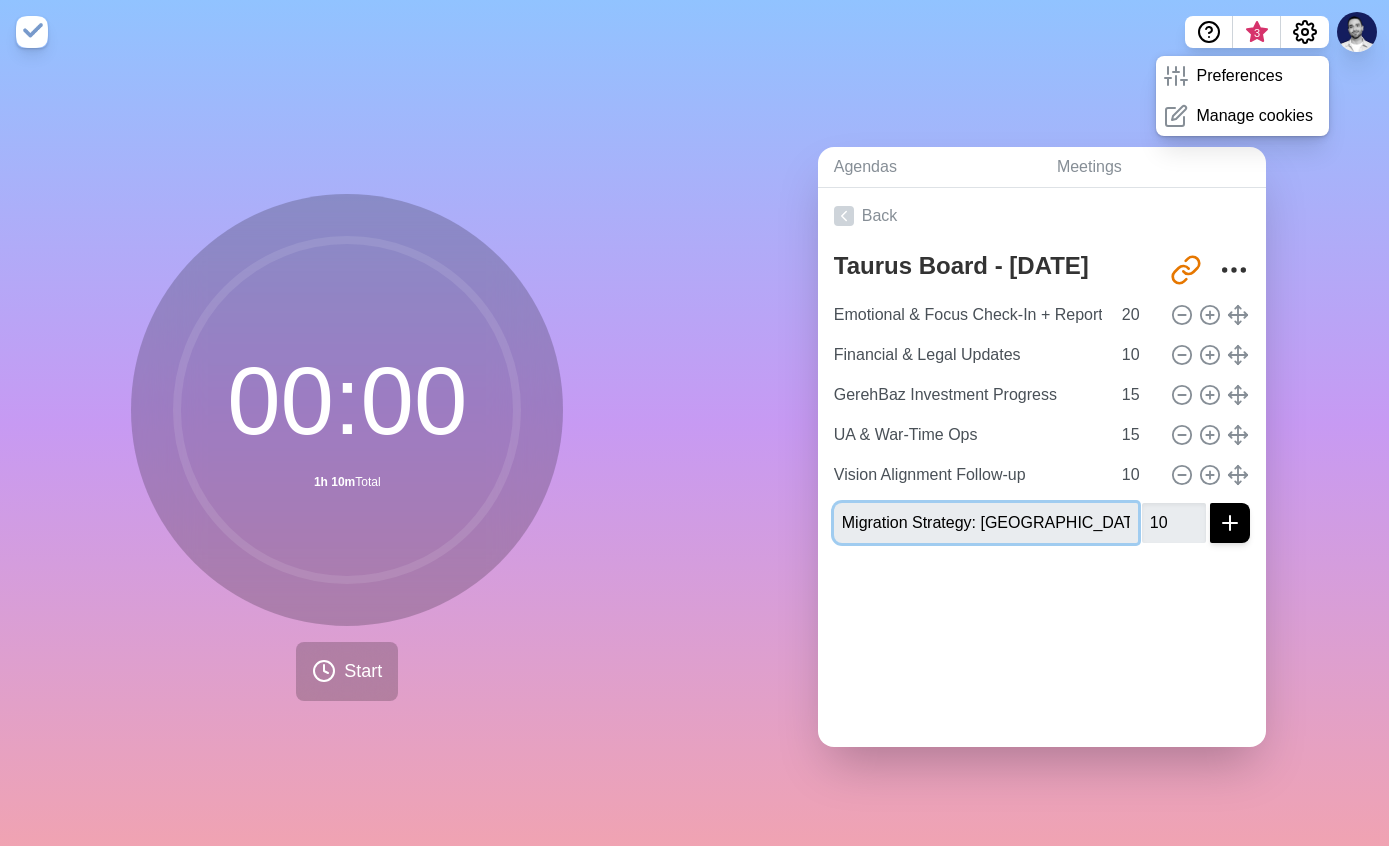 type 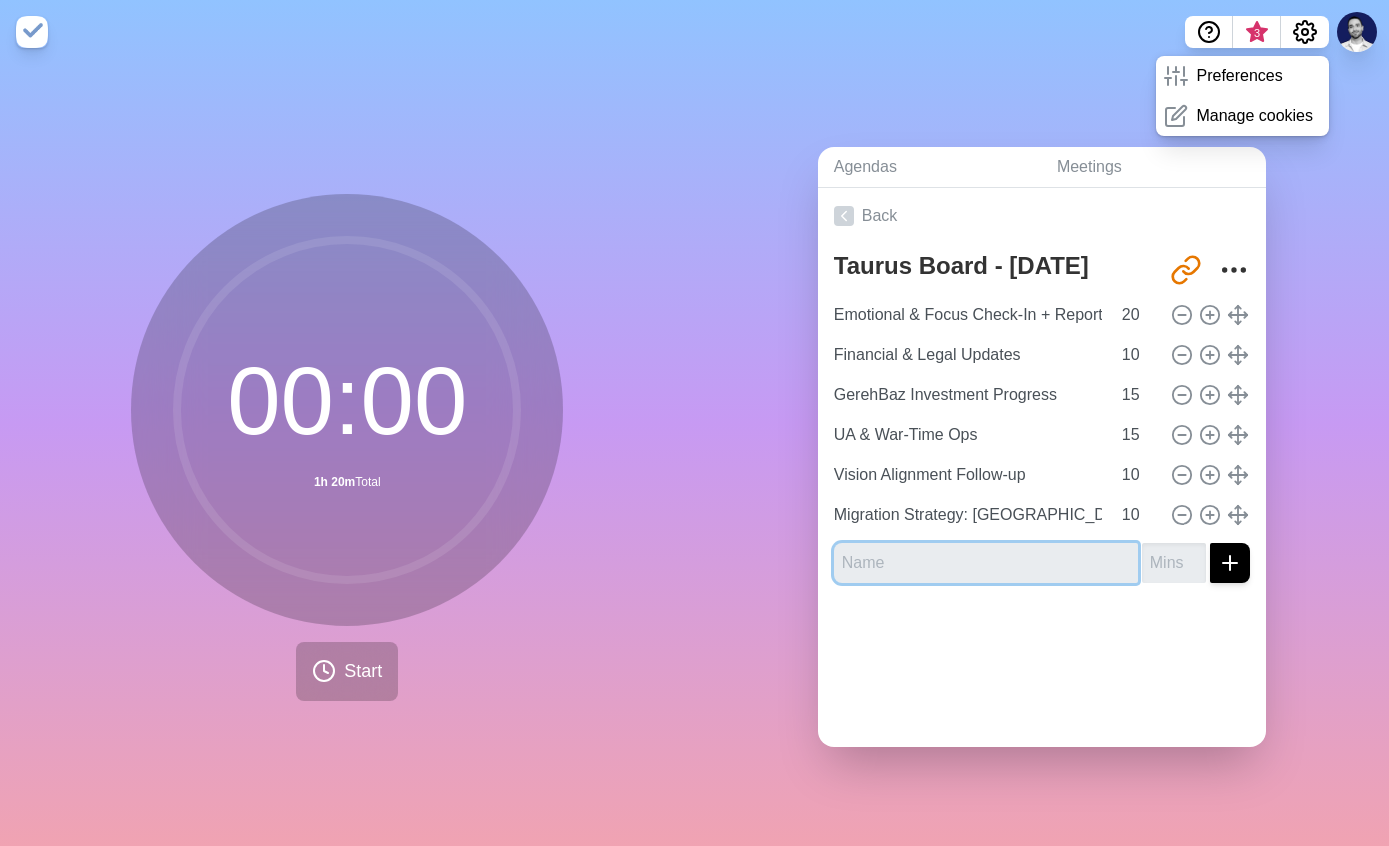 click at bounding box center (986, 563) 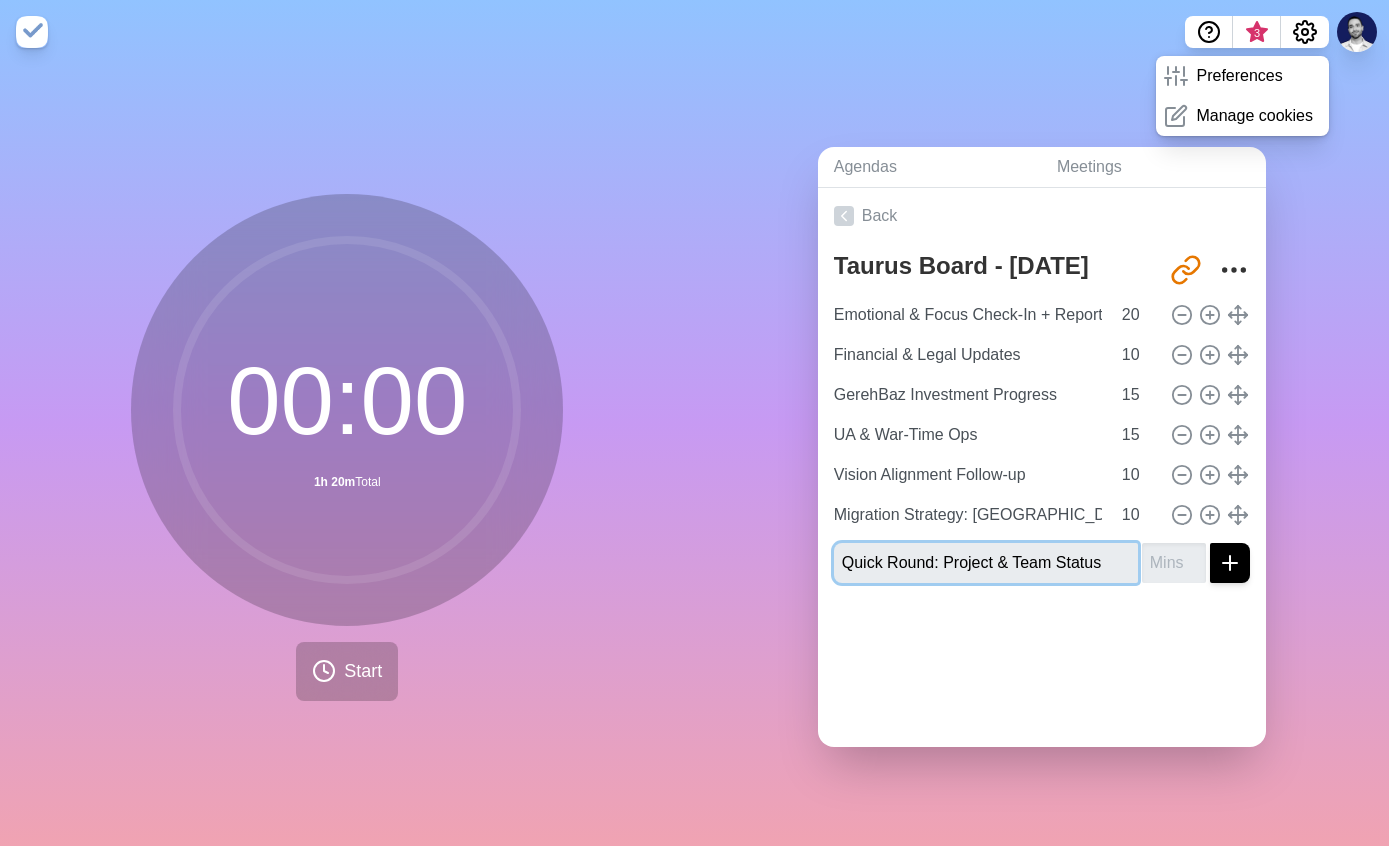 type on "Quick Round: Project & Team Status" 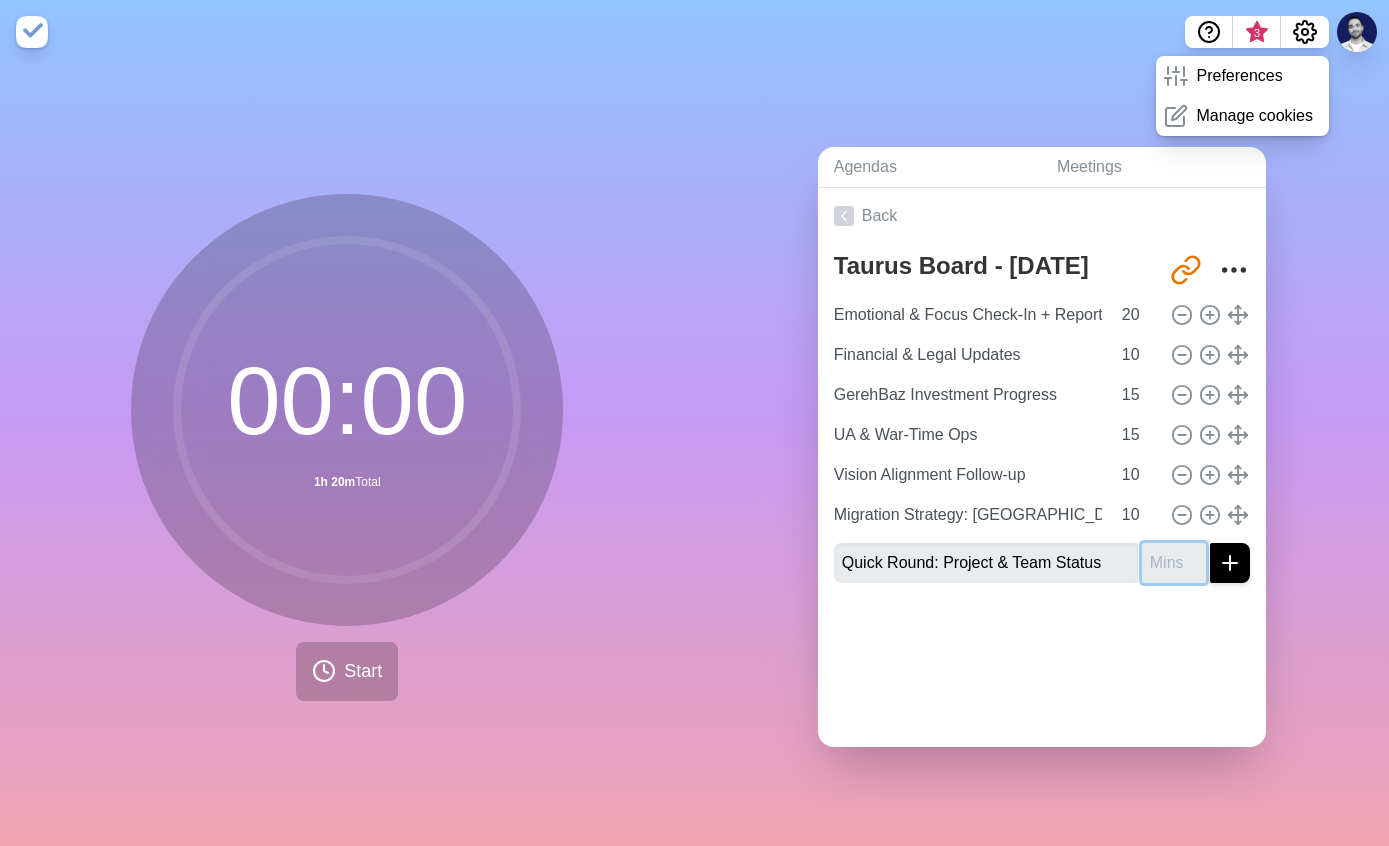 click at bounding box center [1174, 563] 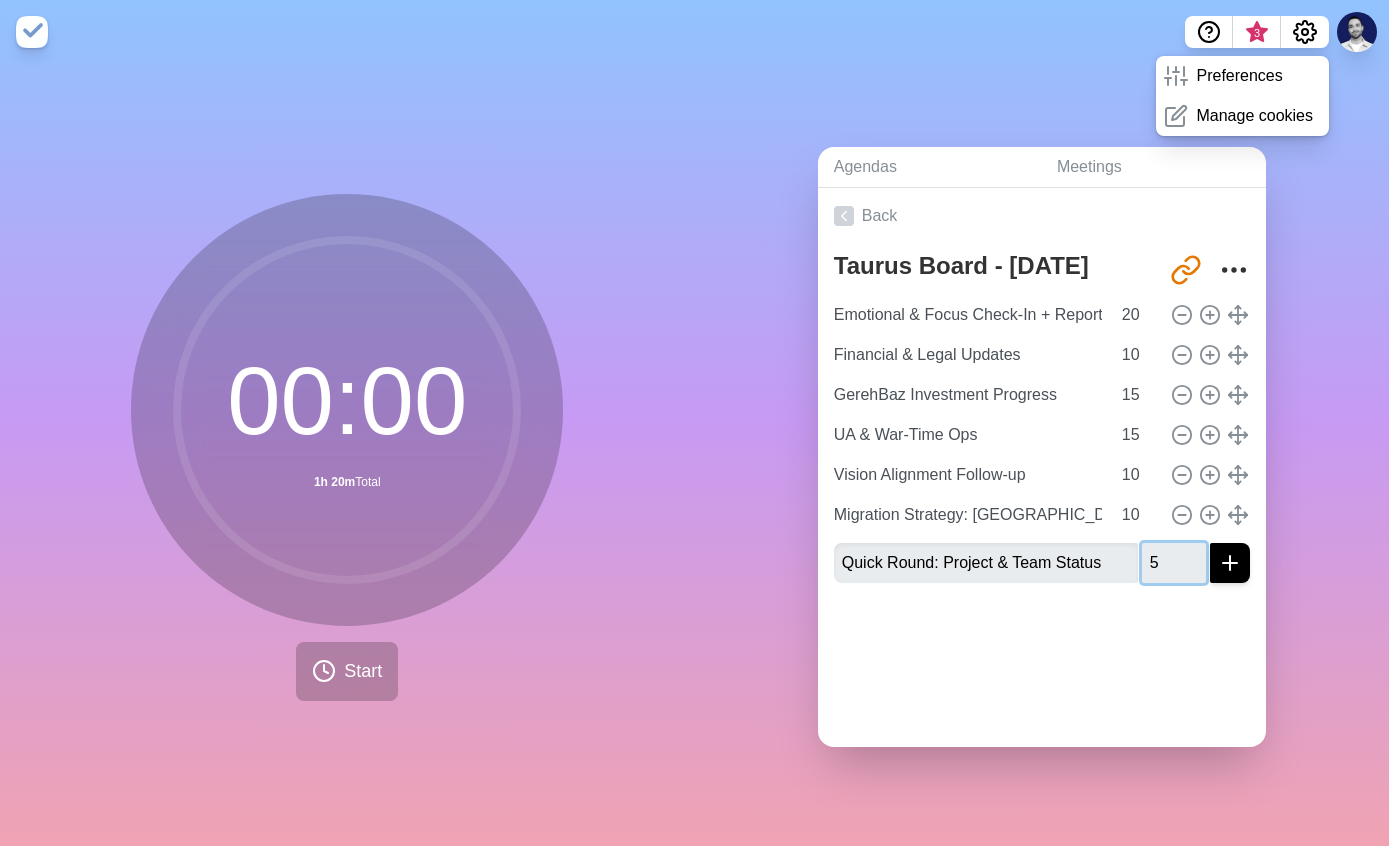 type on "5" 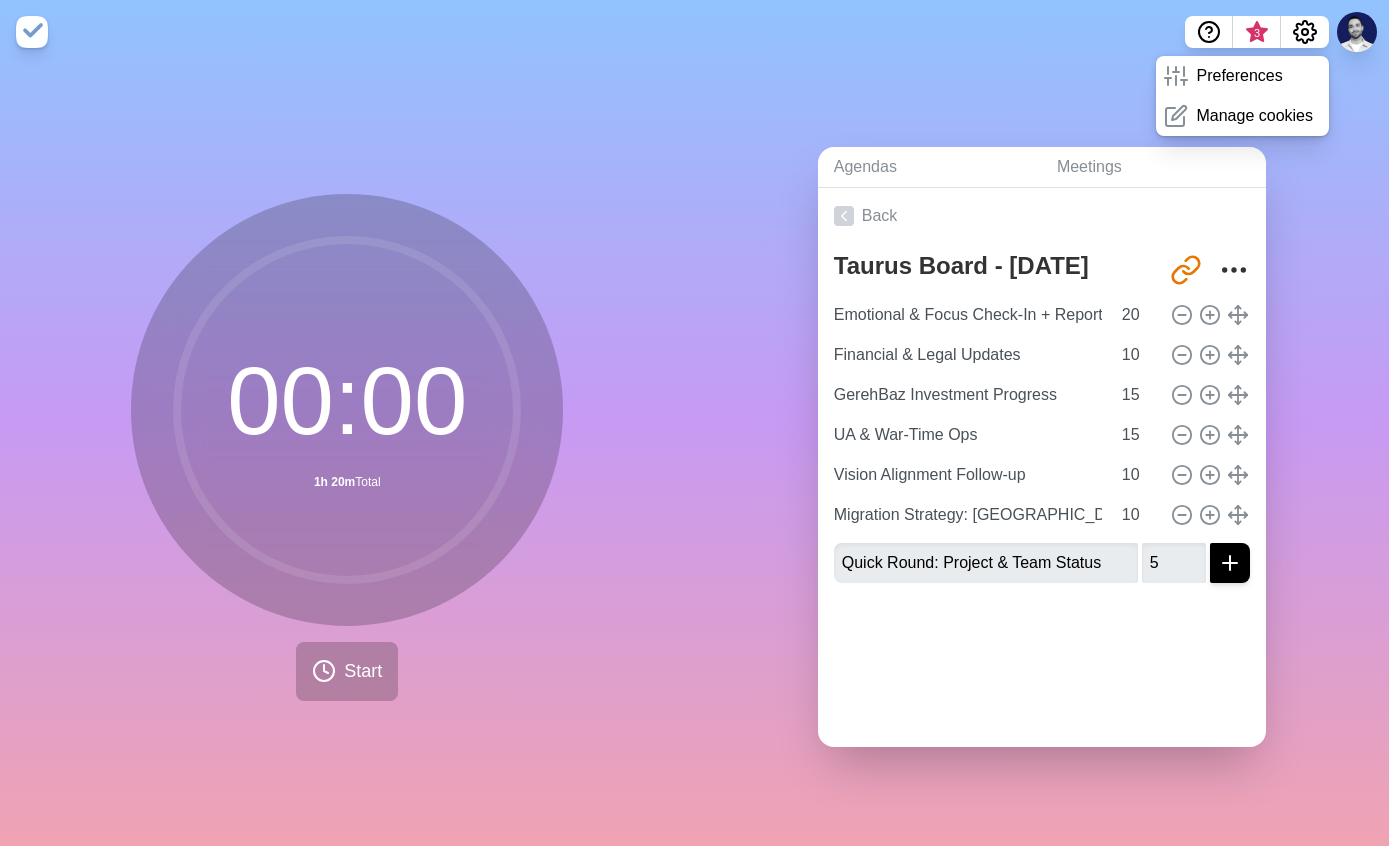 click at bounding box center [1230, 563] 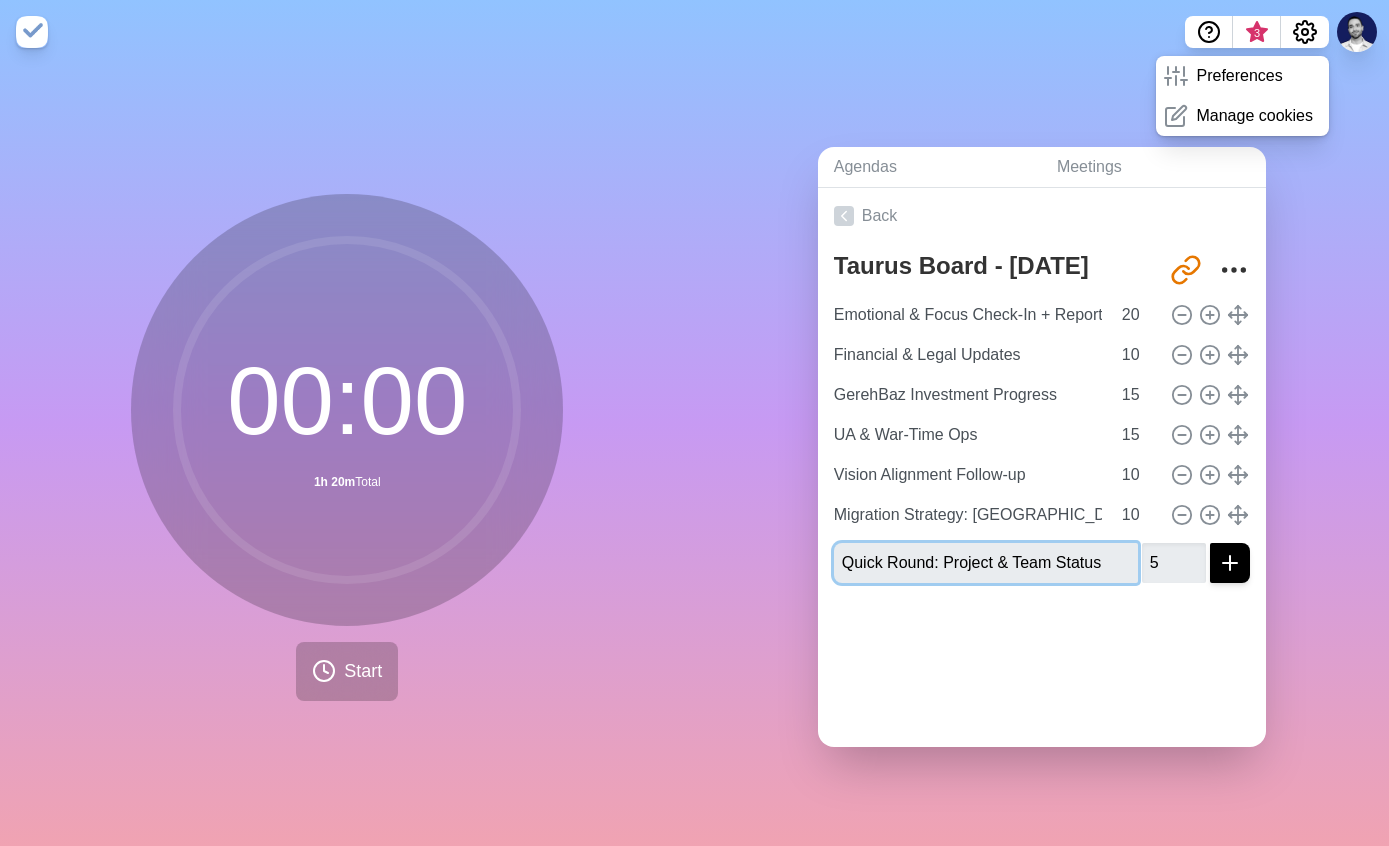 type 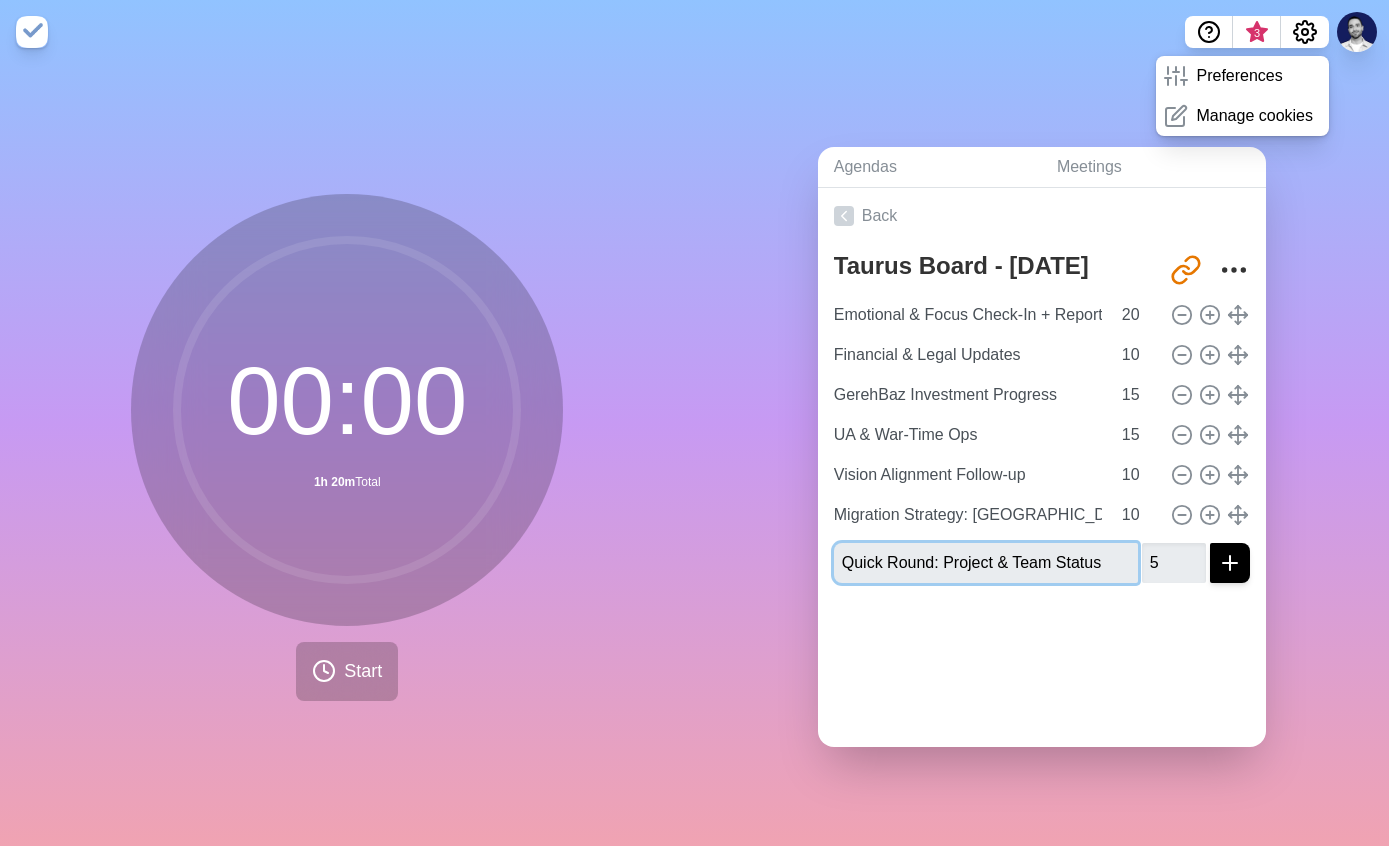 type 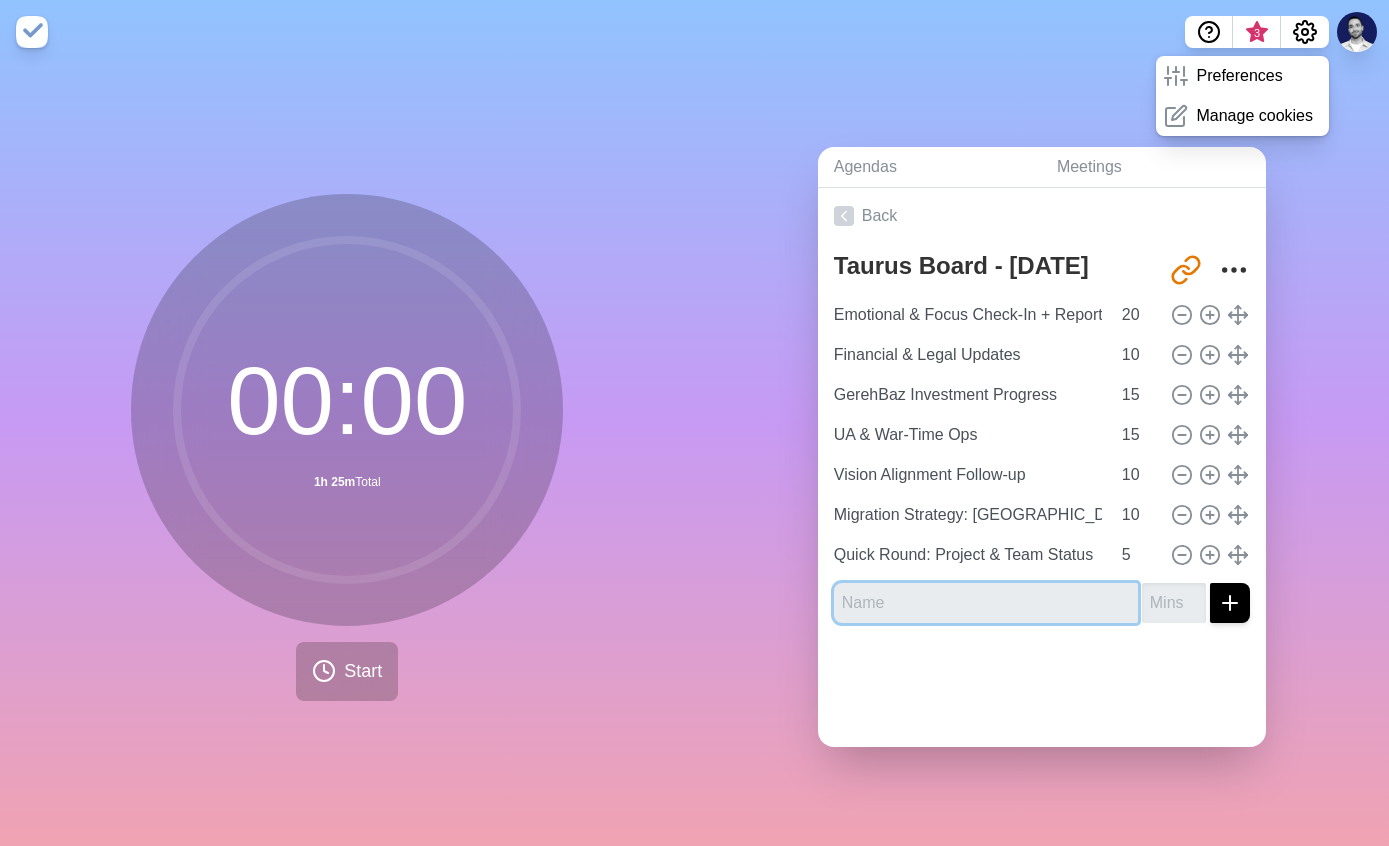 click at bounding box center [986, 603] 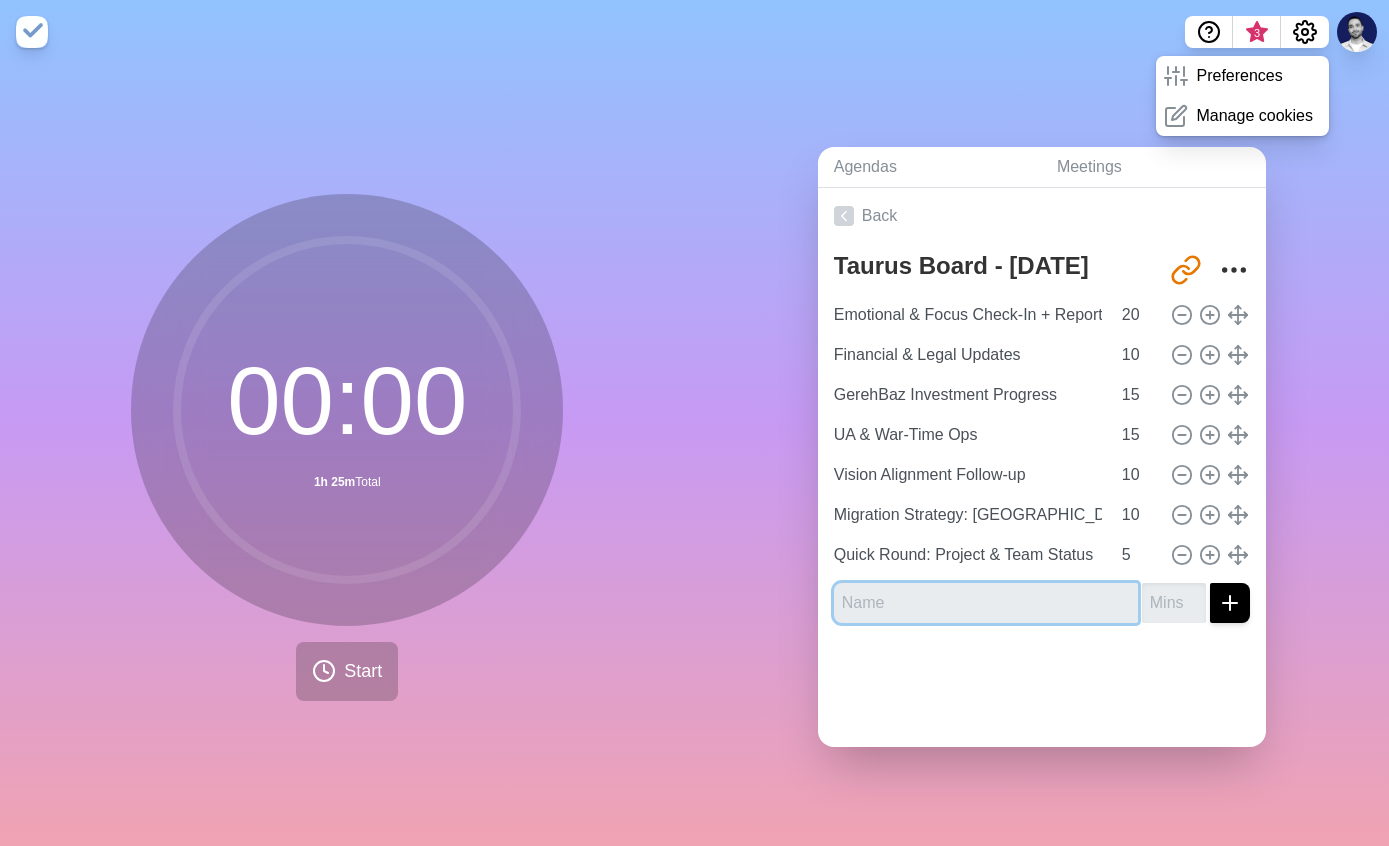 paste on "Actions, Owners & Deadlines" 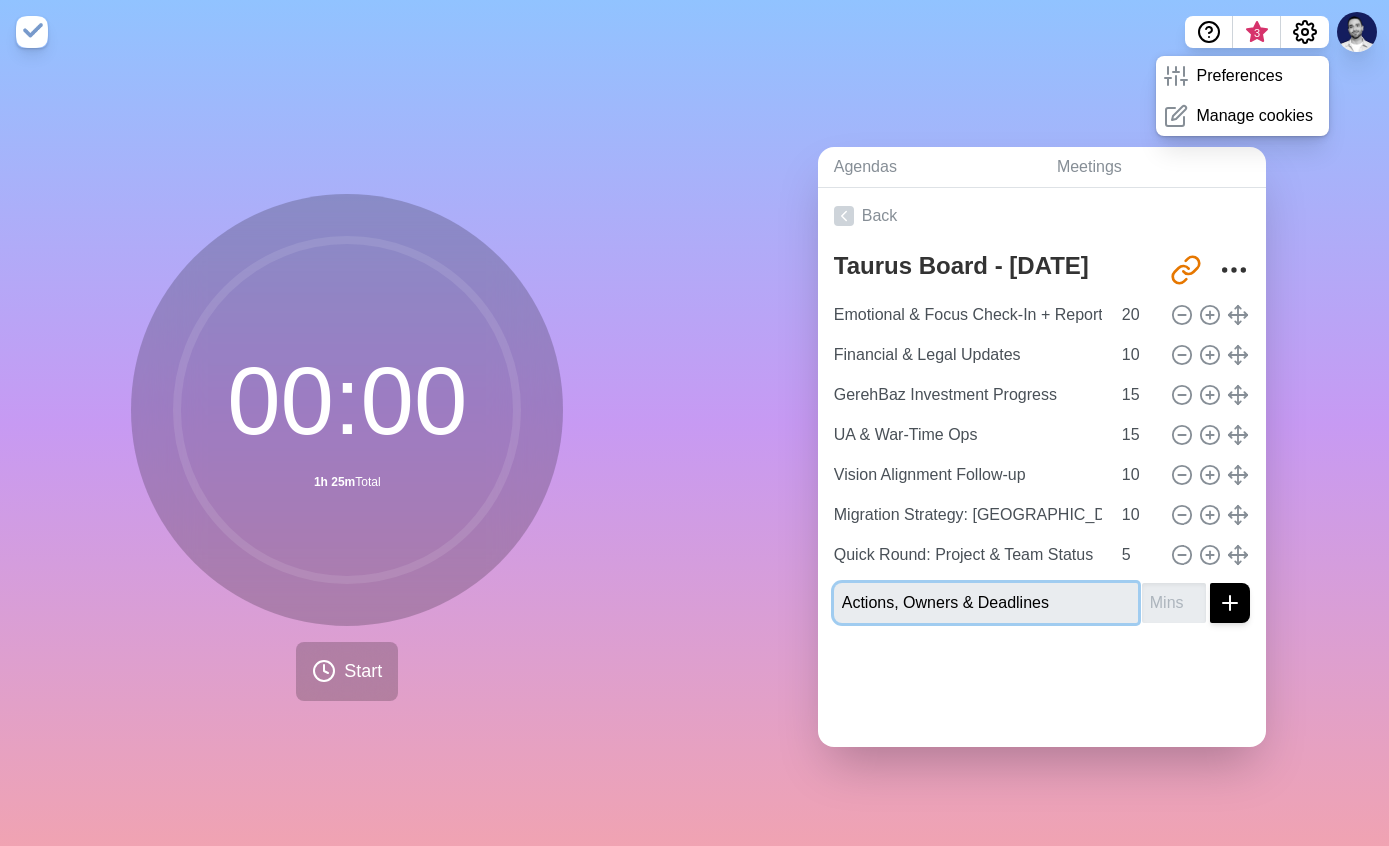 type on "Actions, Owners & Deadlines" 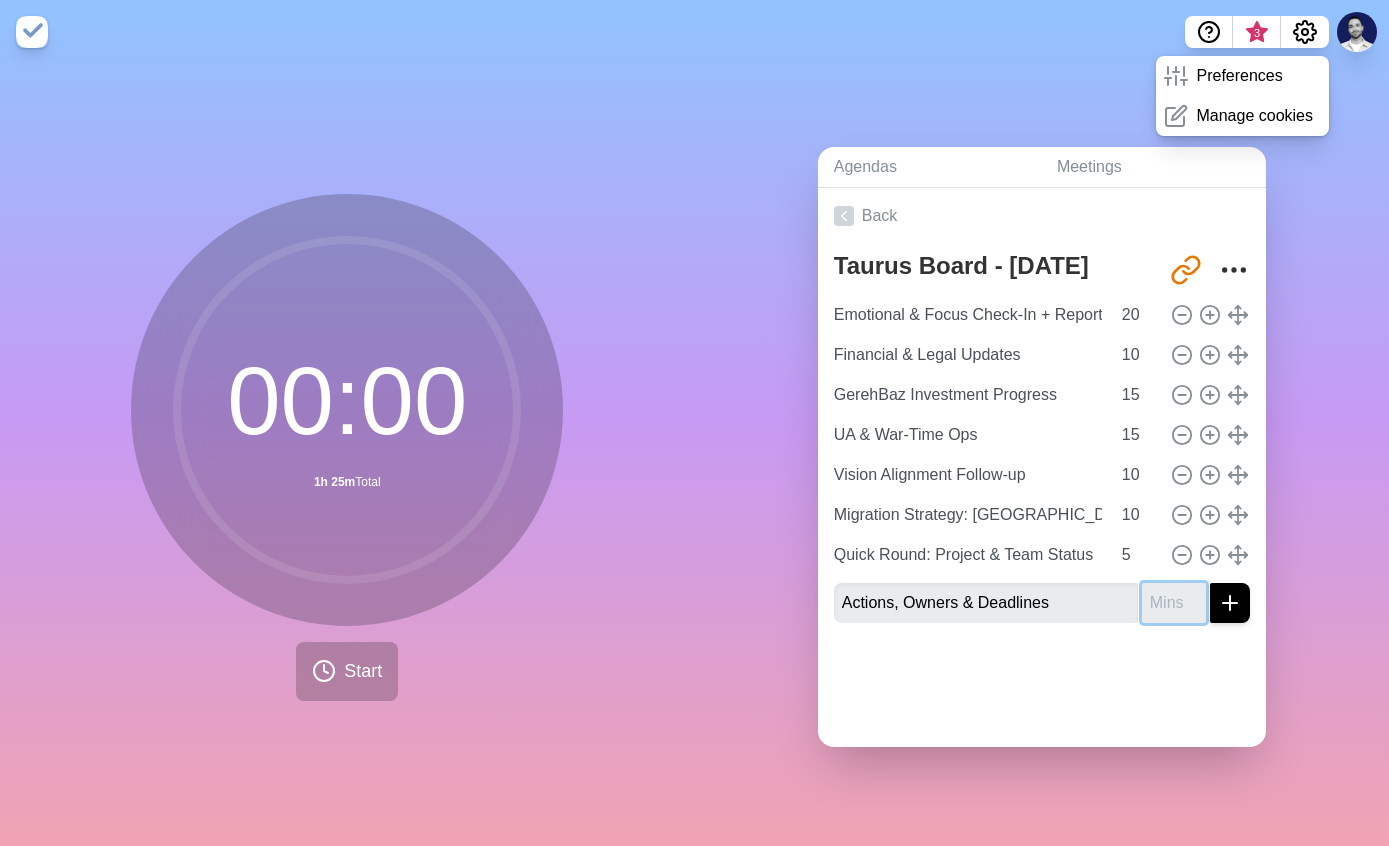 click at bounding box center (1174, 603) 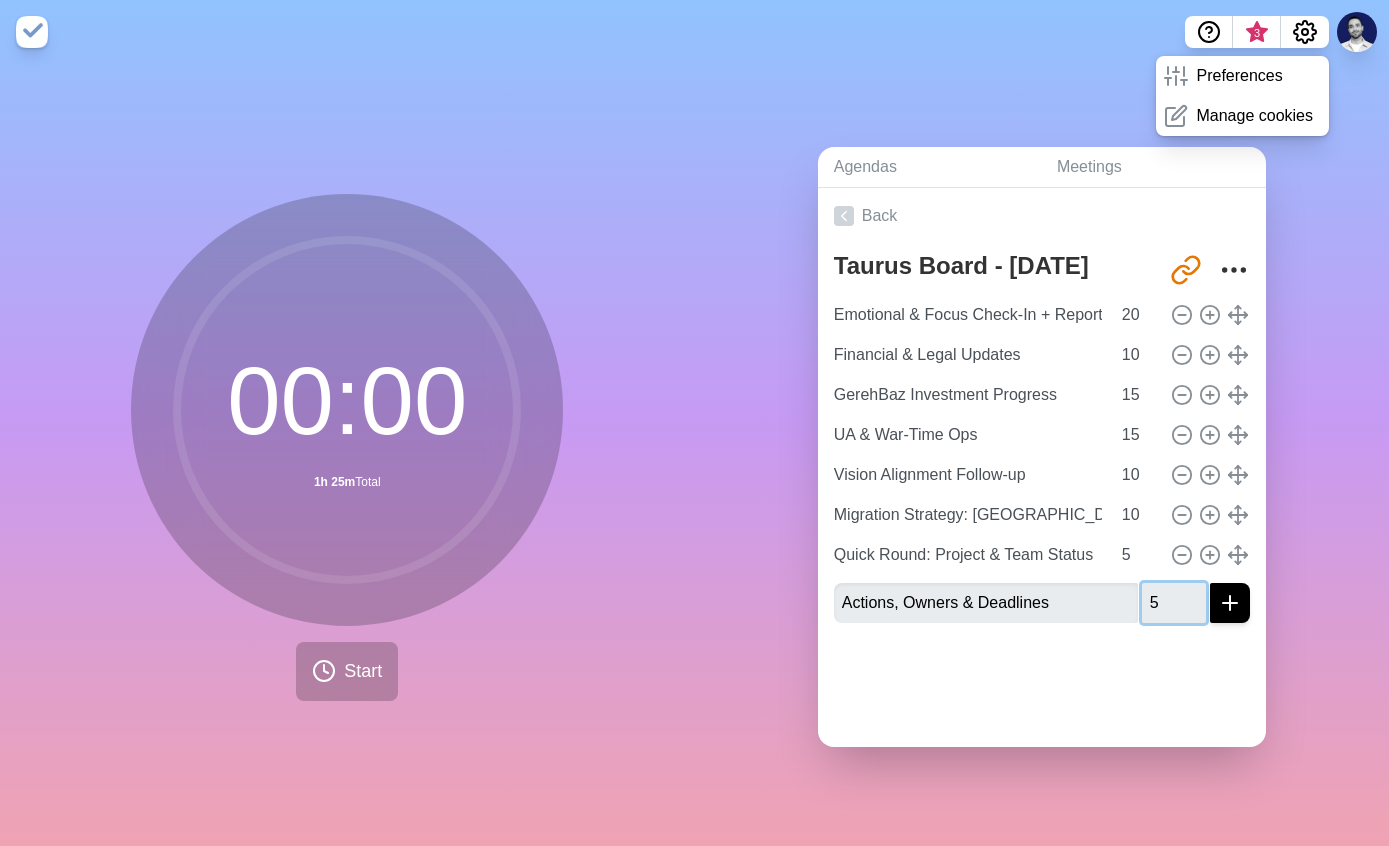 type on "5" 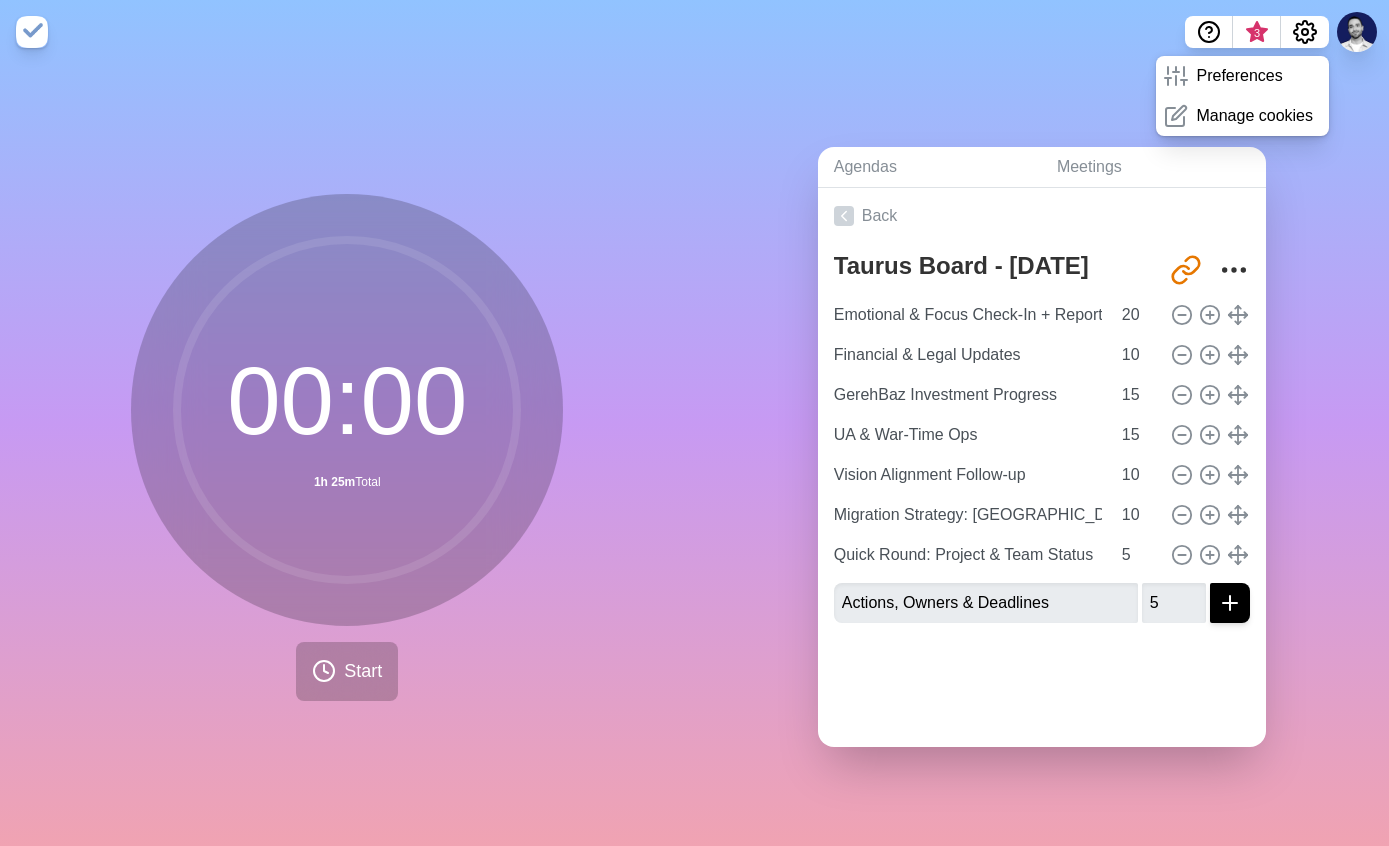 click at bounding box center (1230, 603) 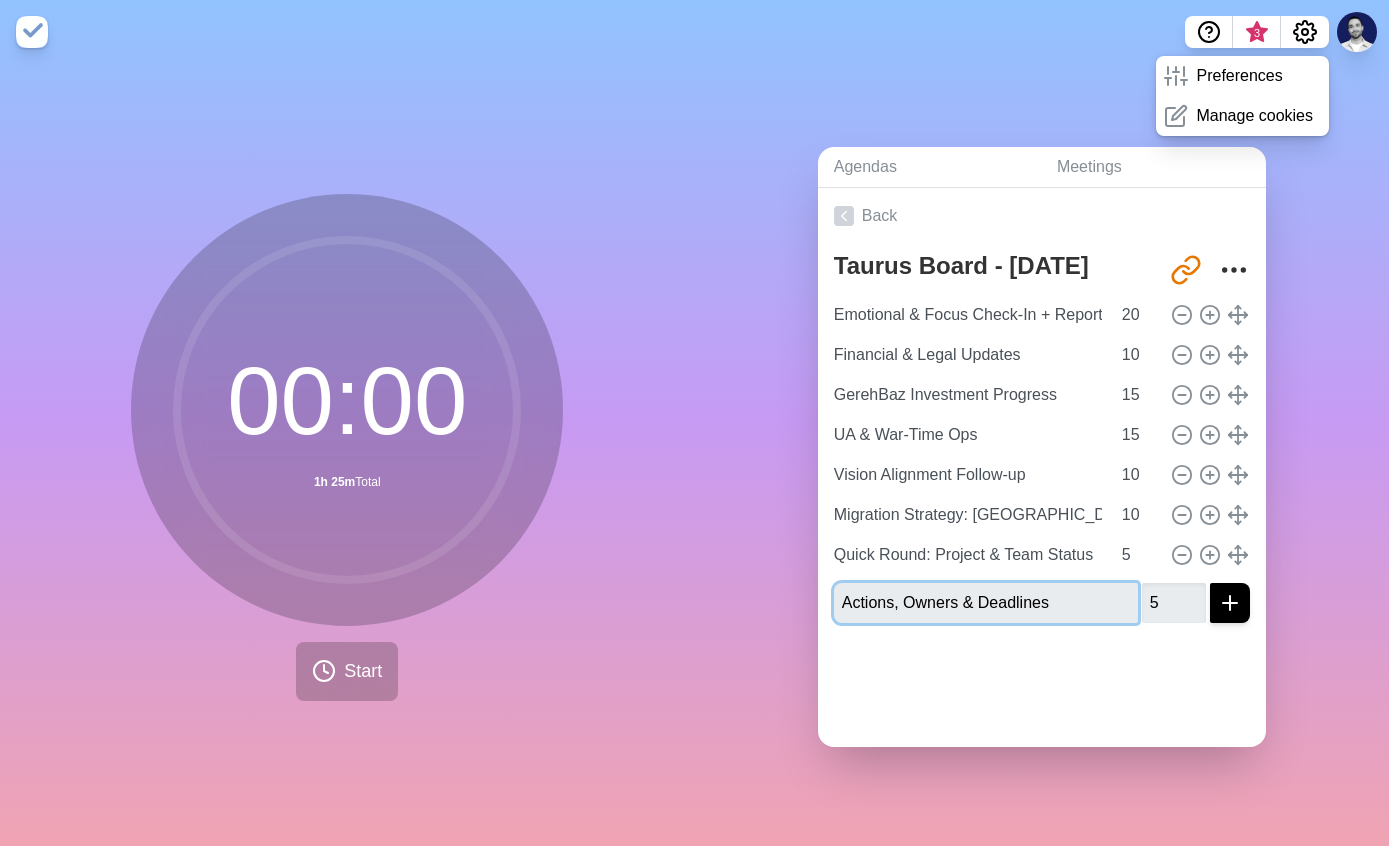 type 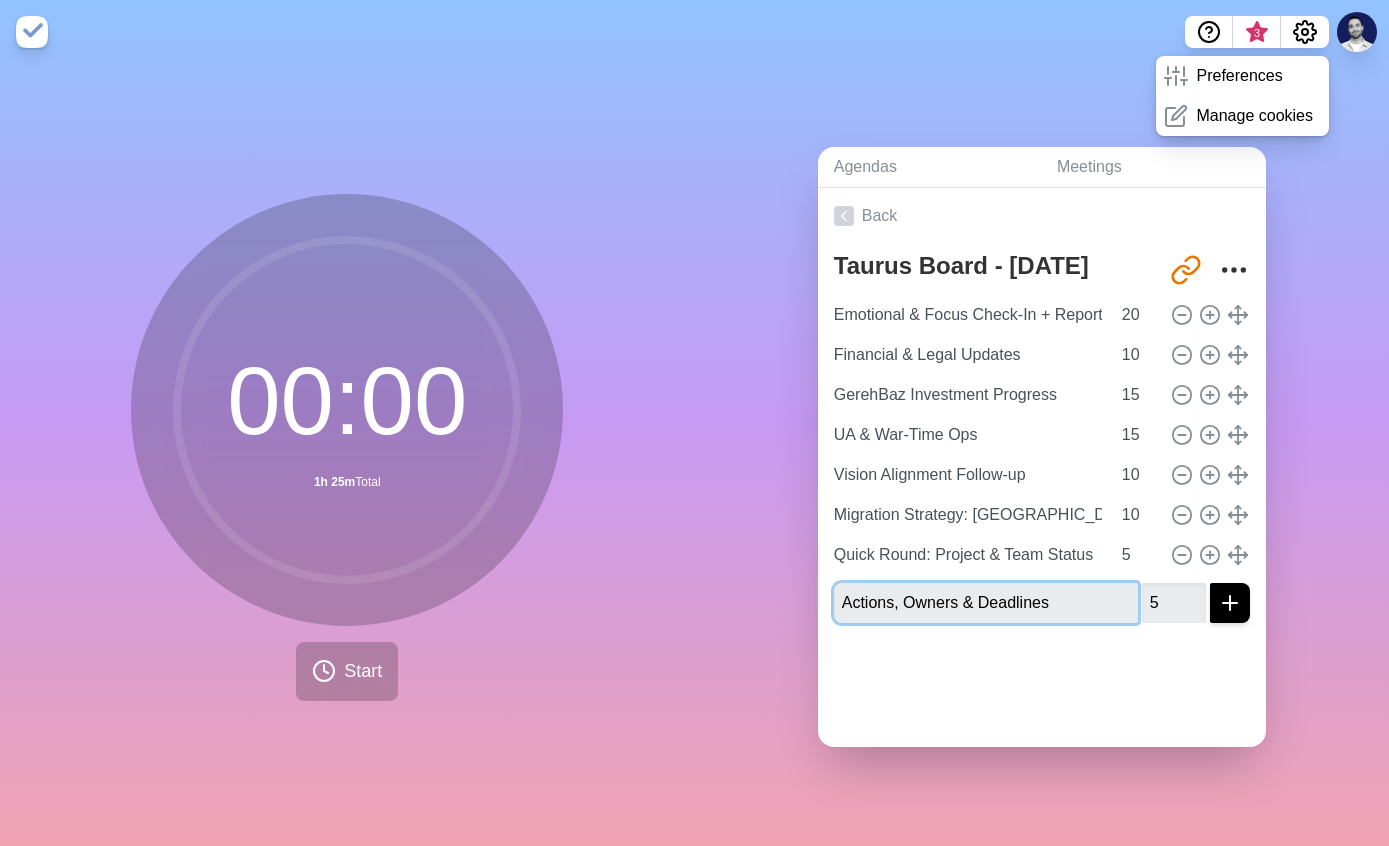 type 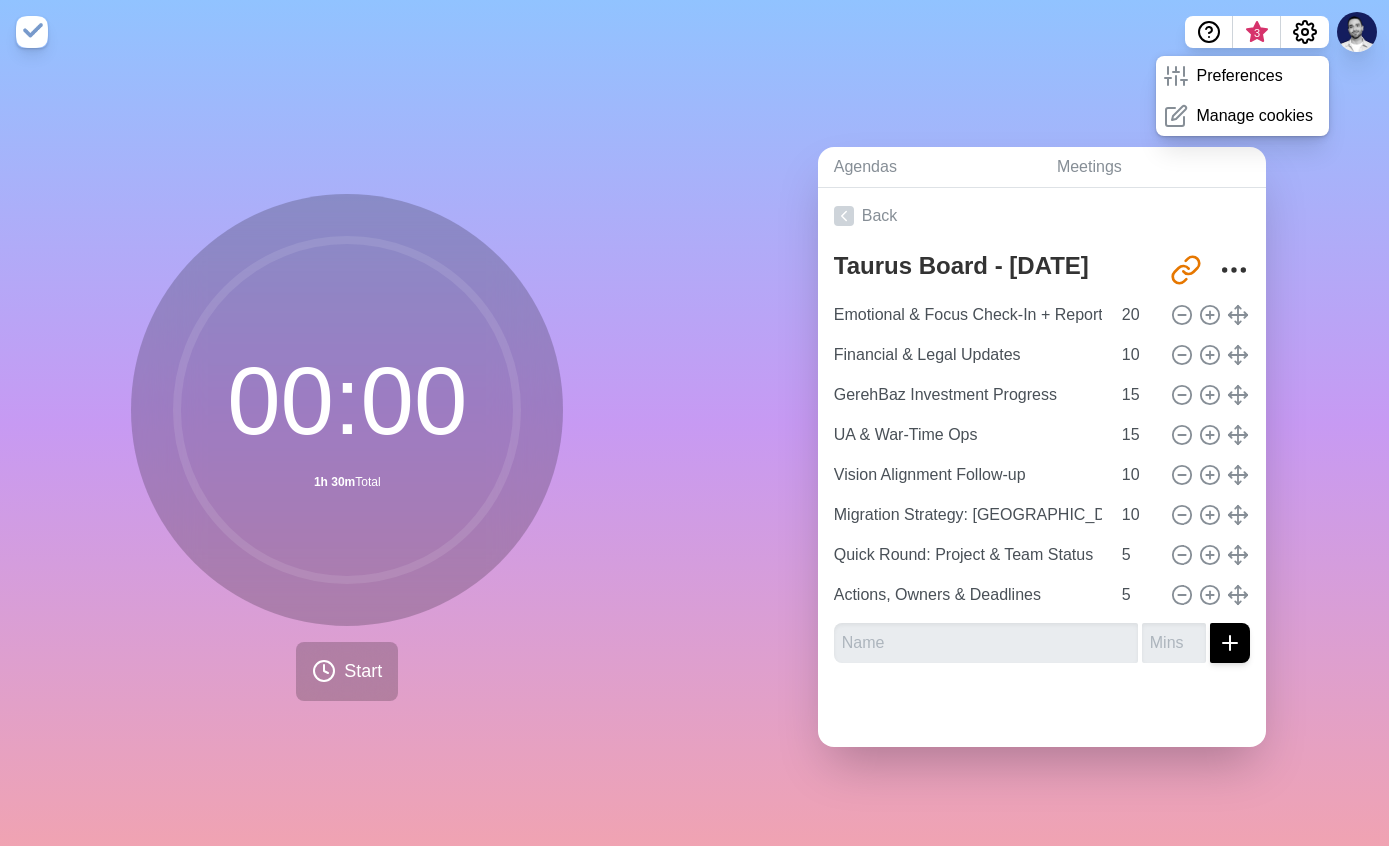 click on "Agendas   Meetings
Back     Taurus Board - [DATE]   [URL][DOMAIN_NAME]           Emotional & Focus Check-In + Report of previous jobs (20 min)   20       Financial & Legal Updates   10       GerehBaz Investment Progress   15       UA & War-Time Ops   15       Vision Alignment Follow-up   10       Migration Strategy: [GEOGRAPHIC_DATA] & [GEOGRAPHIC_DATA]   10       Quick Round: Project & Team Status   5       Actions, Owners & Deadlines   5" at bounding box center (1042, 455) 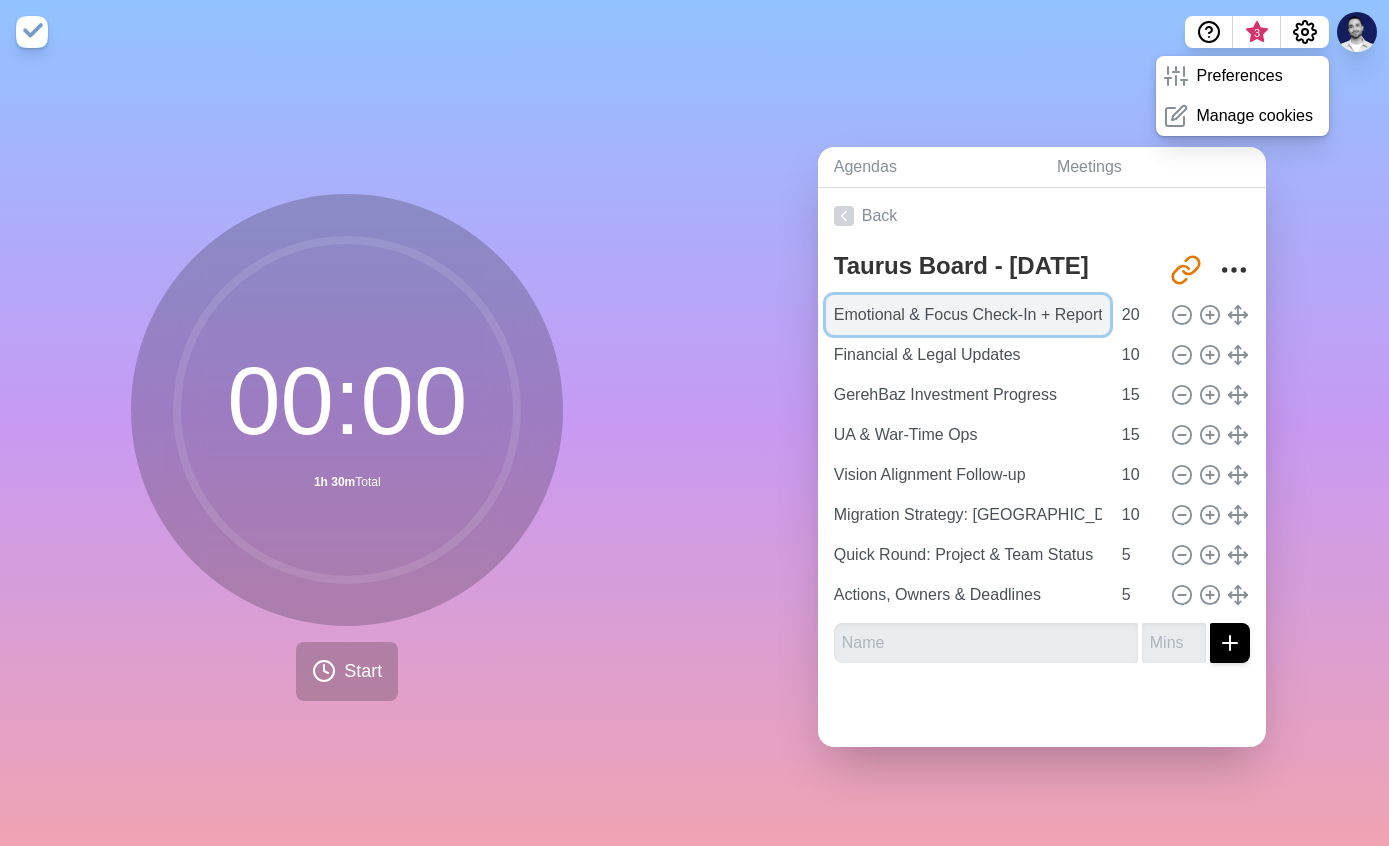 click on "Emotional & Focus Check-In + Report of previous jobs (20 min)" at bounding box center (968, 315) 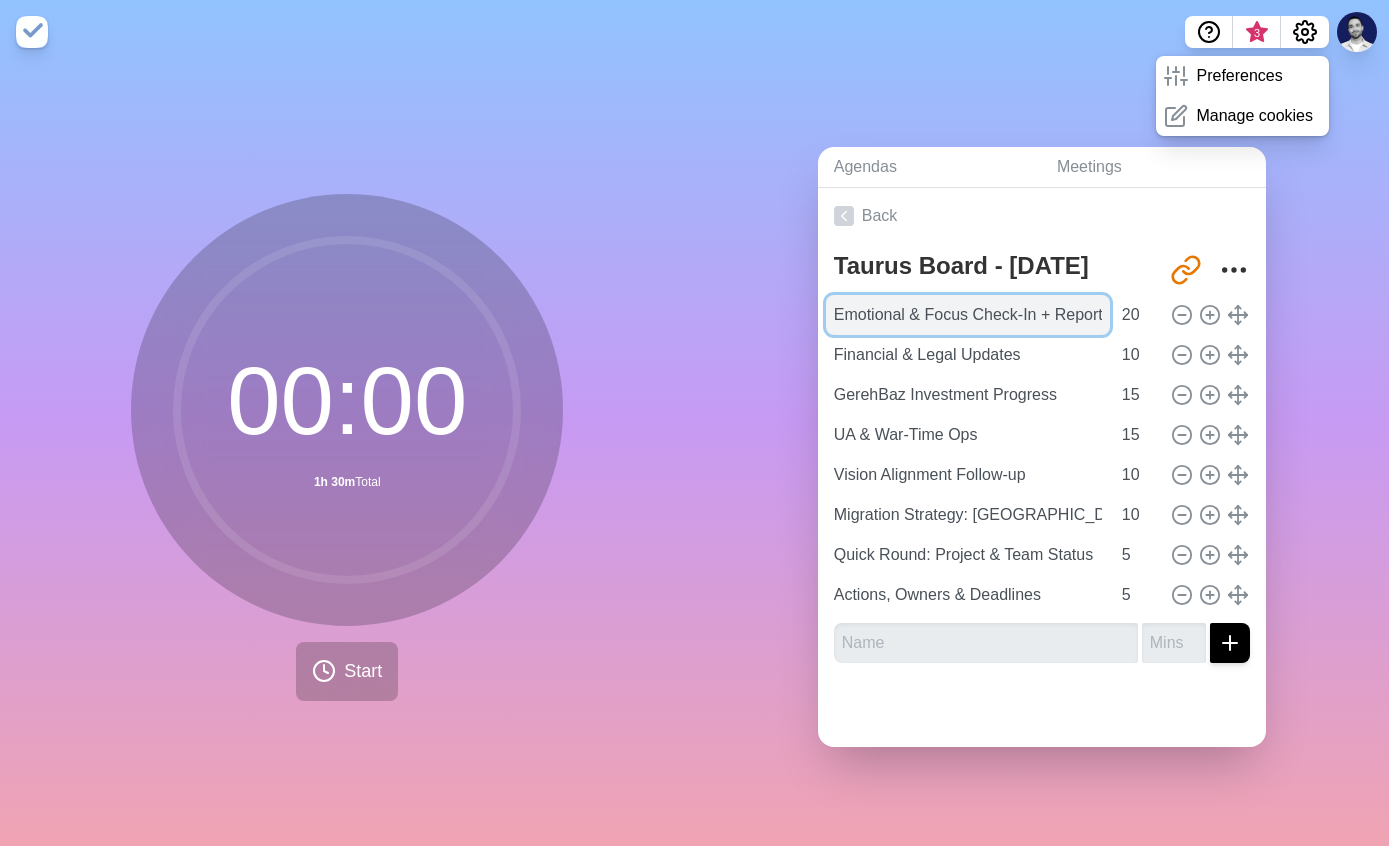 scroll, scrollTop: 0, scrollLeft: 0, axis: both 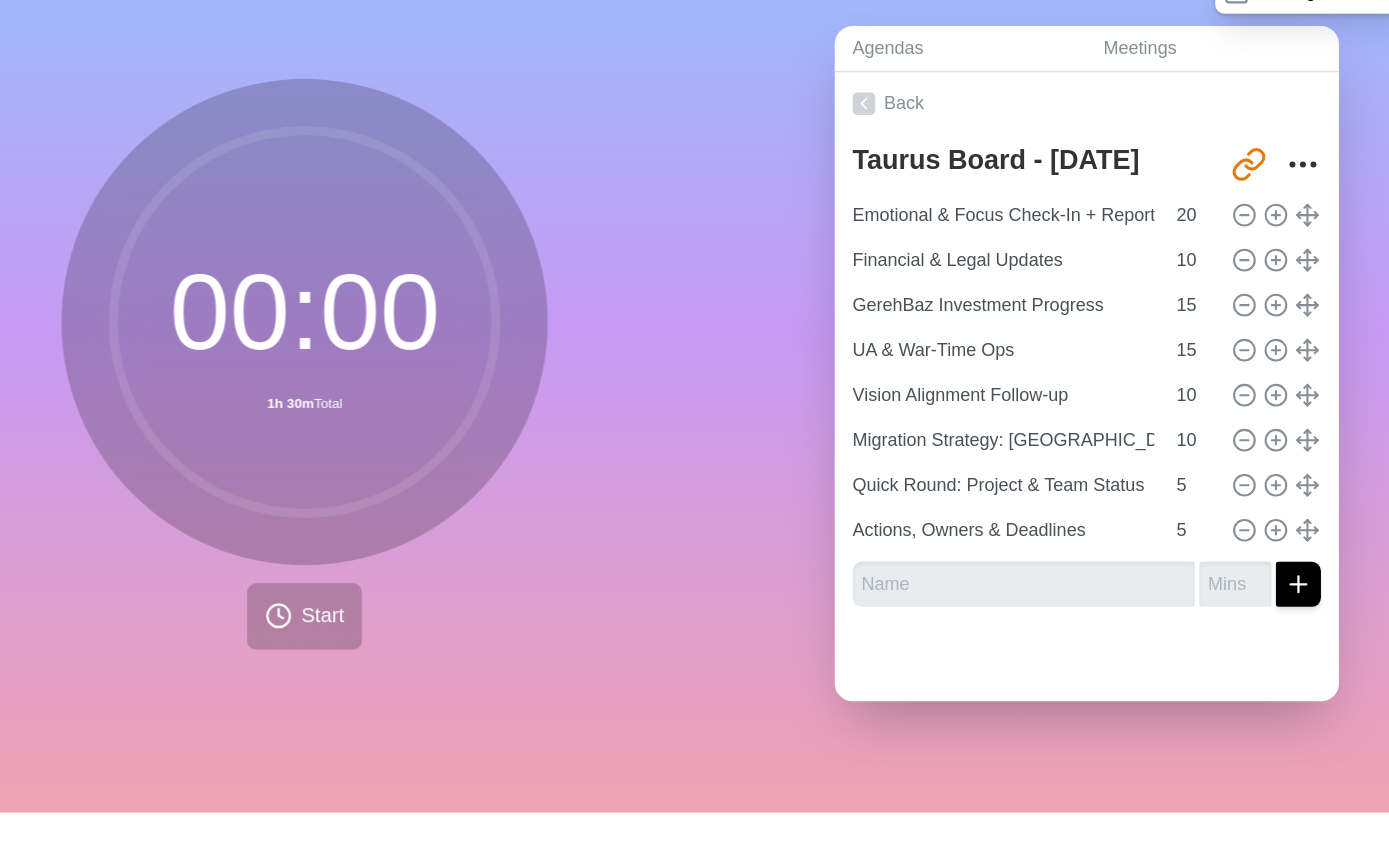 click on "00 : 00   1h 30m
Total             Start" at bounding box center [347, 455] 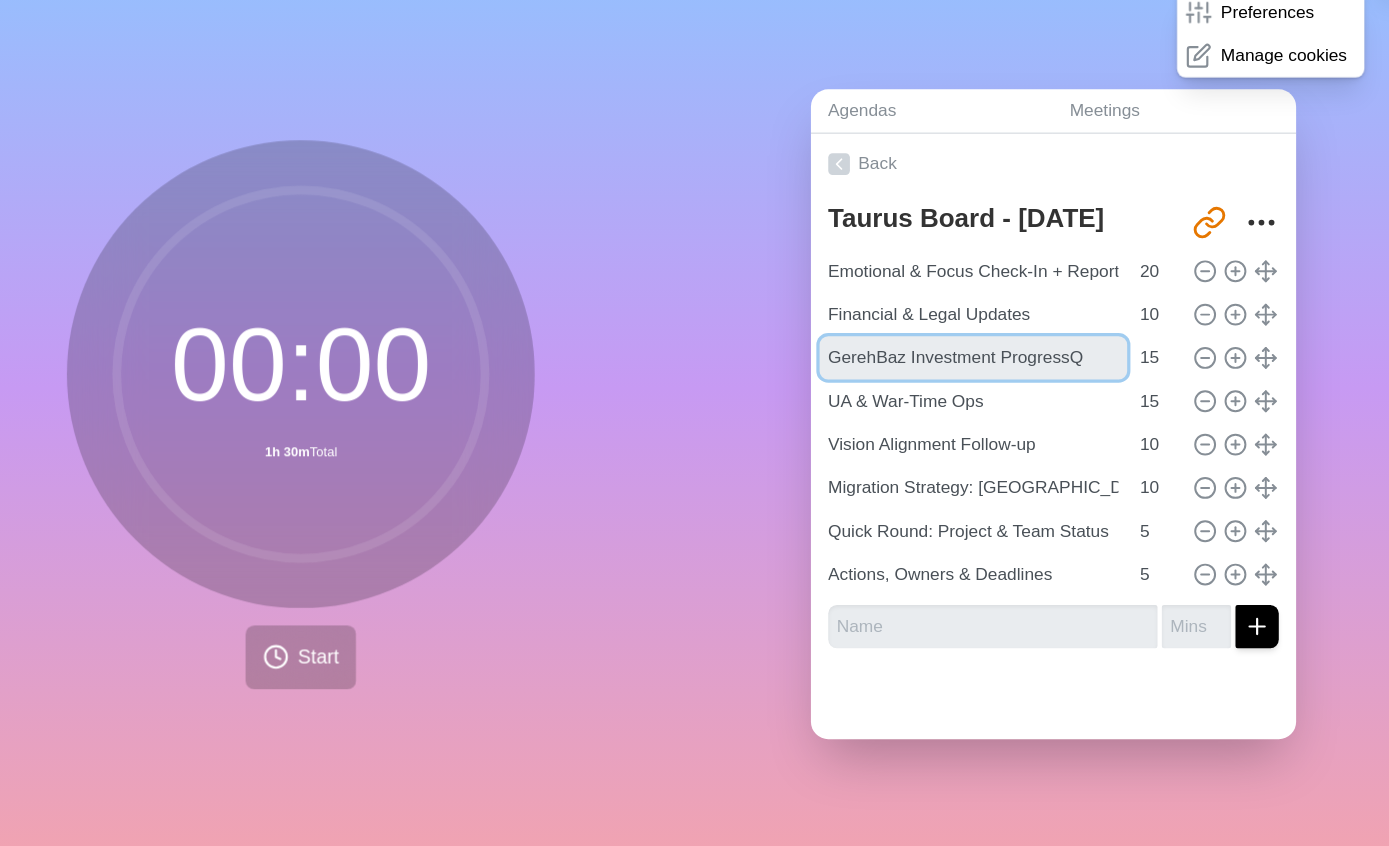 type on "GerehBaz Investment ProgressQ" 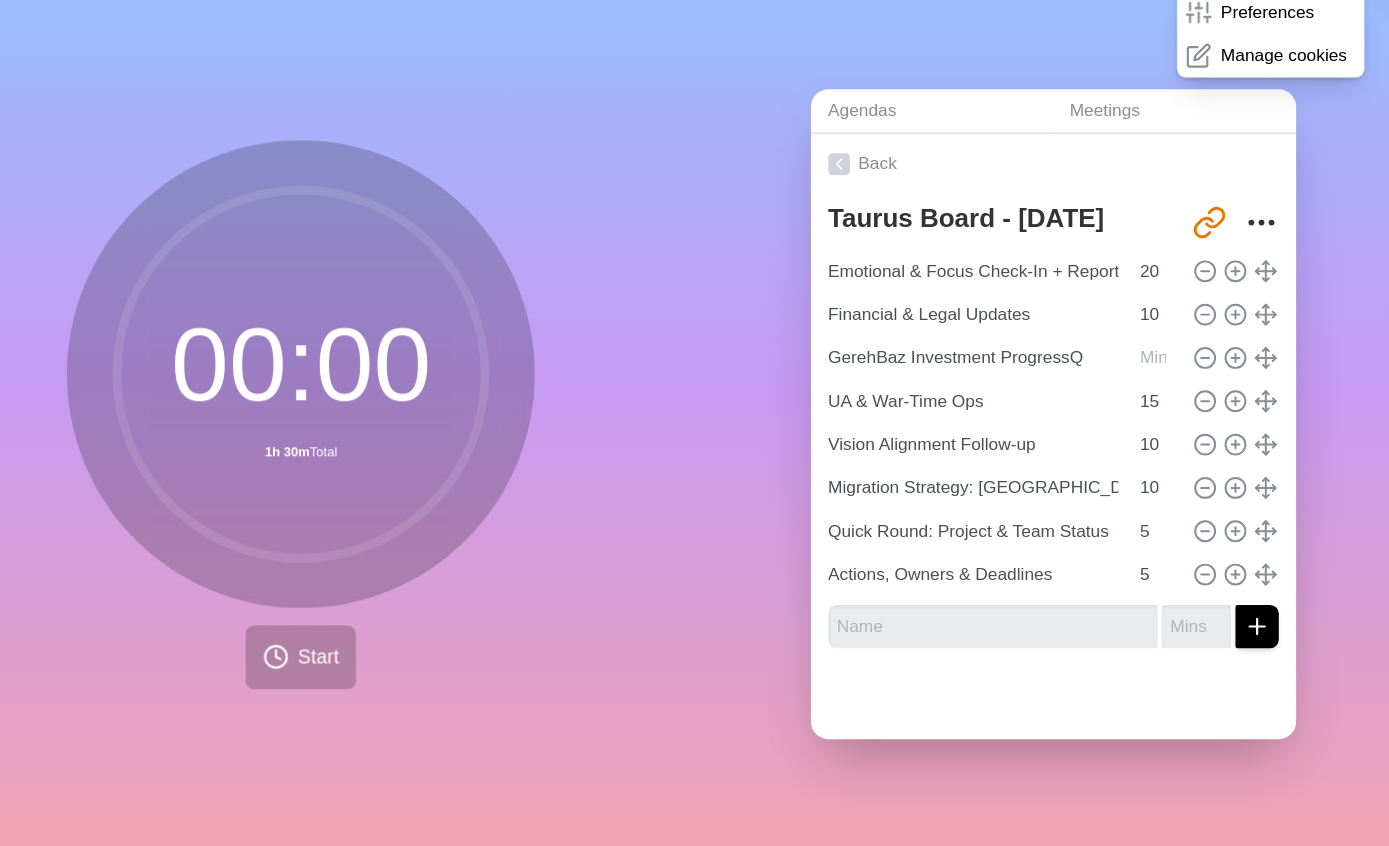 type on "0" 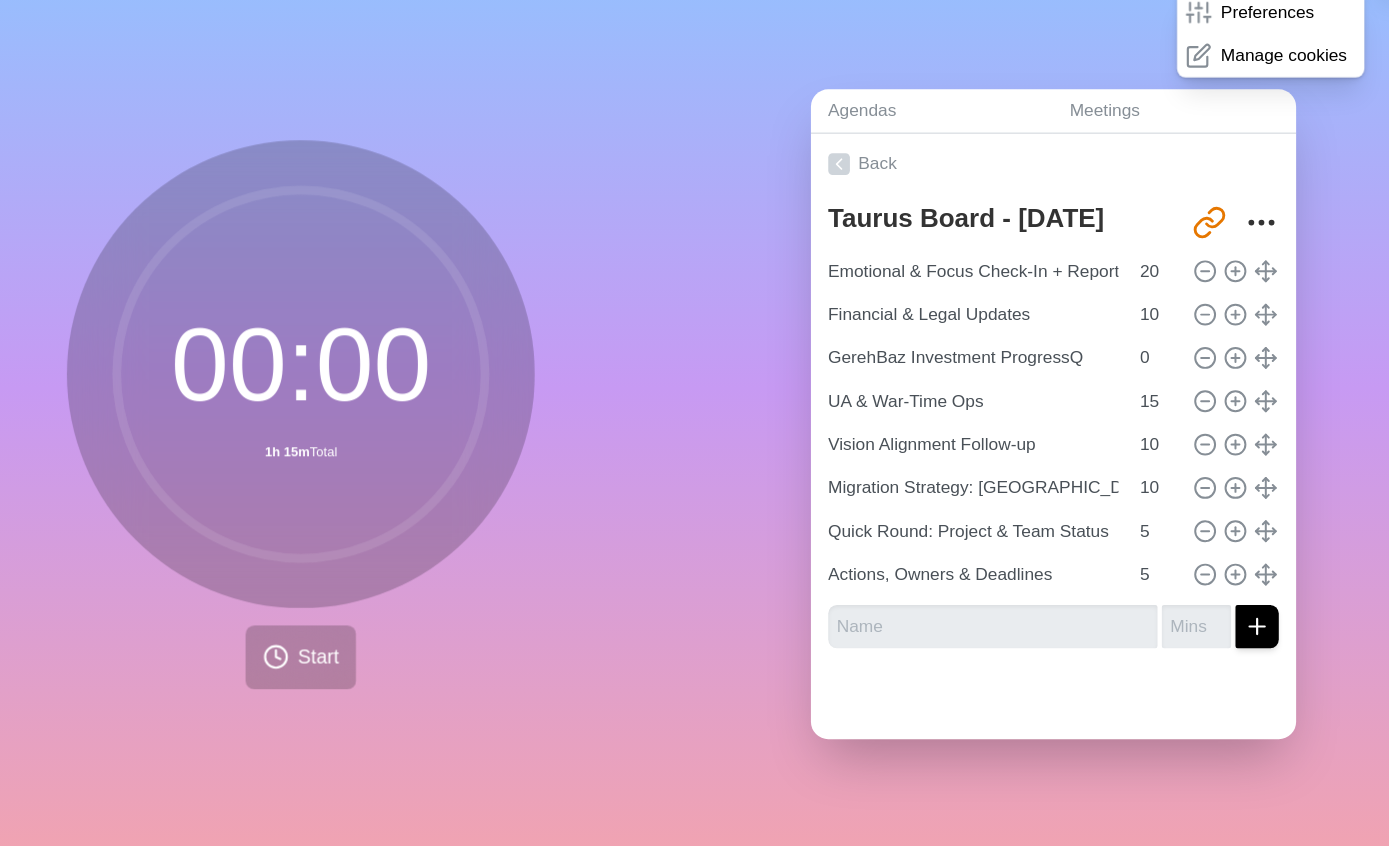 scroll, scrollTop: 0, scrollLeft: 0, axis: both 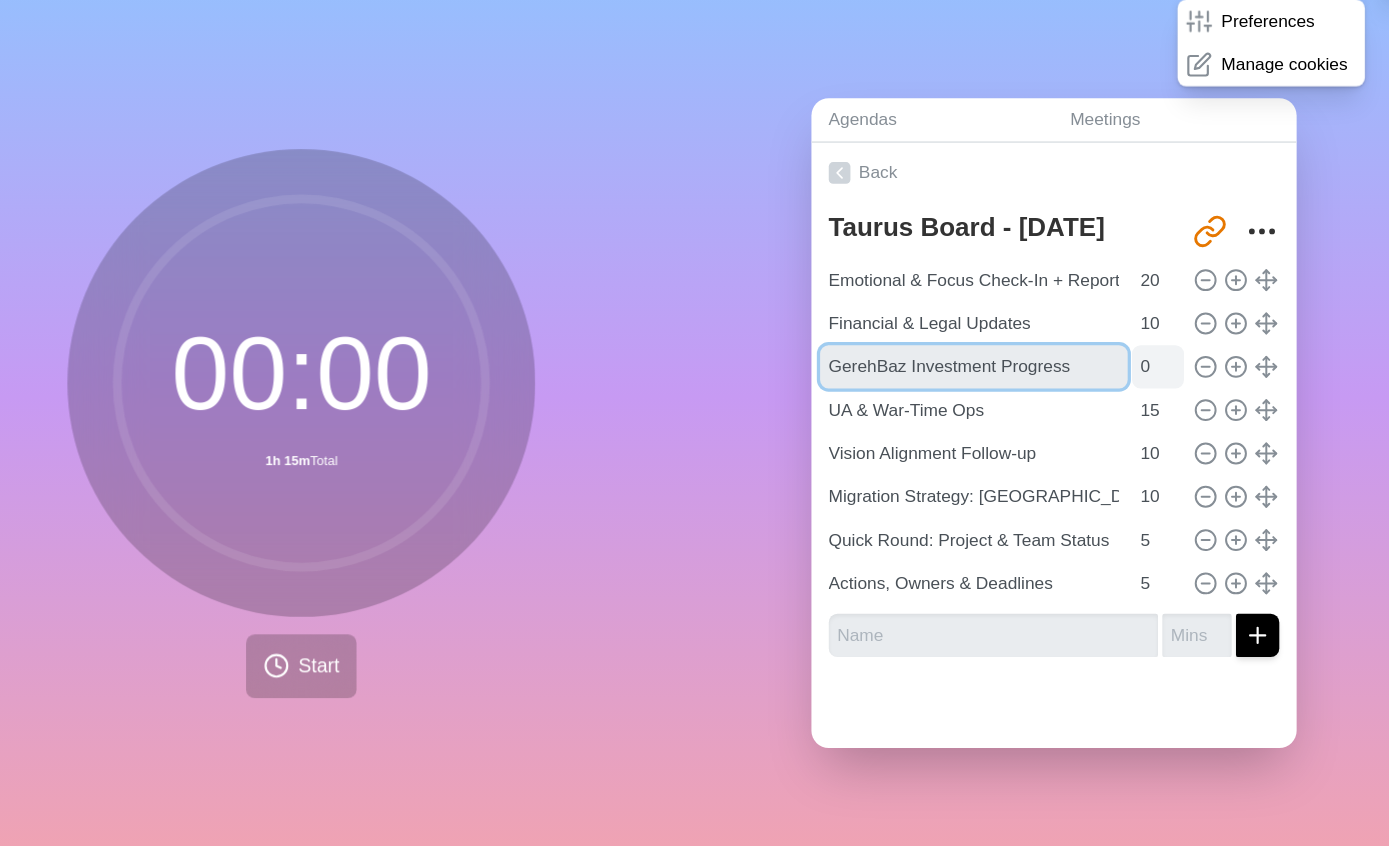 type on "GerehBaz Investment Progress" 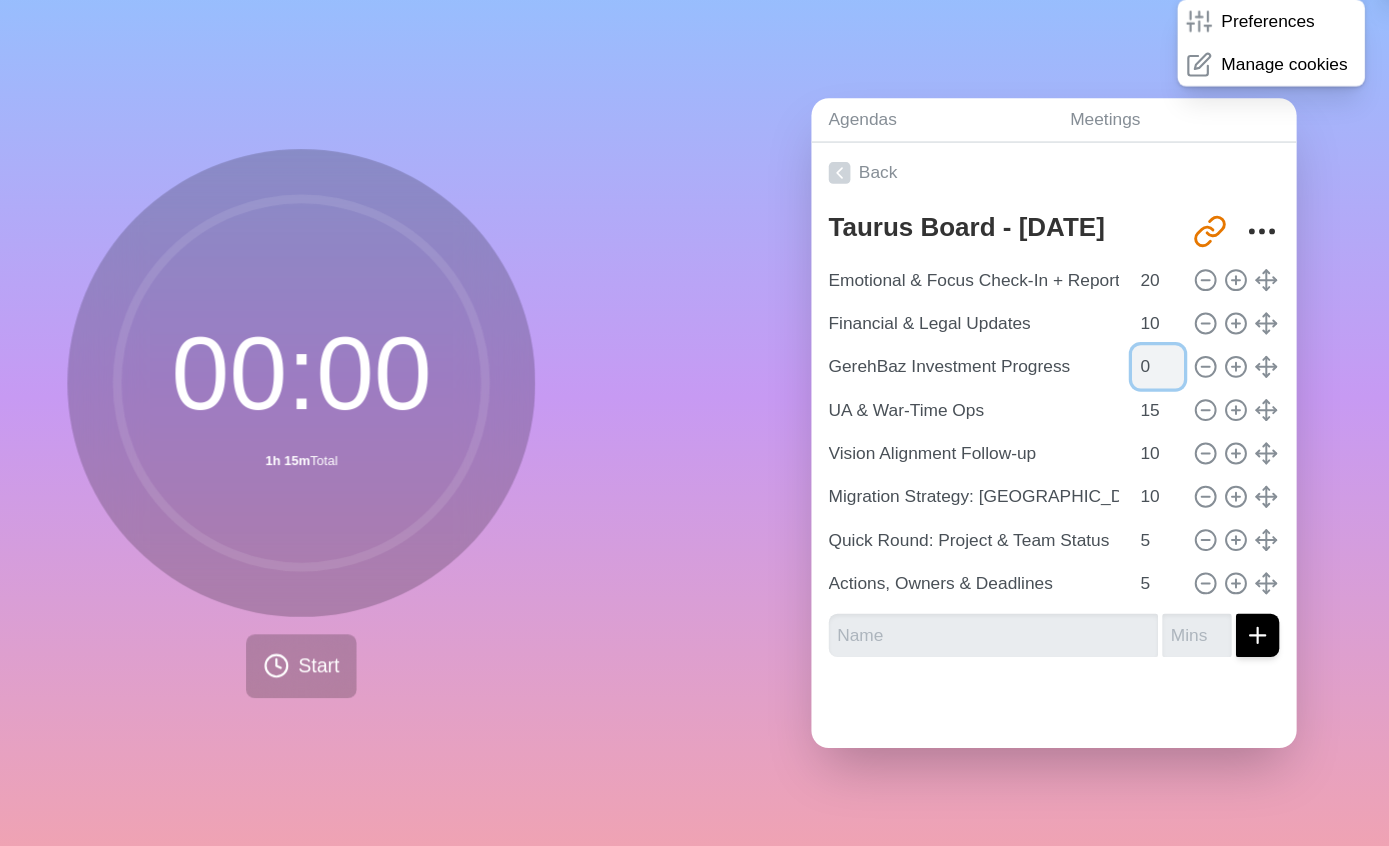 click on "0" at bounding box center [1138, 395] 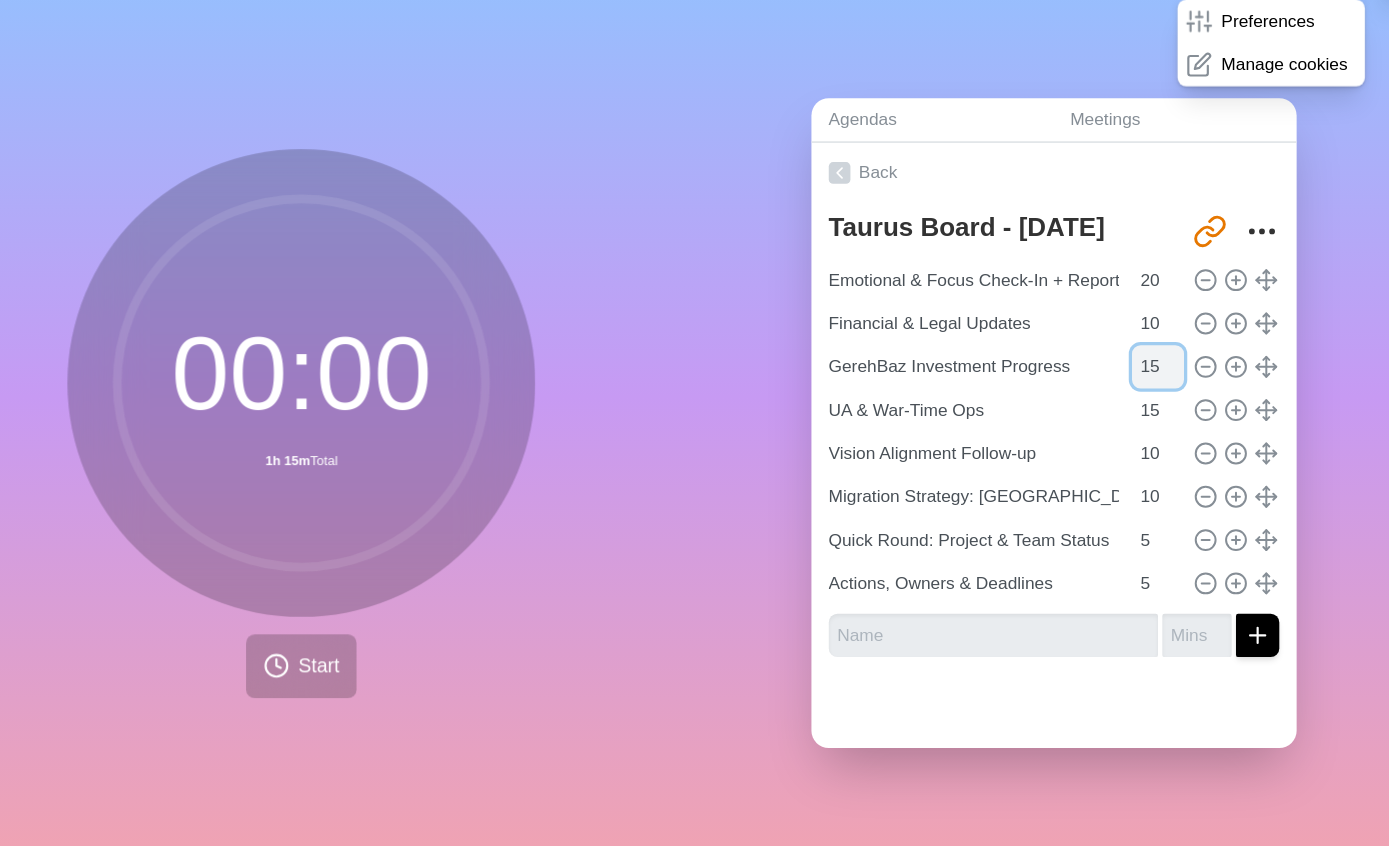 type on "15" 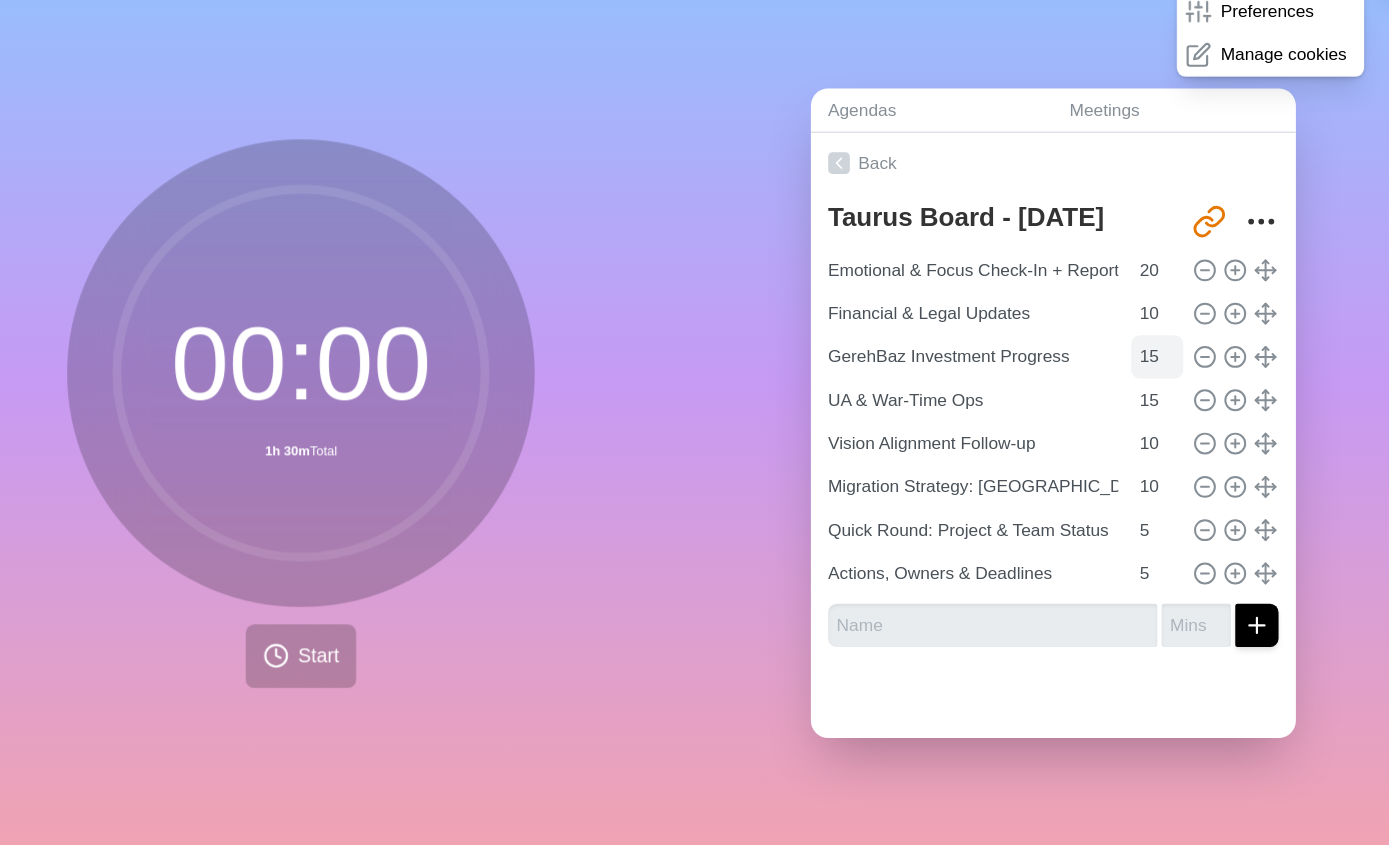 scroll, scrollTop: 52, scrollLeft: 0, axis: vertical 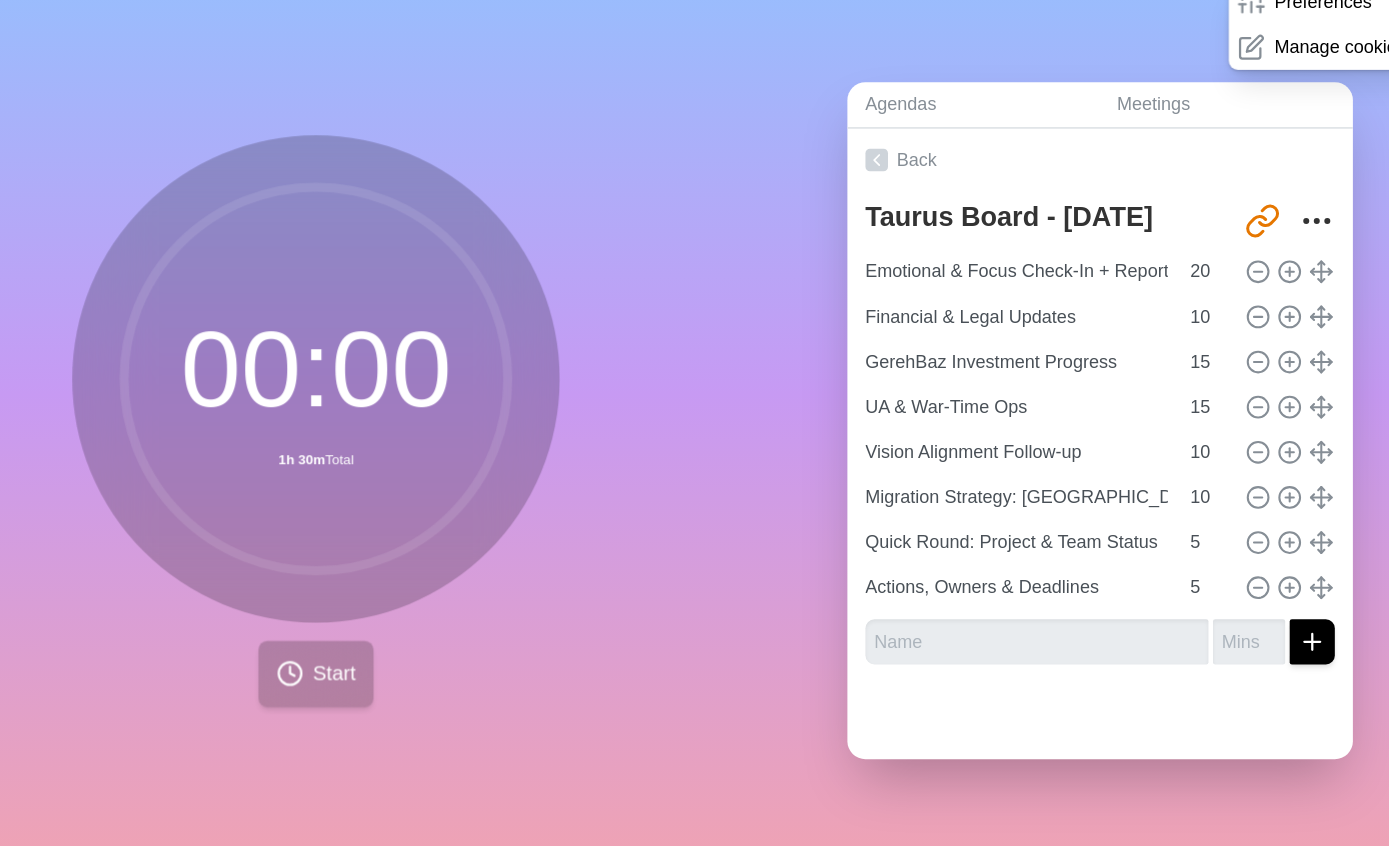 click on "Start" at bounding box center (347, 671) 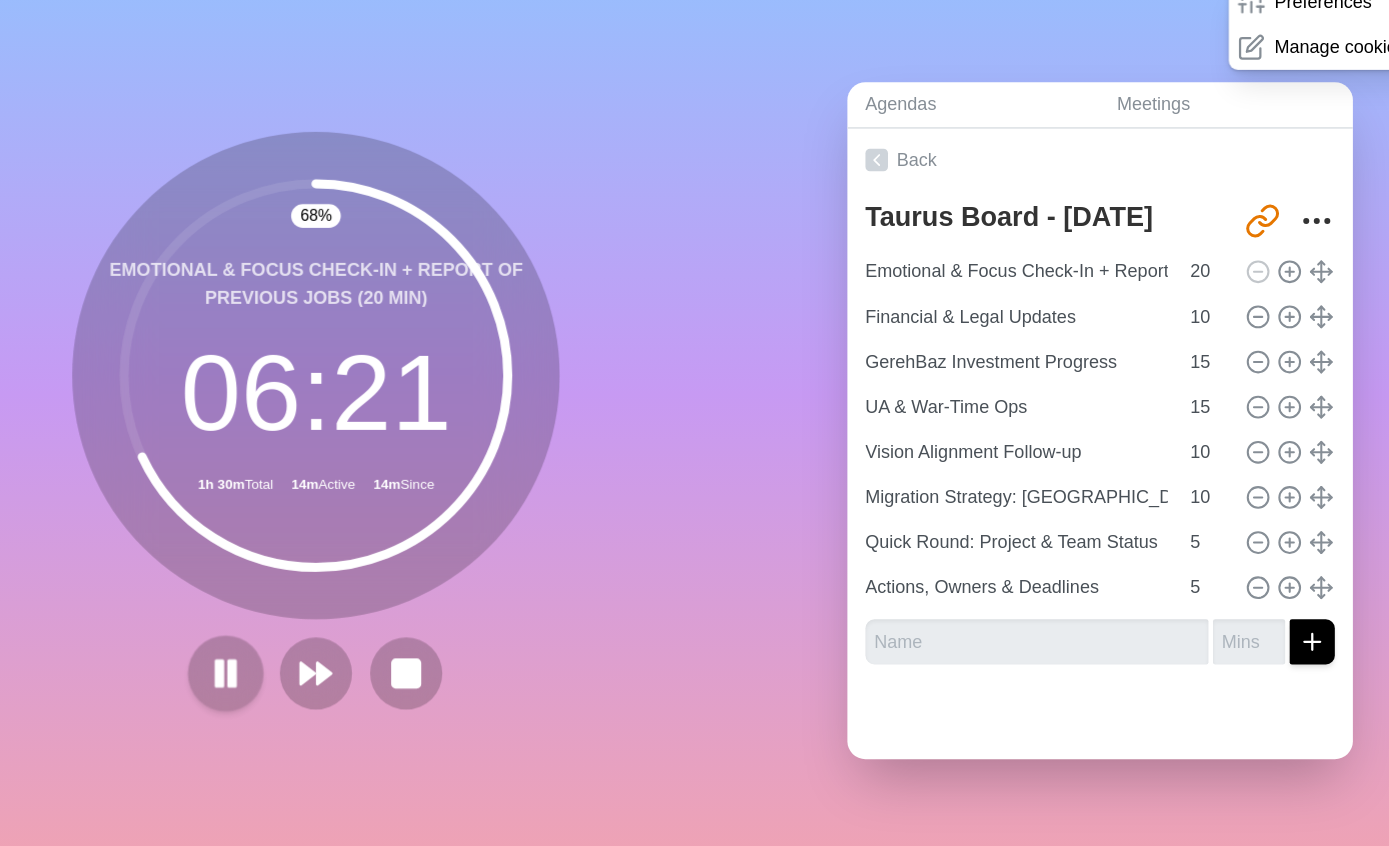 click 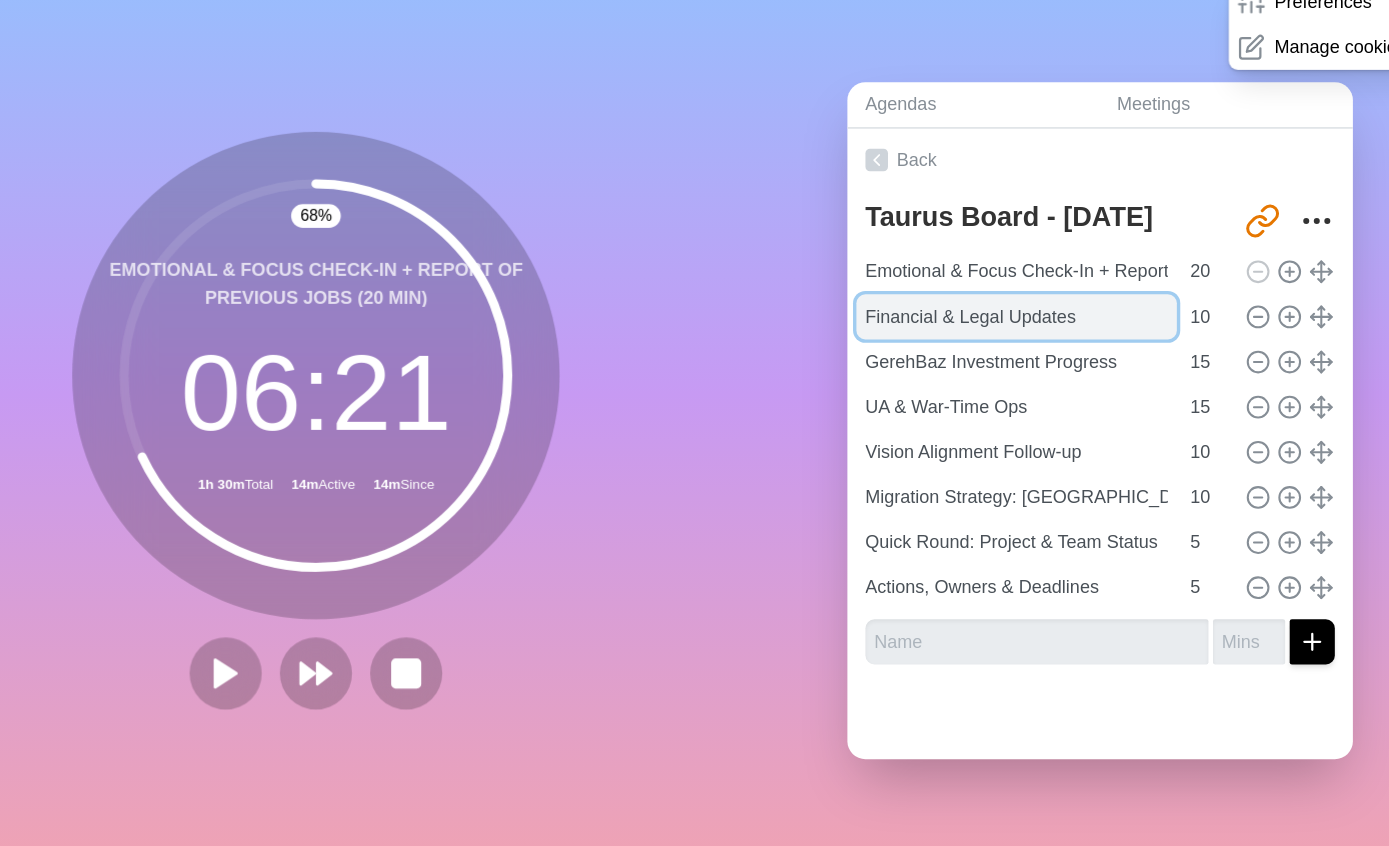 click on "Financial & Legal Updates" at bounding box center [968, 355] 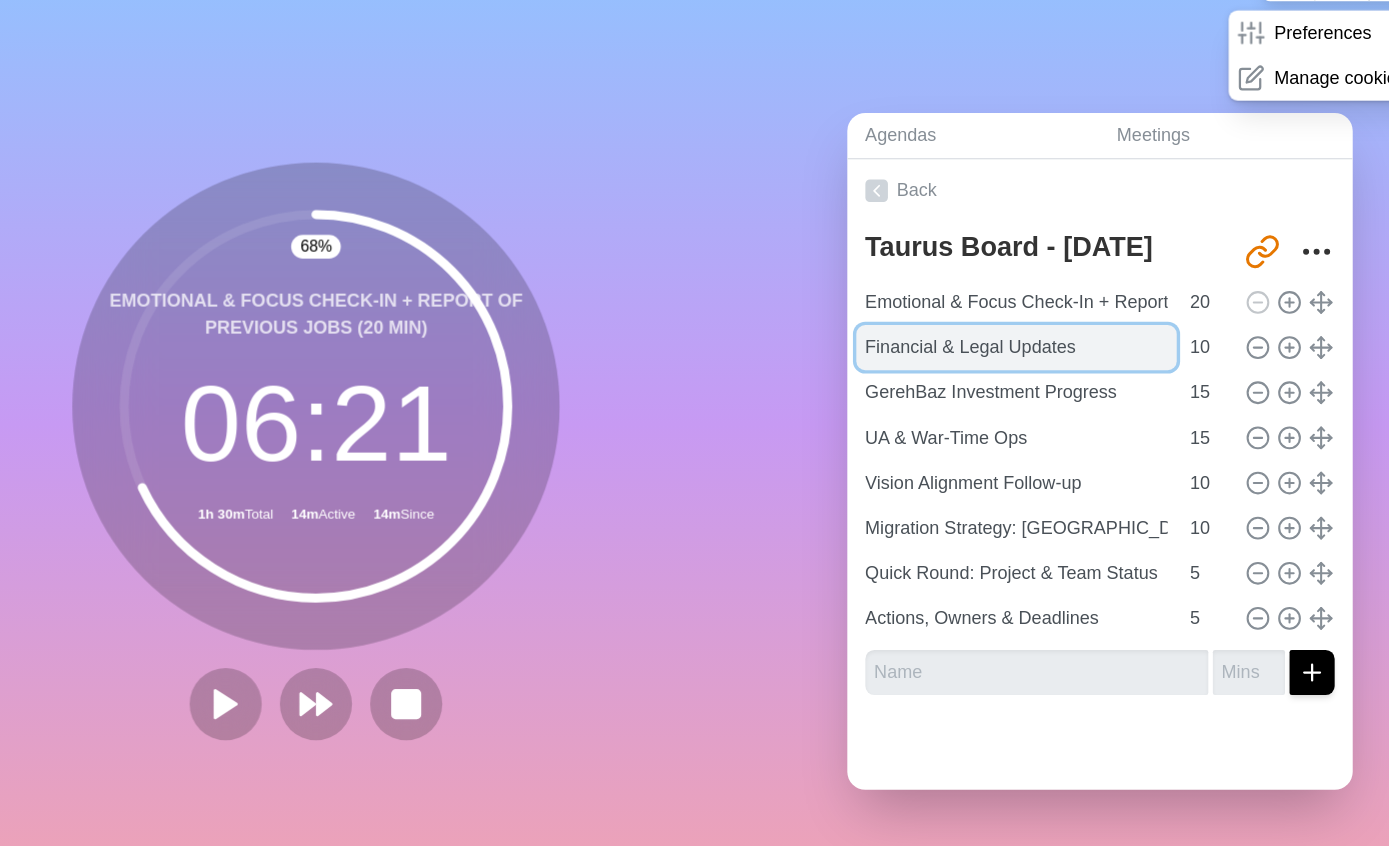 scroll, scrollTop: 0, scrollLeft: 0, axis: both 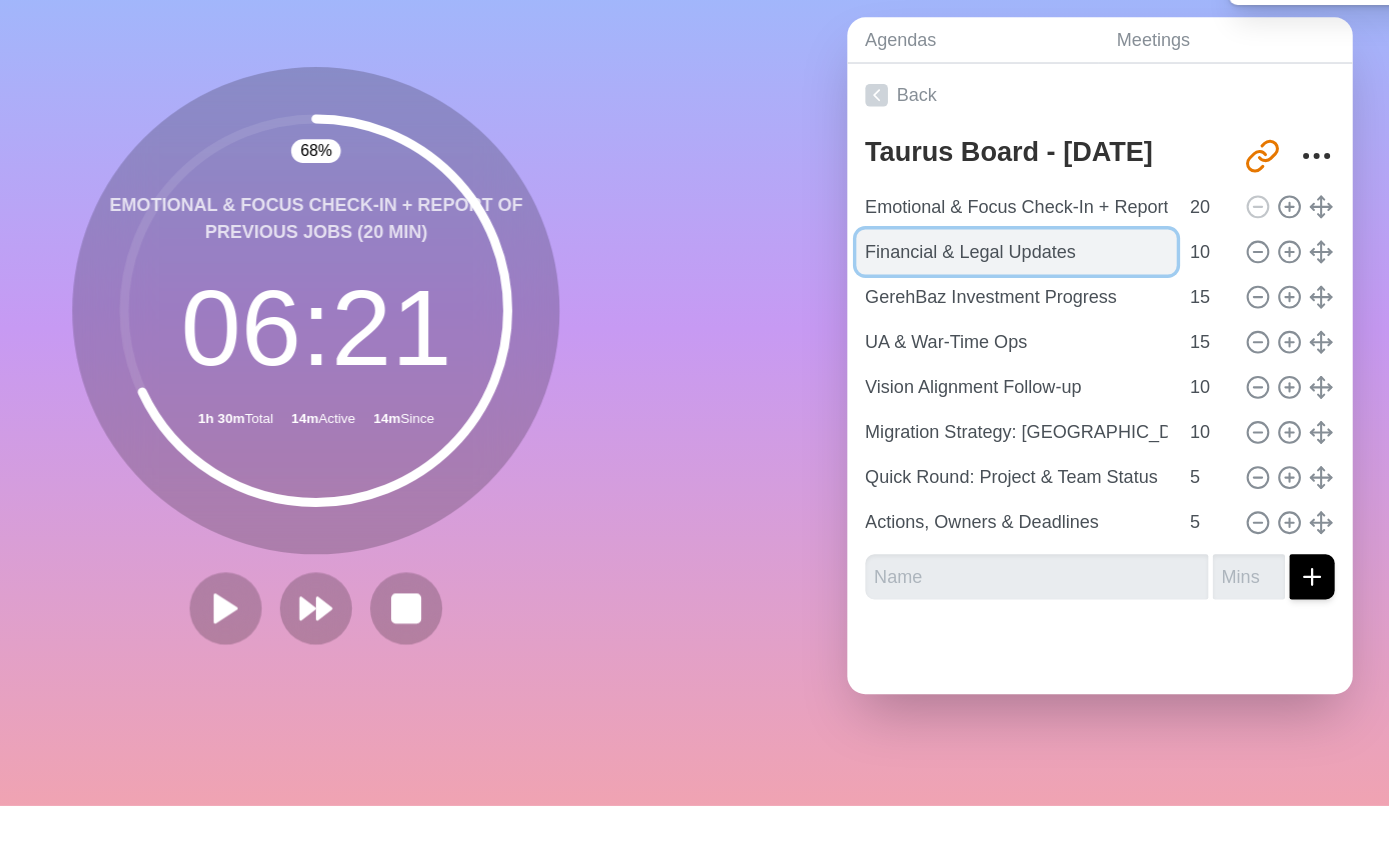 click on "Financial & Legal Updates" at bounding box center (968, 355) 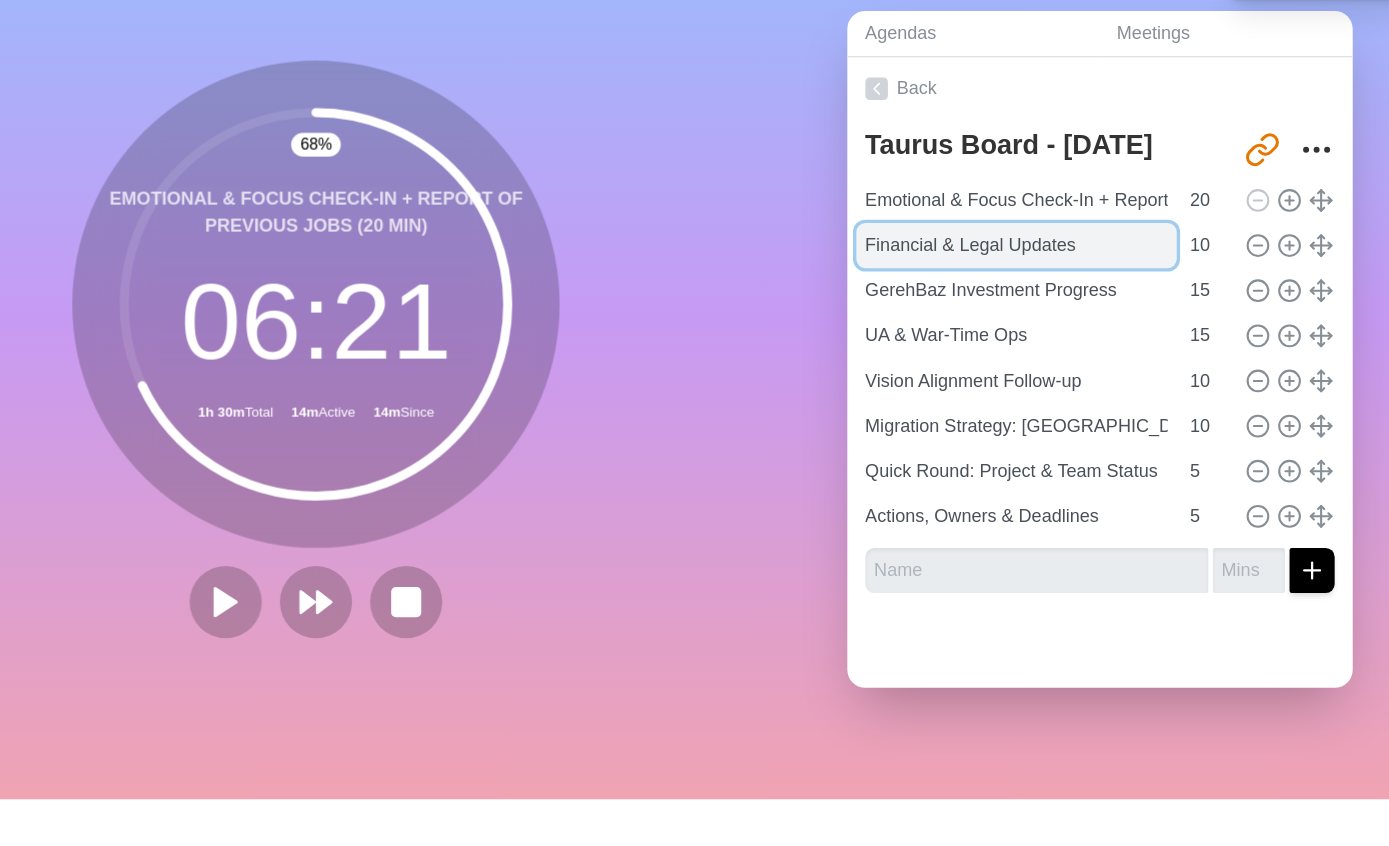 scroll, scrollTop: 16, scrollLeft: 0, axis: vertical 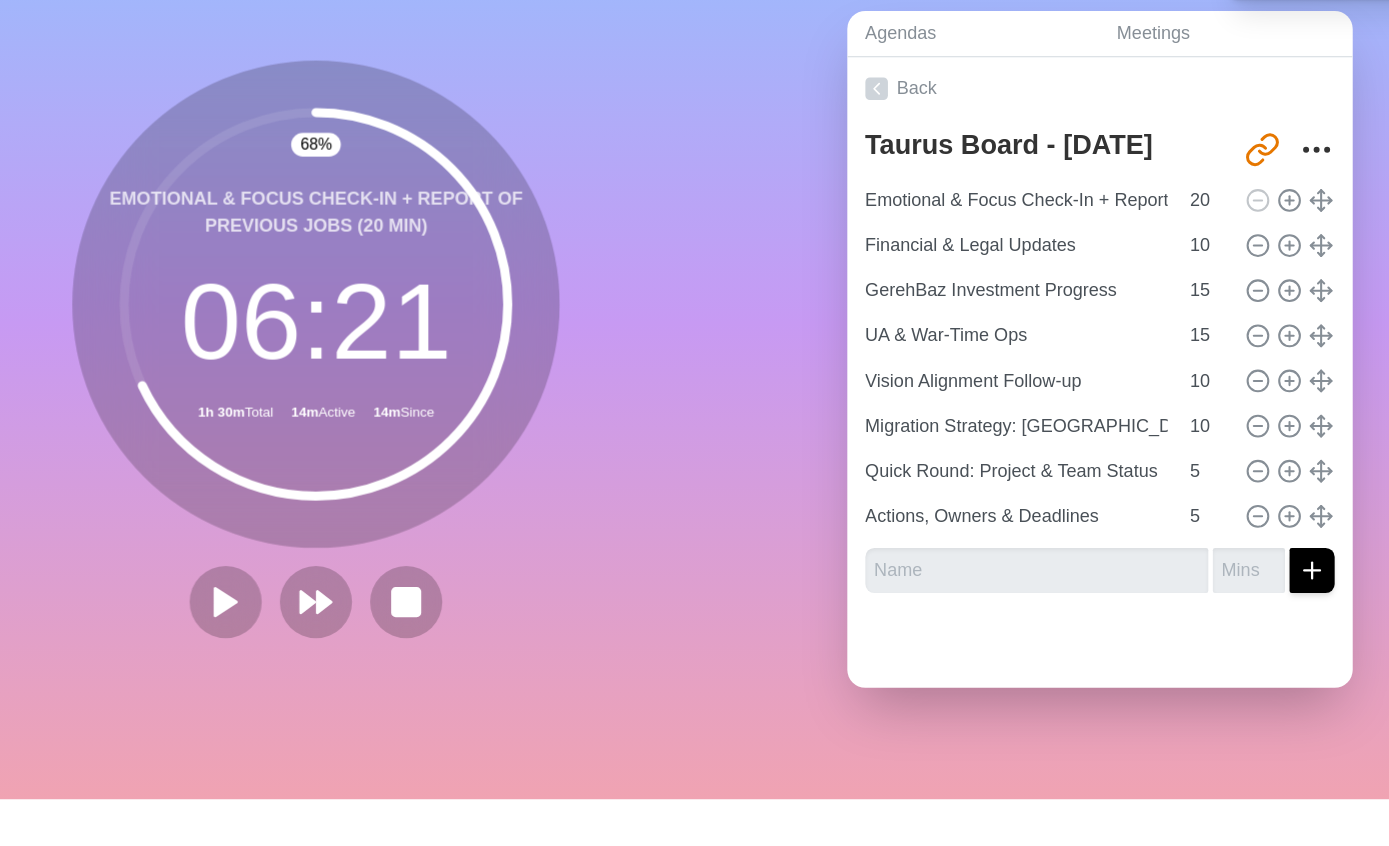 click 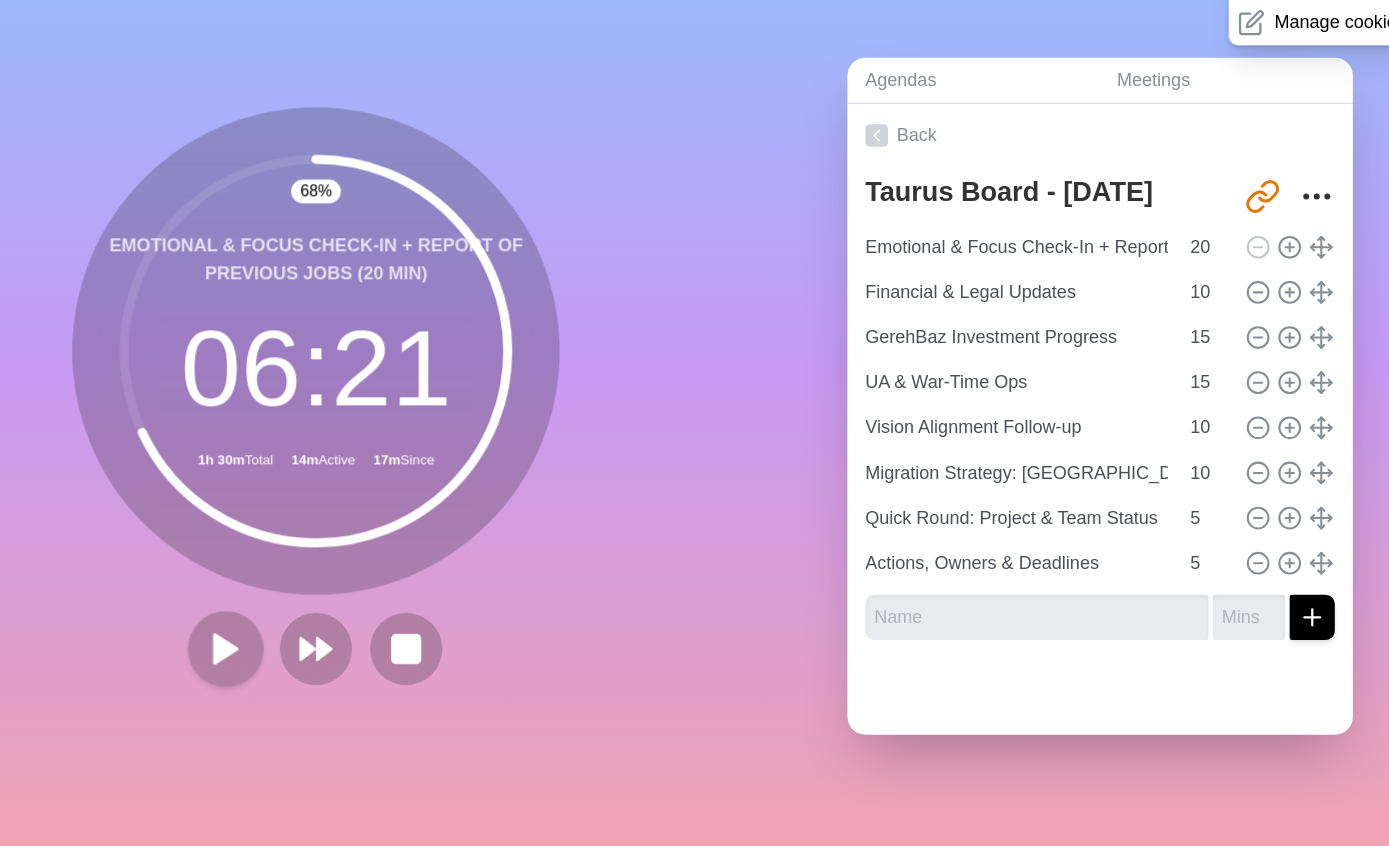 click 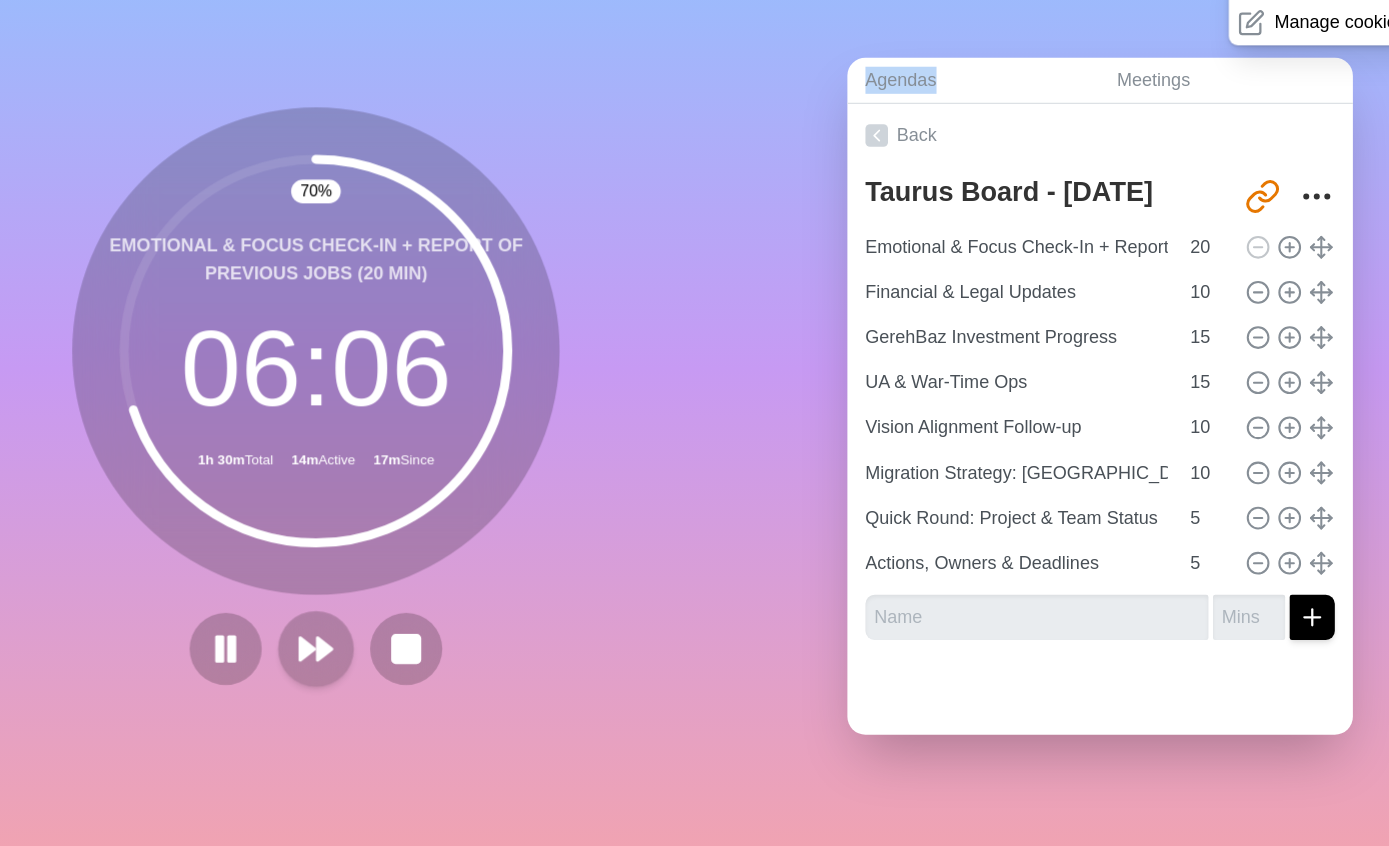 click 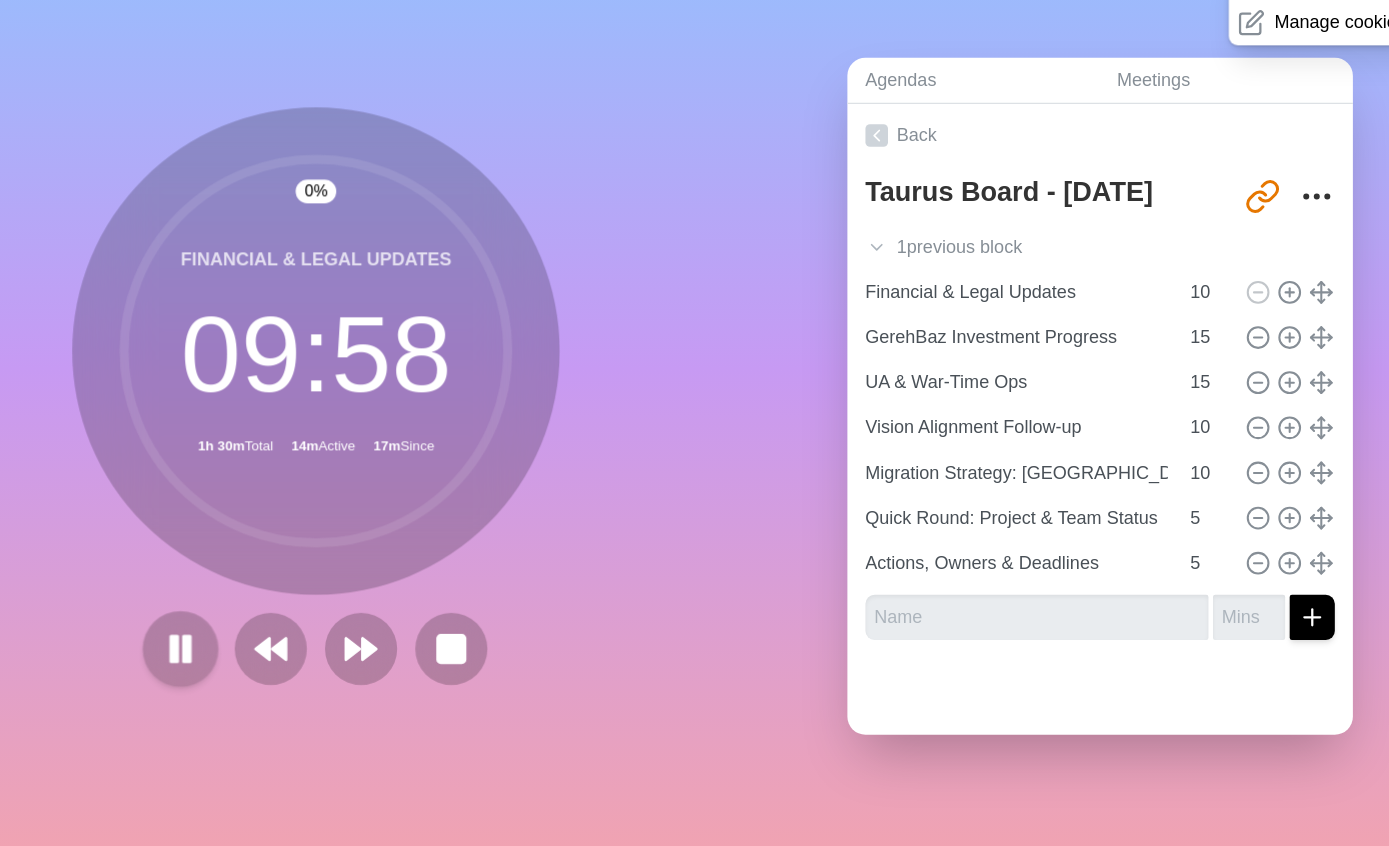 click 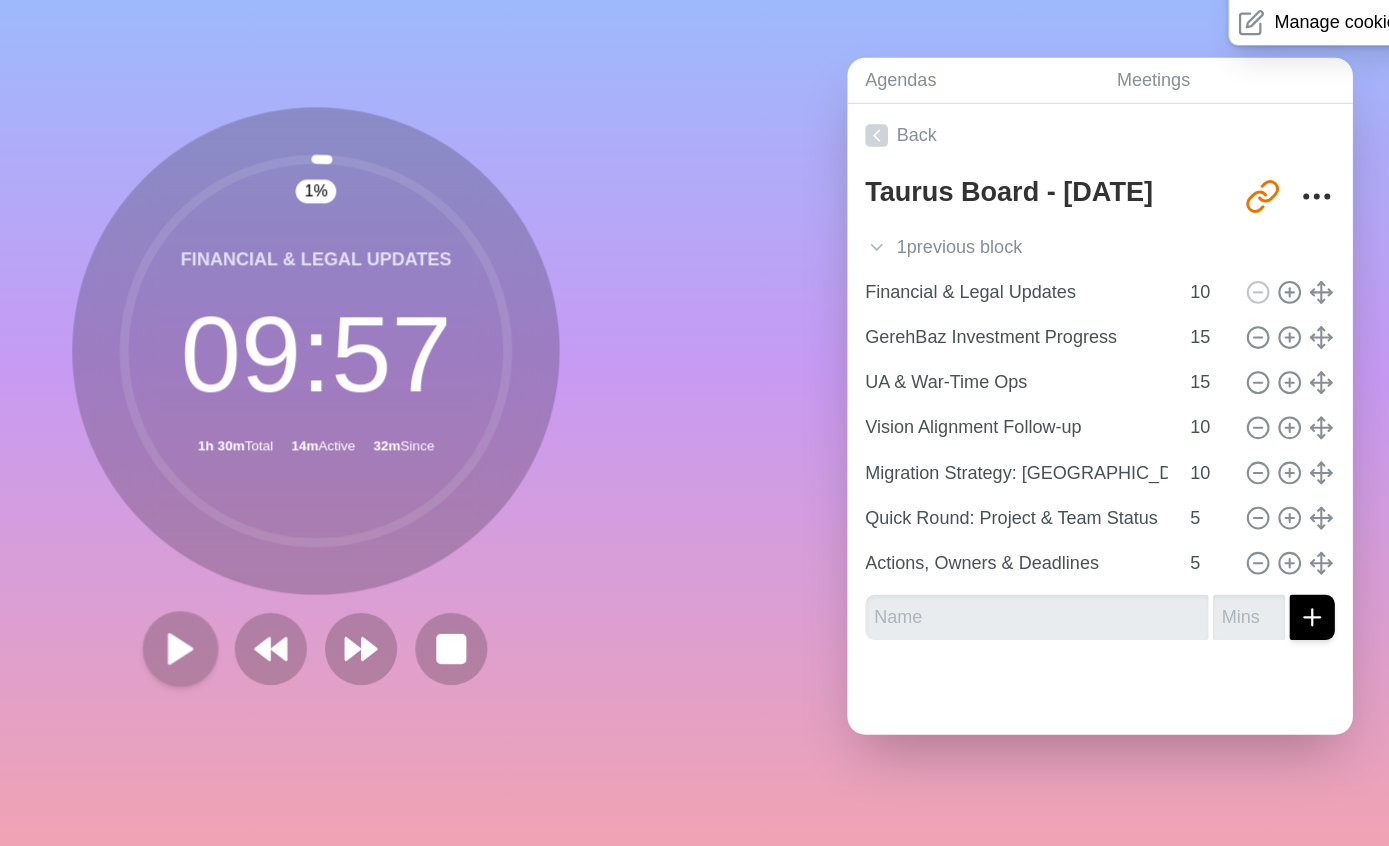 click 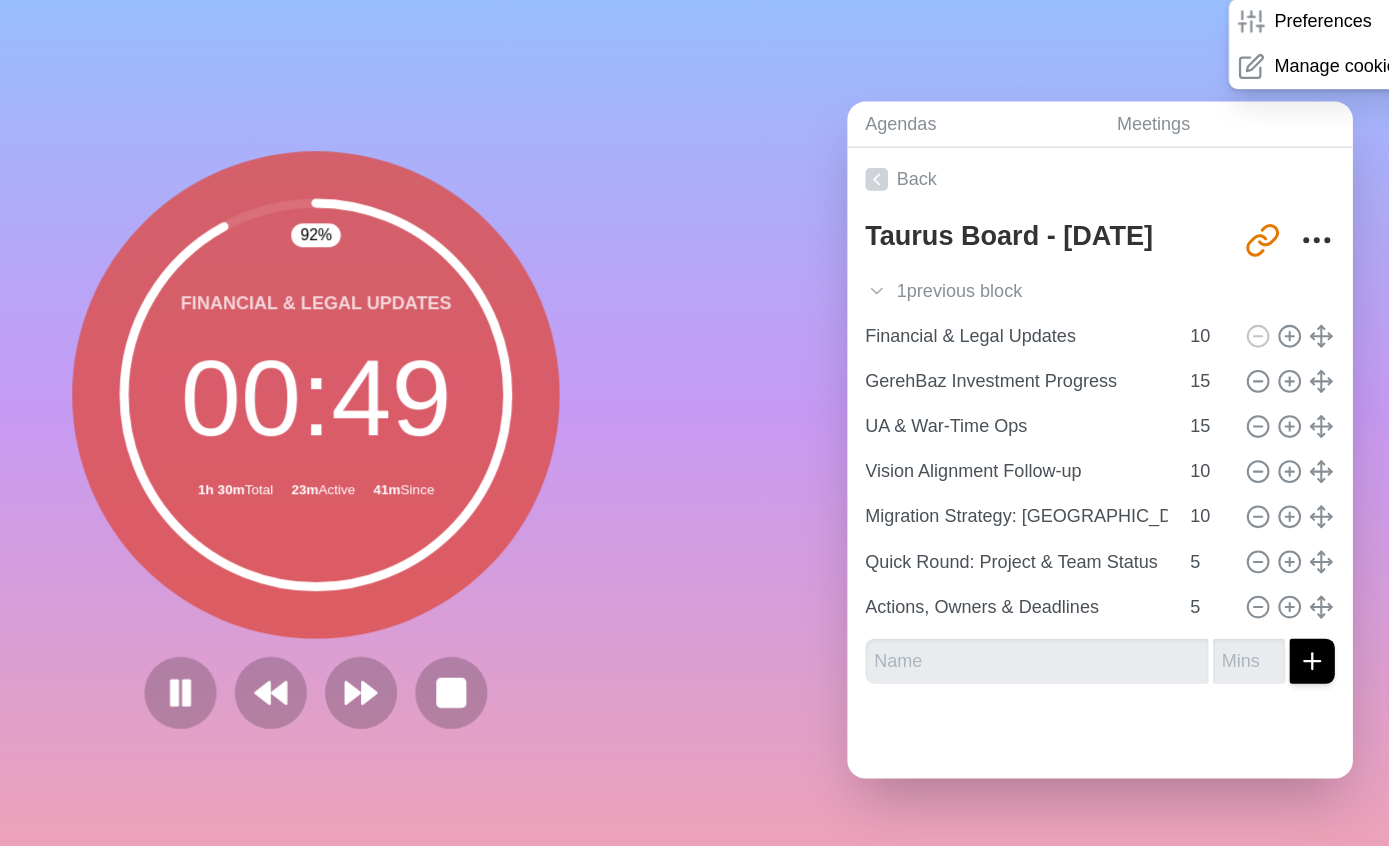 scroll, scrollTop: 0, scrollLeft: 0, axis: both 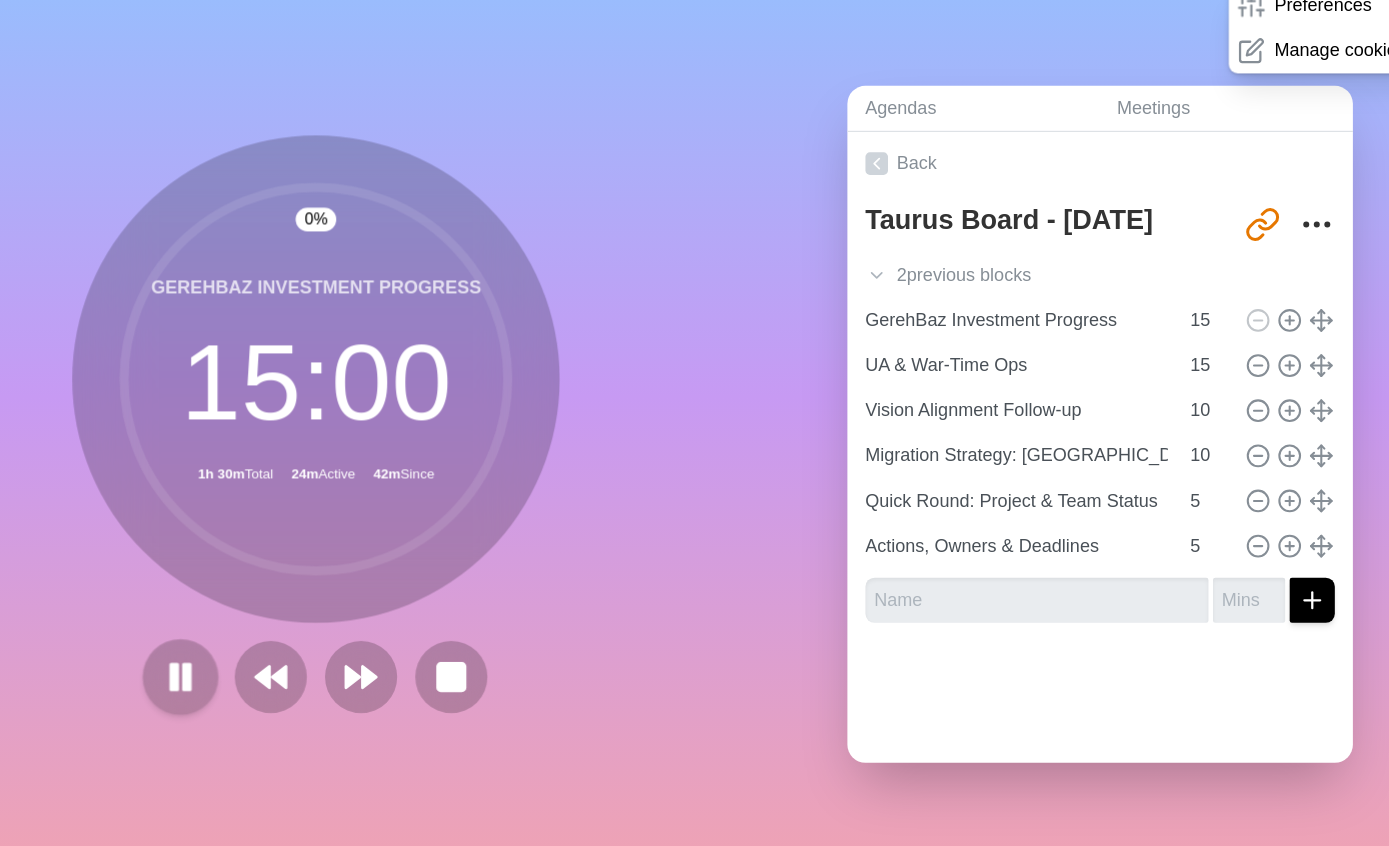 click at bounding box center (227, 670) 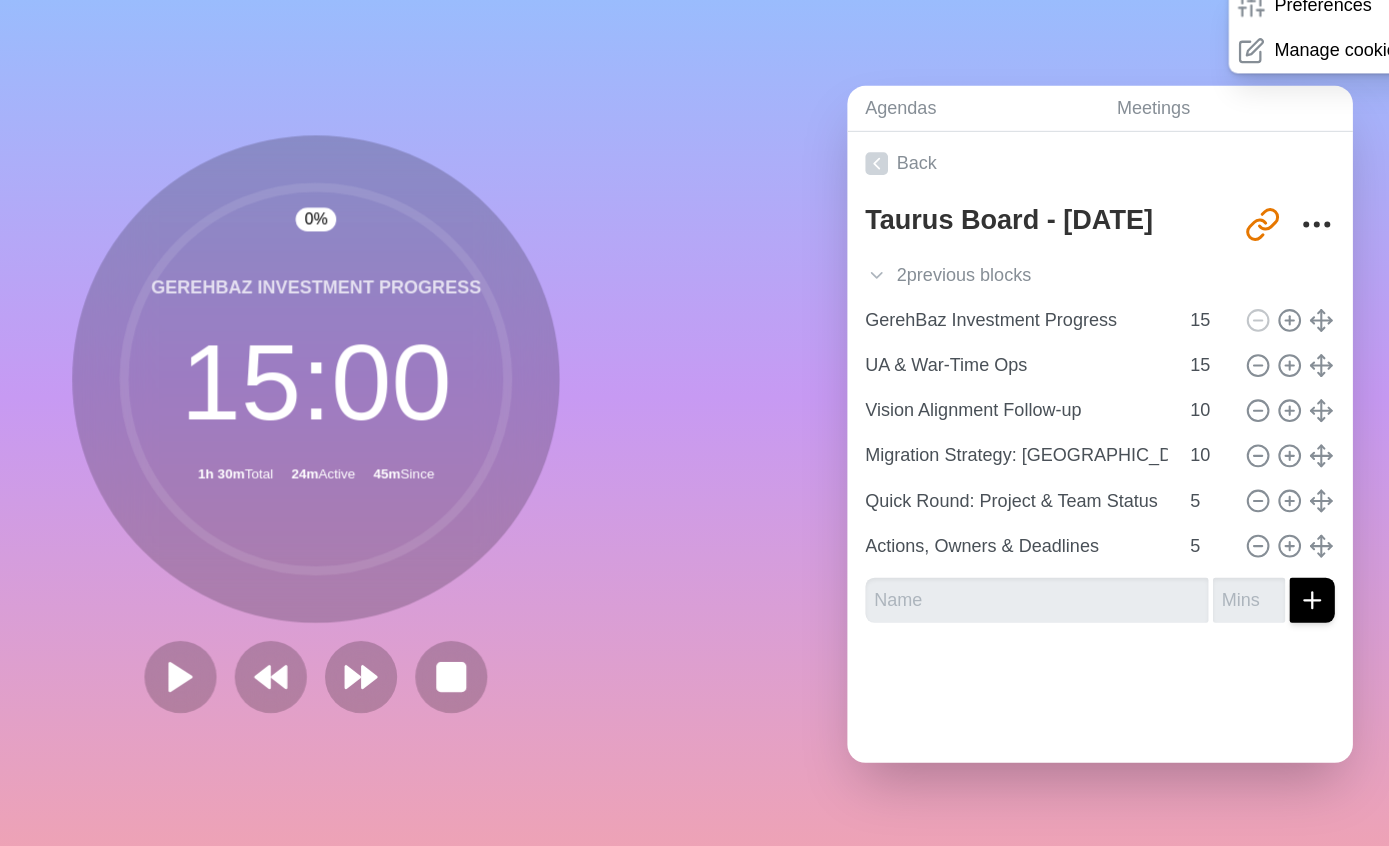 click on "0 %   GerehBaz Investment Progress     15 : 00   1h 30m
Total   24m
Active   45m
Since" at bounding box center (347, 455) 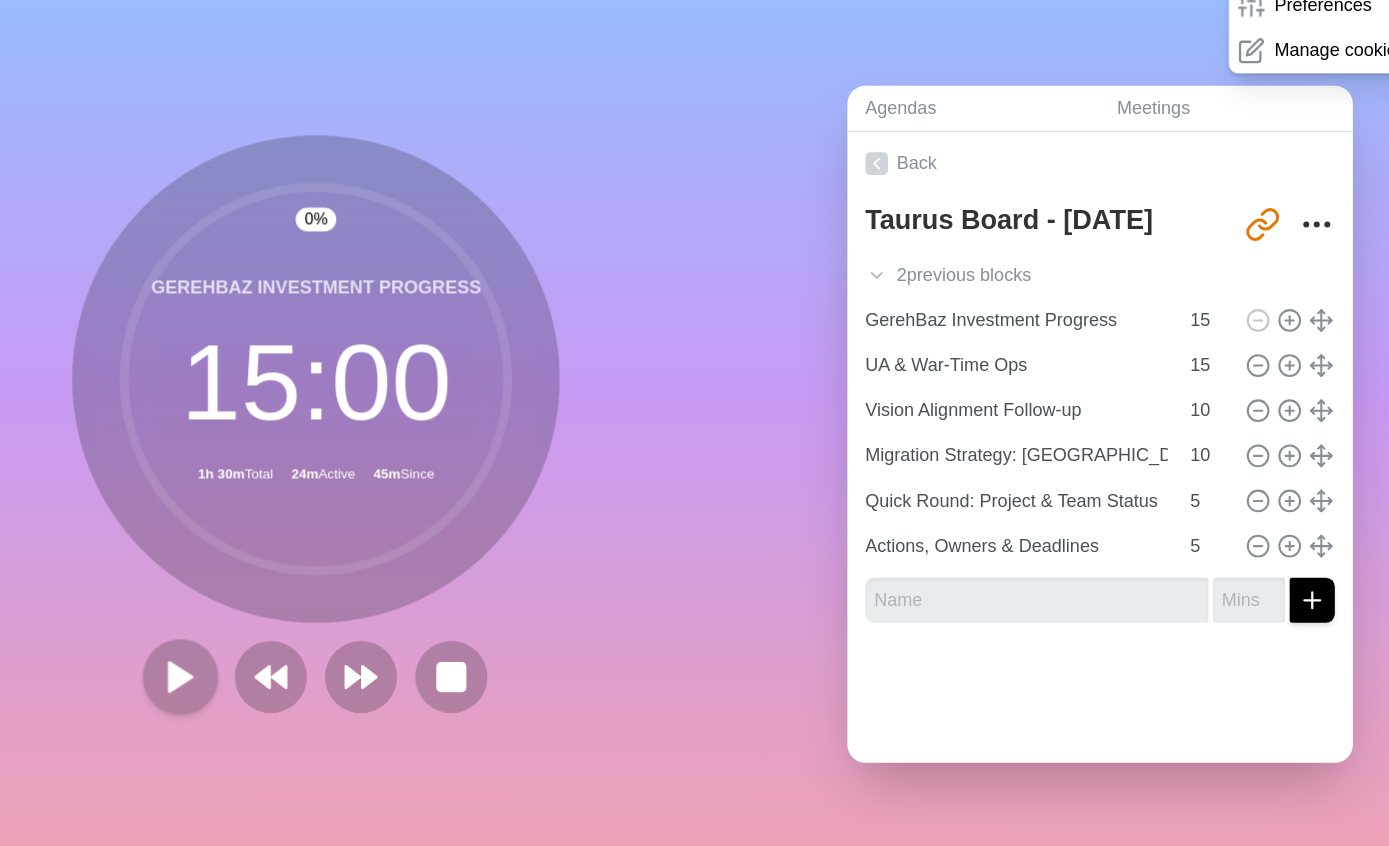 click at bounding box center (227, 670) 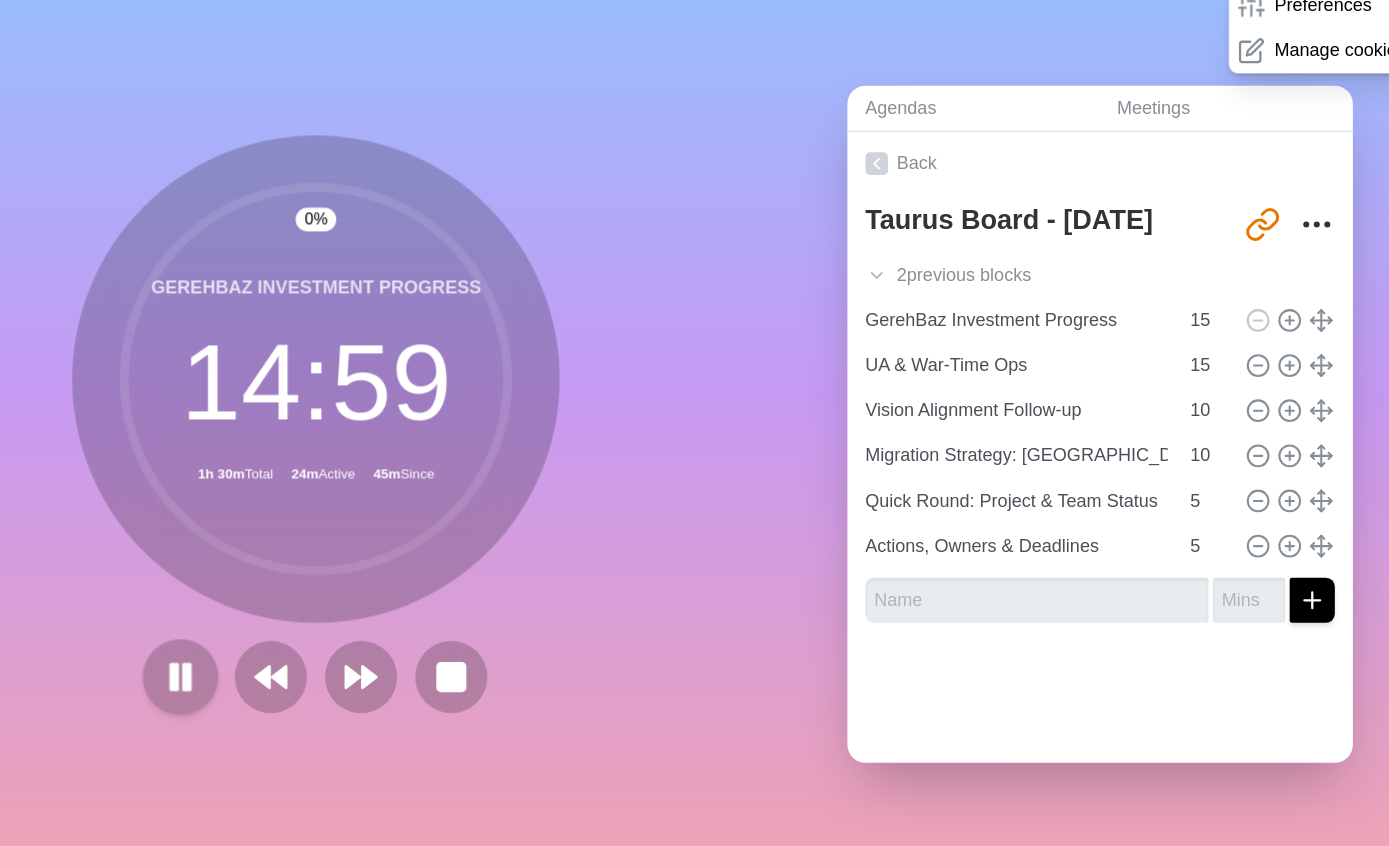 click 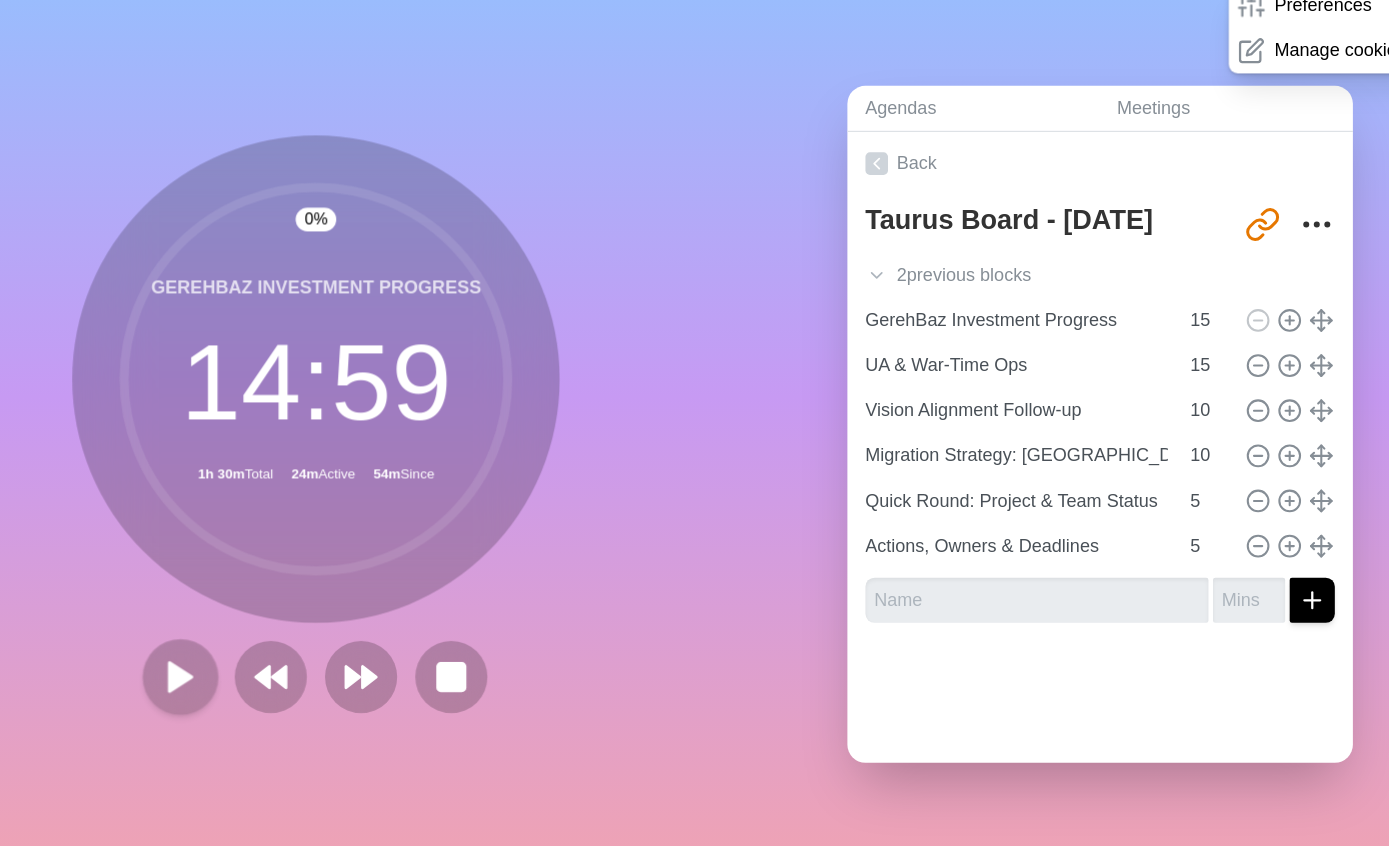 click 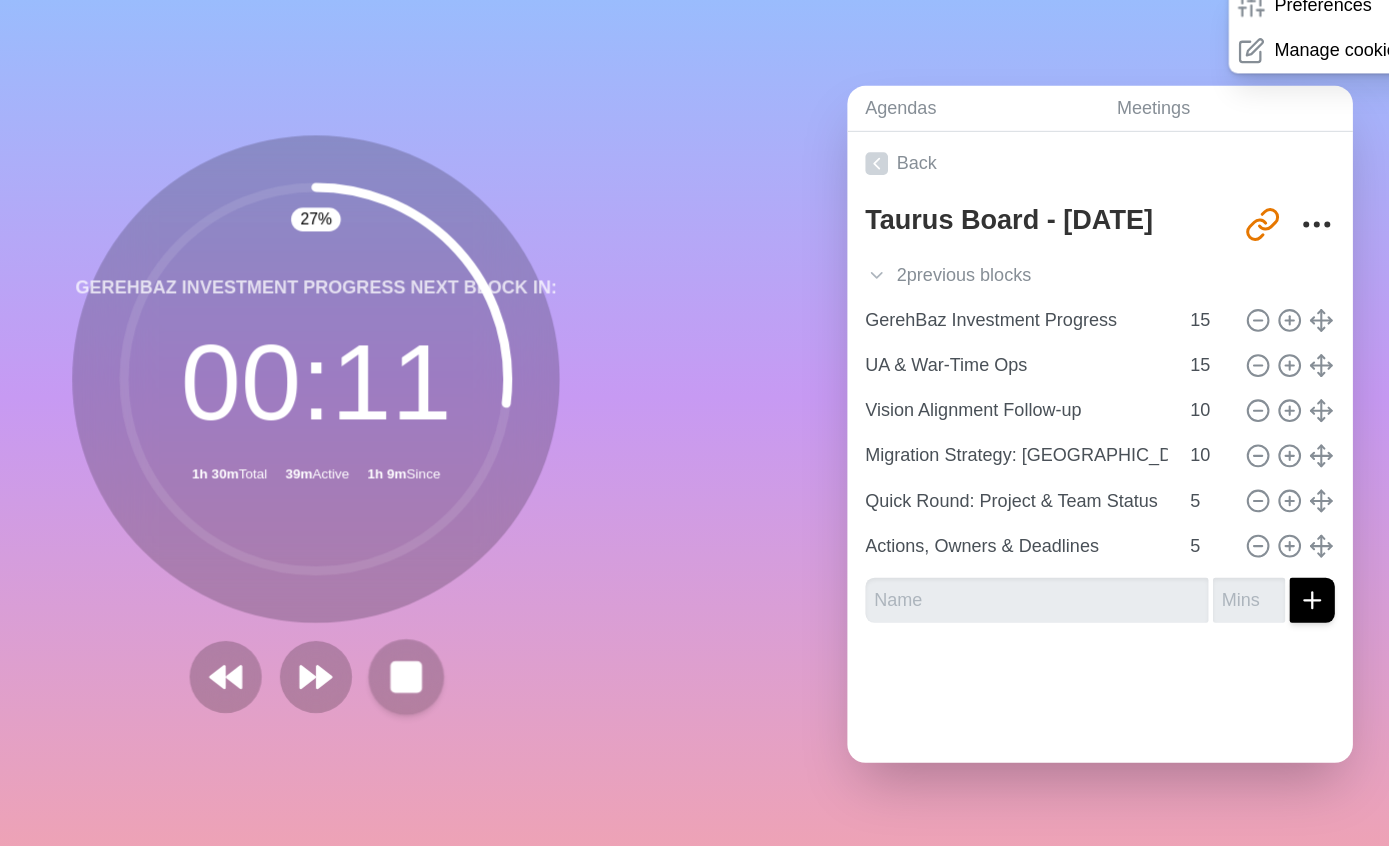 click at bounding box center (427, 670) 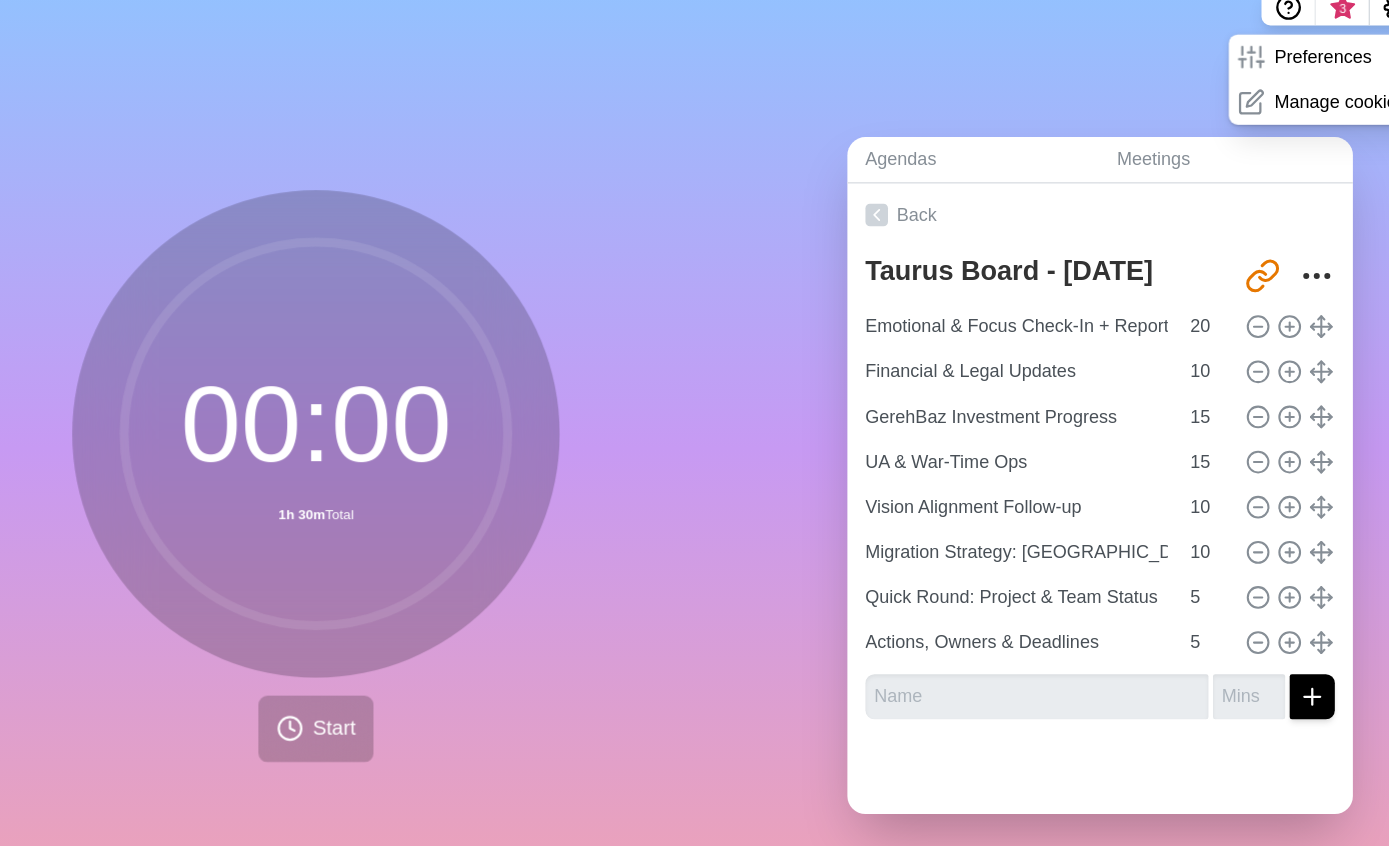 scroll, scrollTop: 40, scrollLeft: 0, axis: vertical 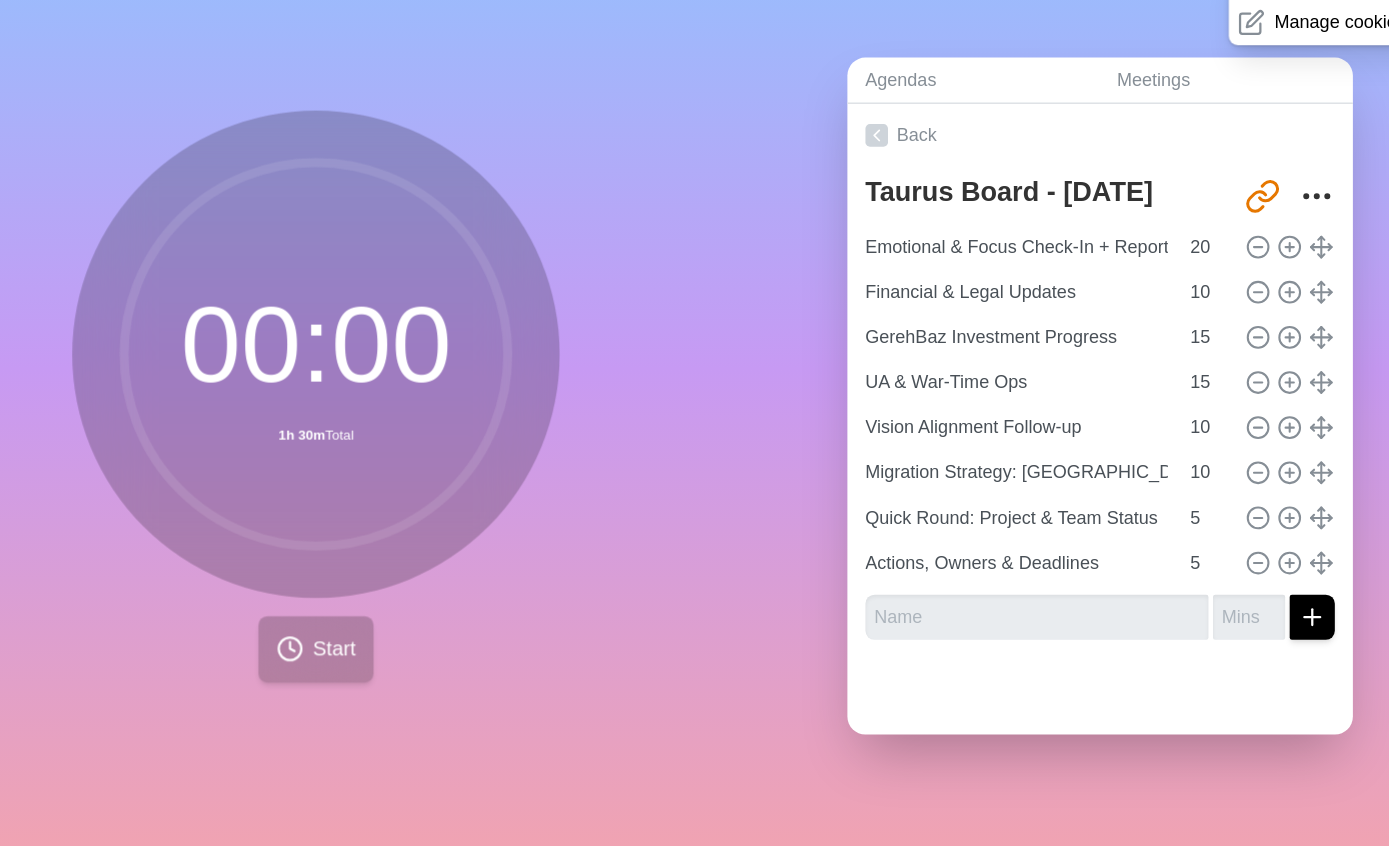 click on "Start" at bounding box center (363, 671) 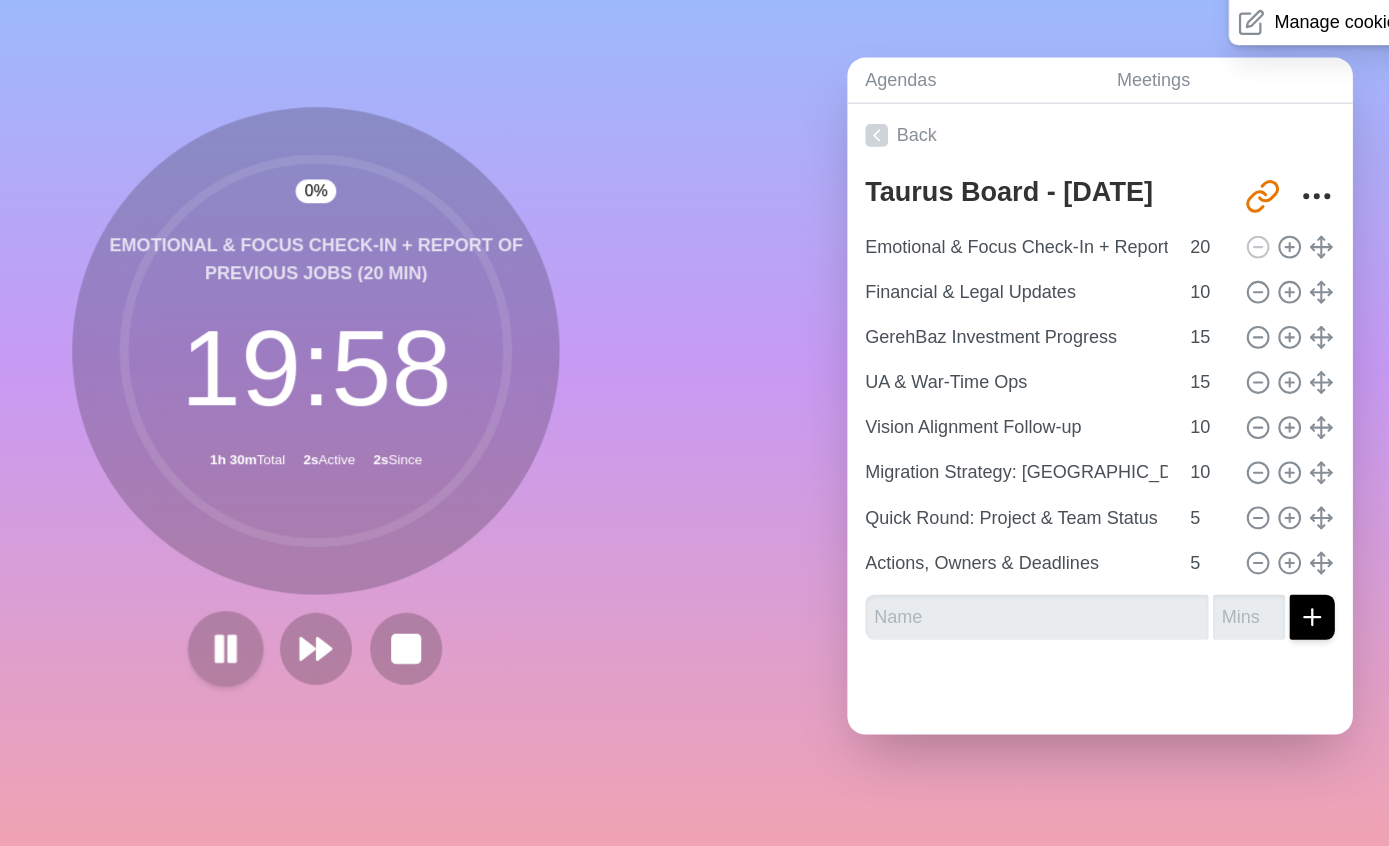click at bounding box center [267, 670] 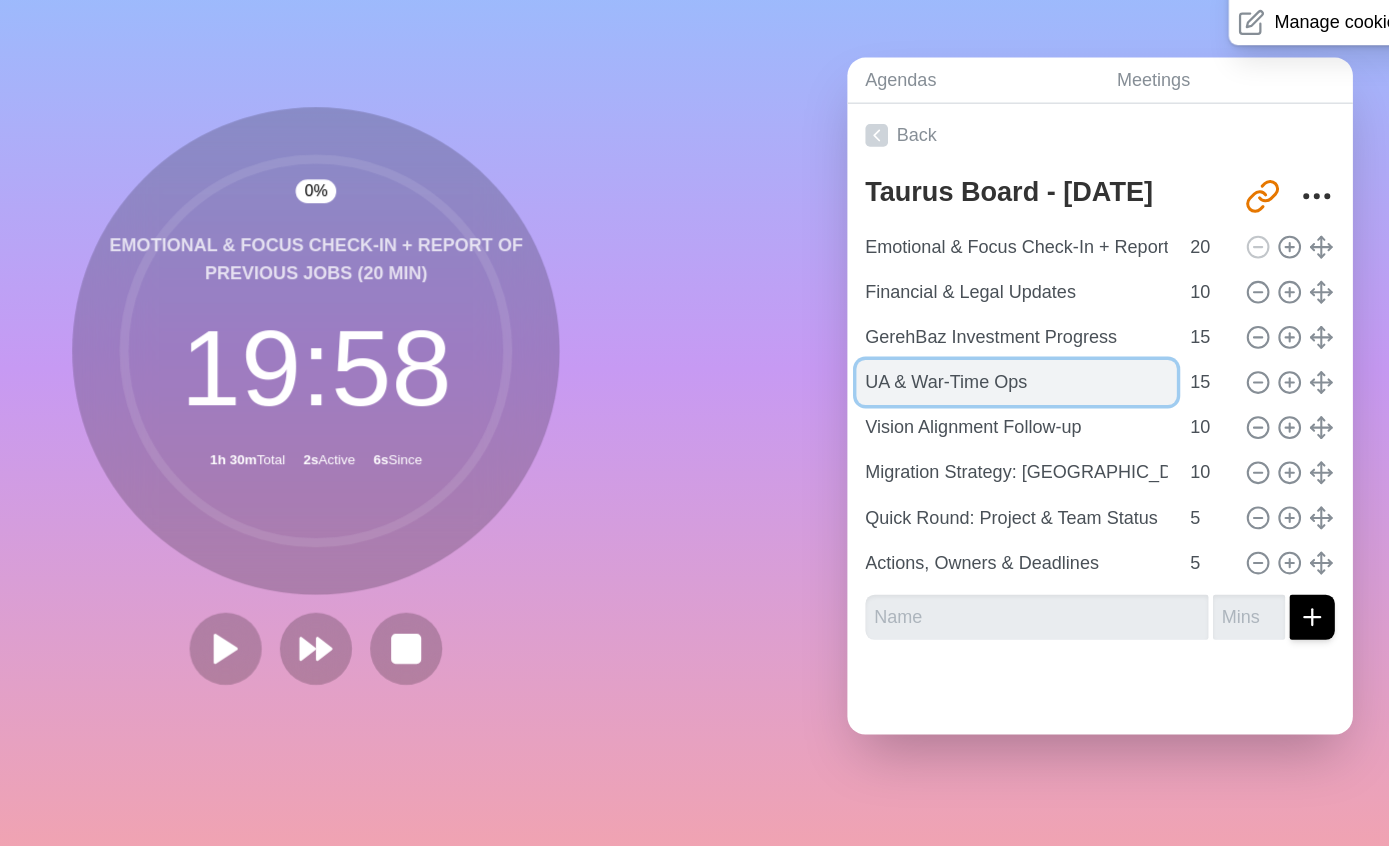 click on "UA & War-Time Ops" at bounding box center (968, 435) 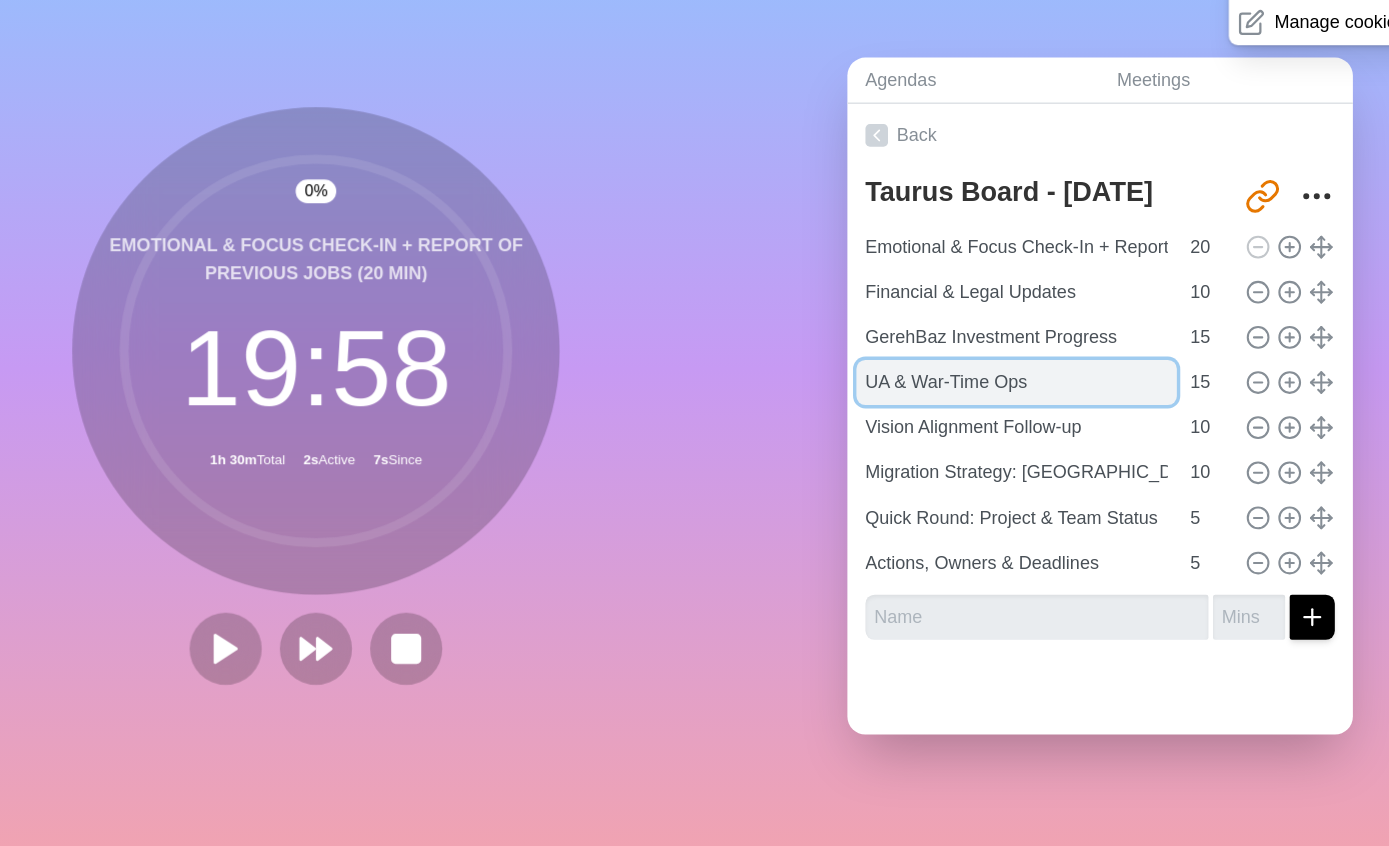 scroll, scrollTop: 39, scrollLeft: 0, axis: vertical 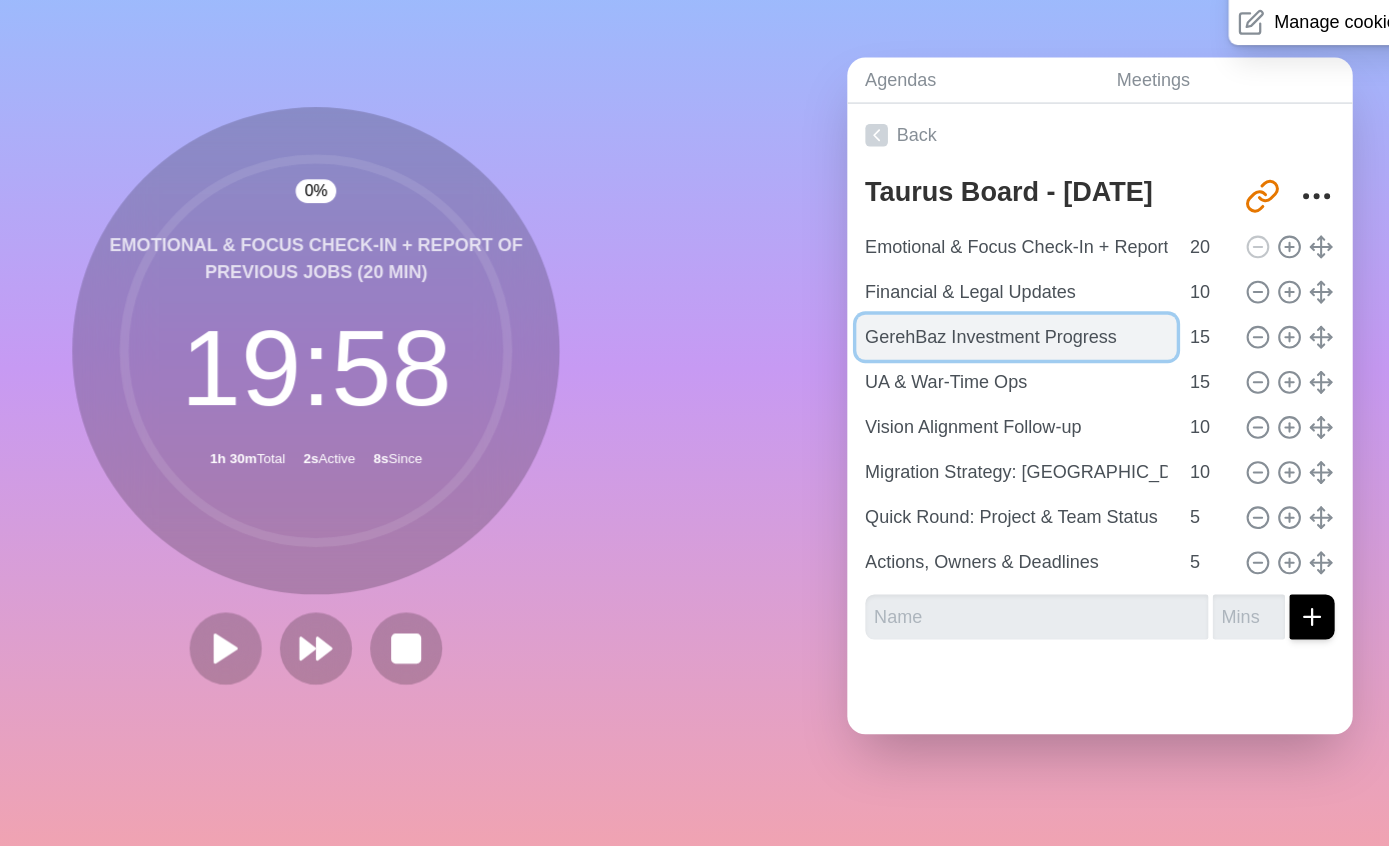 click on "GerehBaz Investment Progress" at bounding box center (968, 395) 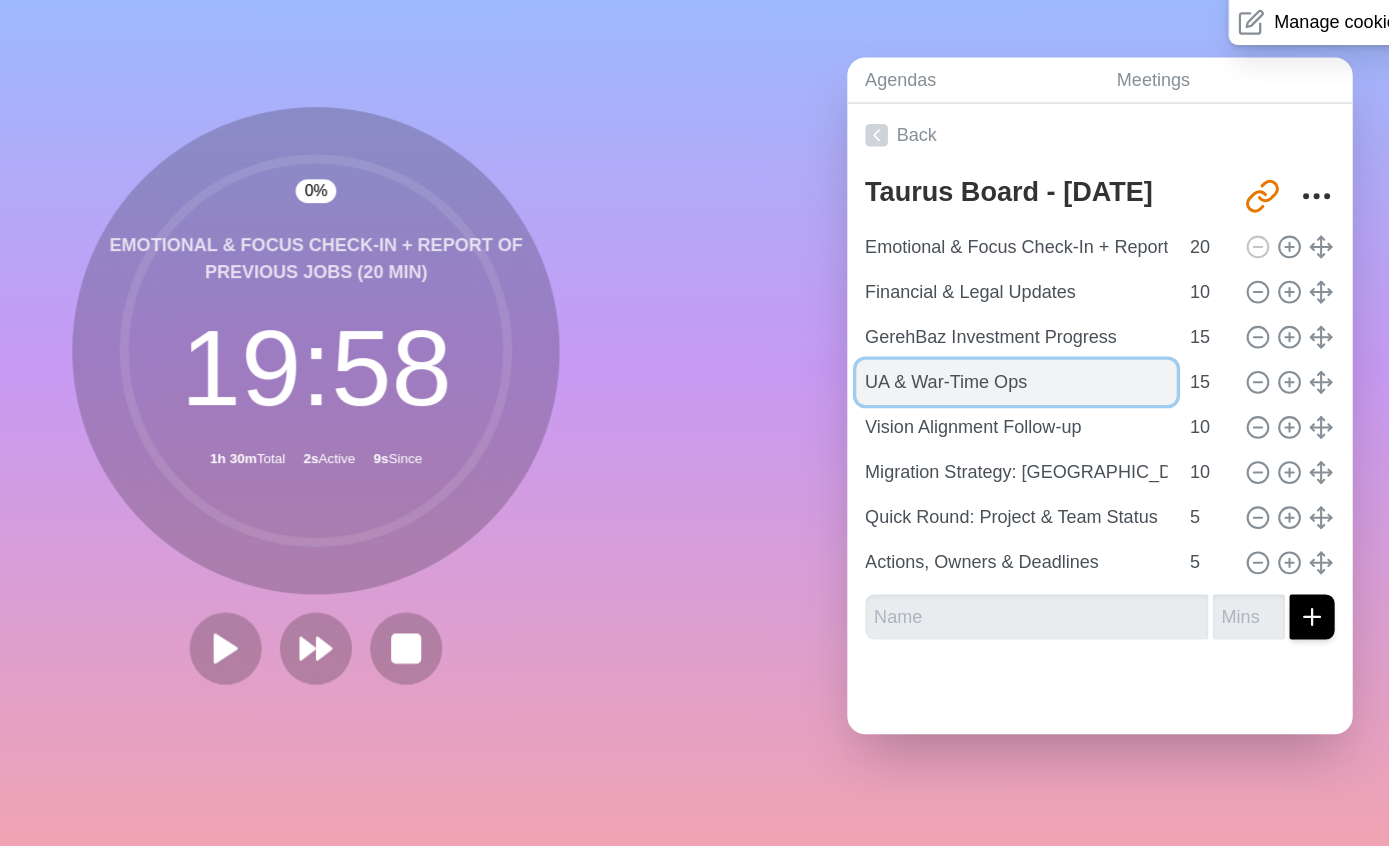 click on "UA & War-Time Ops" at bounding box center [968, 435] 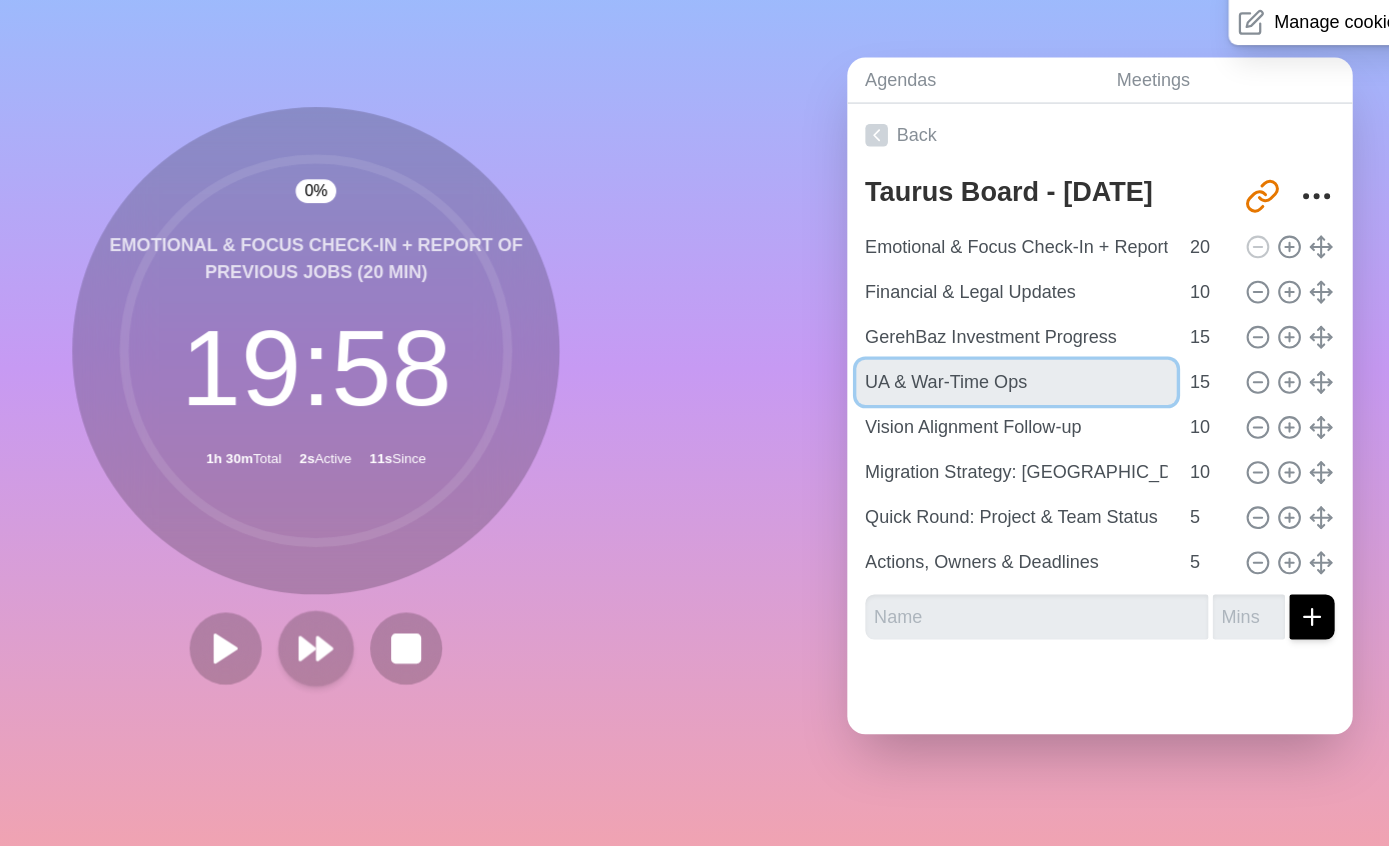 click at bounding box center (347, 670) 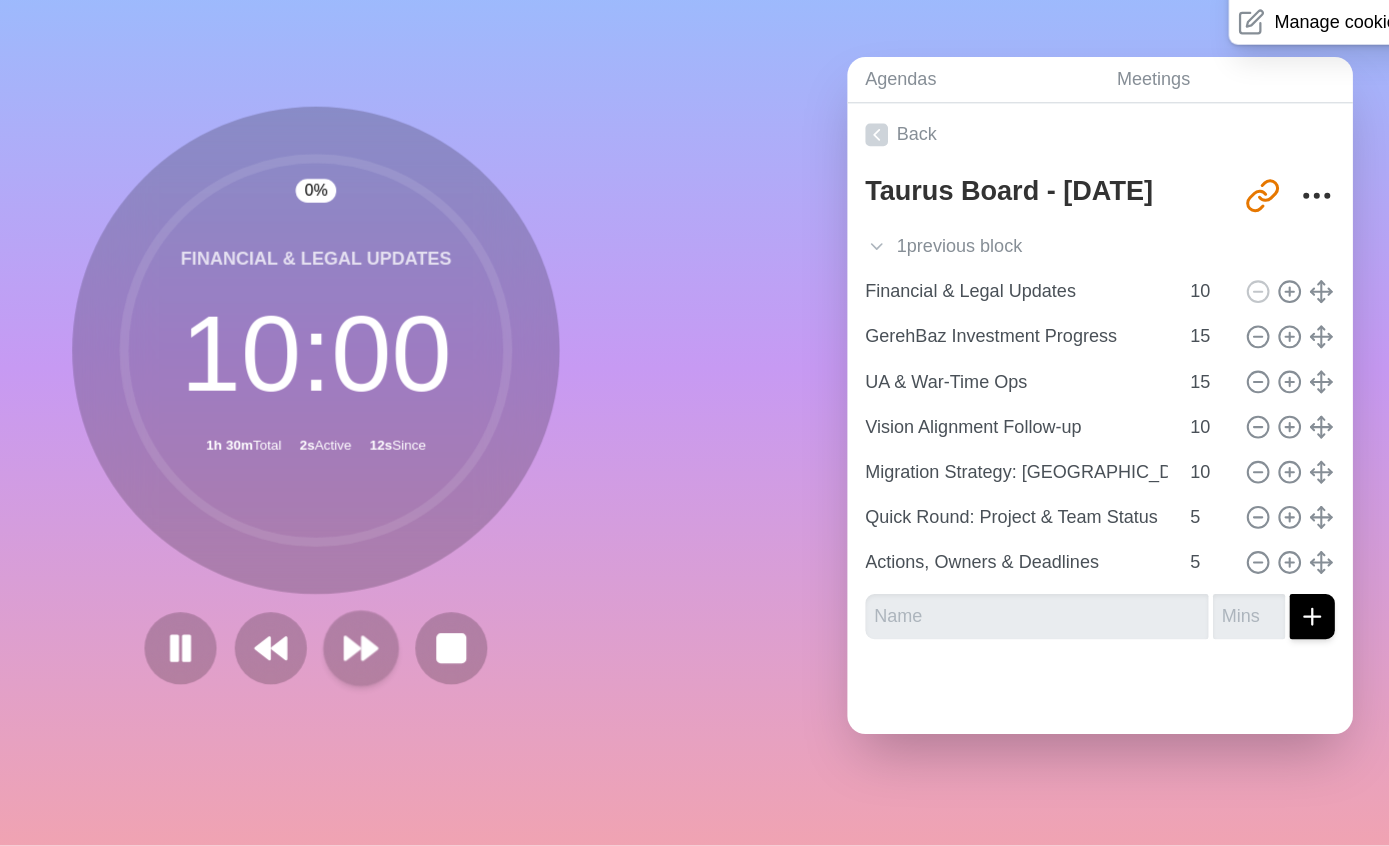 scroll, scrollTop: 40, scrollLeft: 0, axis: vertical 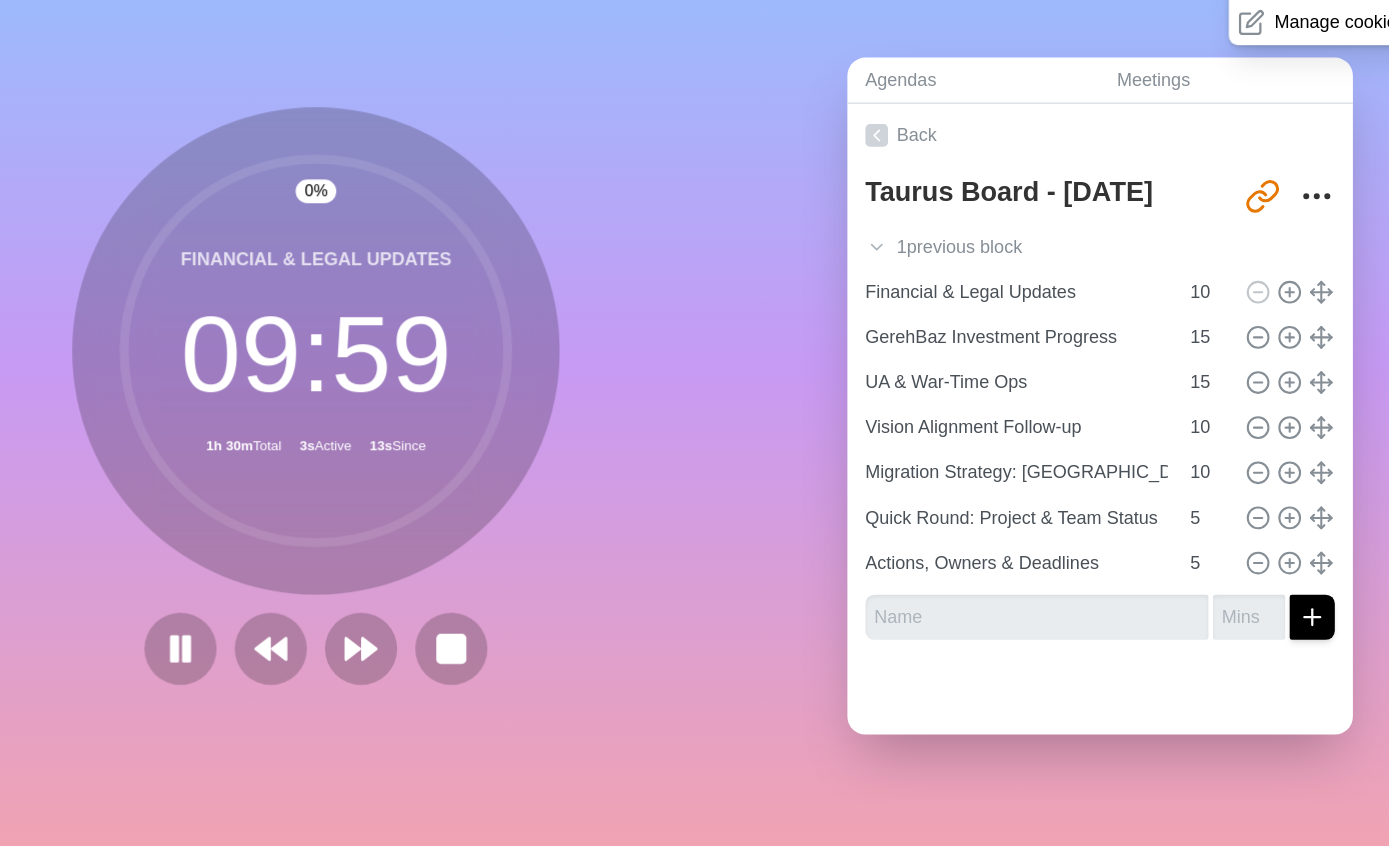 click at bounding box center [347, 671] 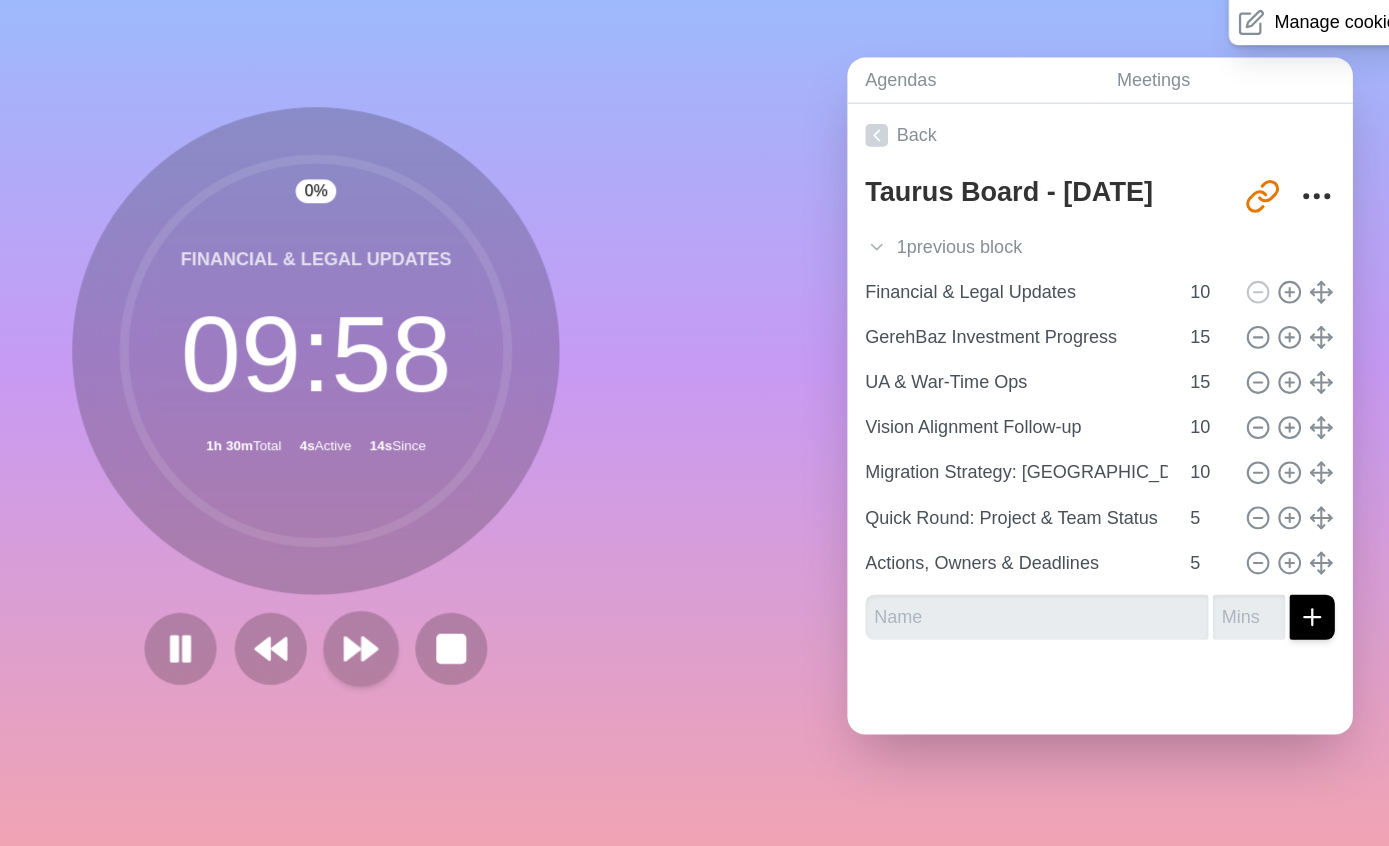 click at bounding box center [387, 670] 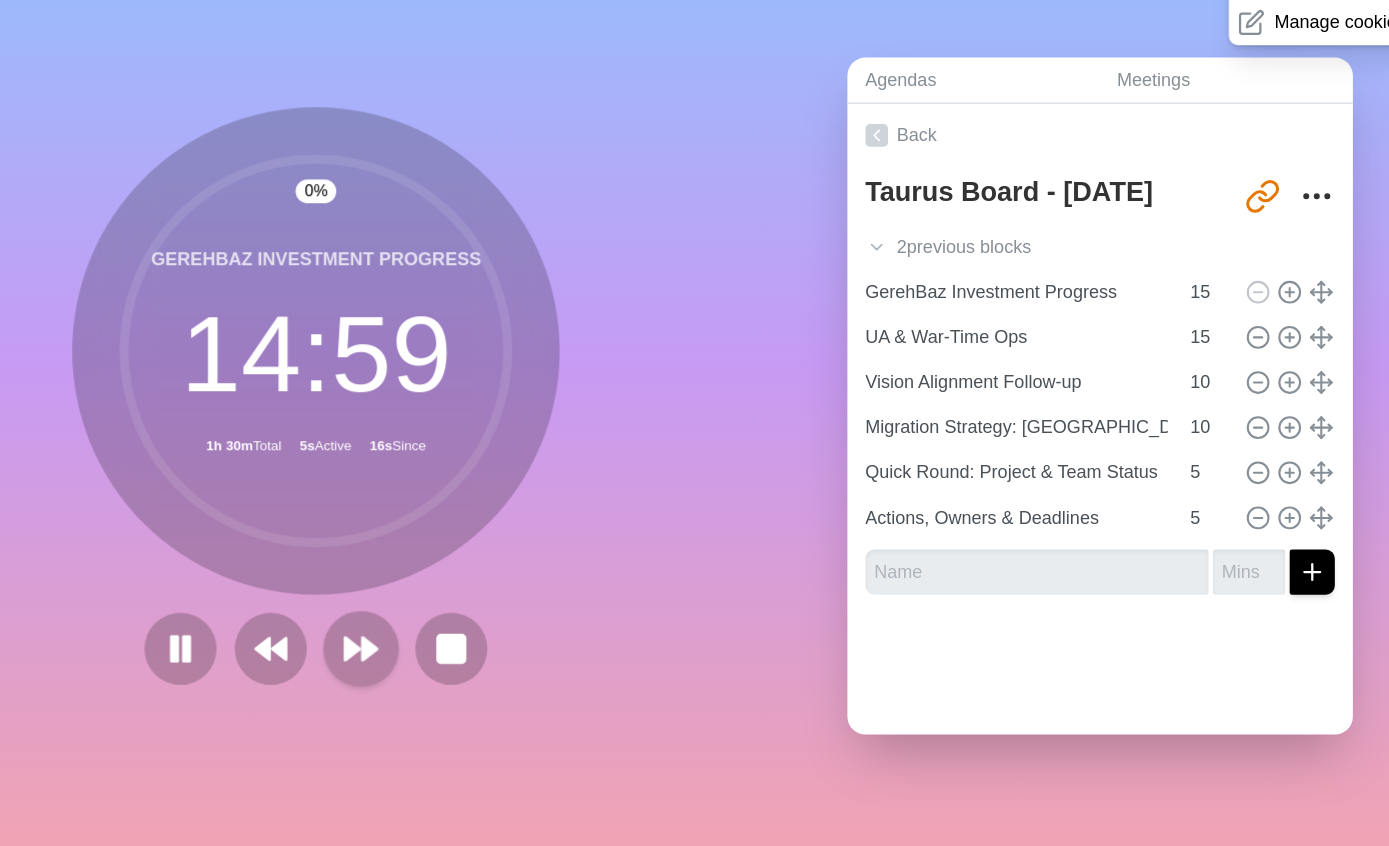 click at bounding box center (387, 670) 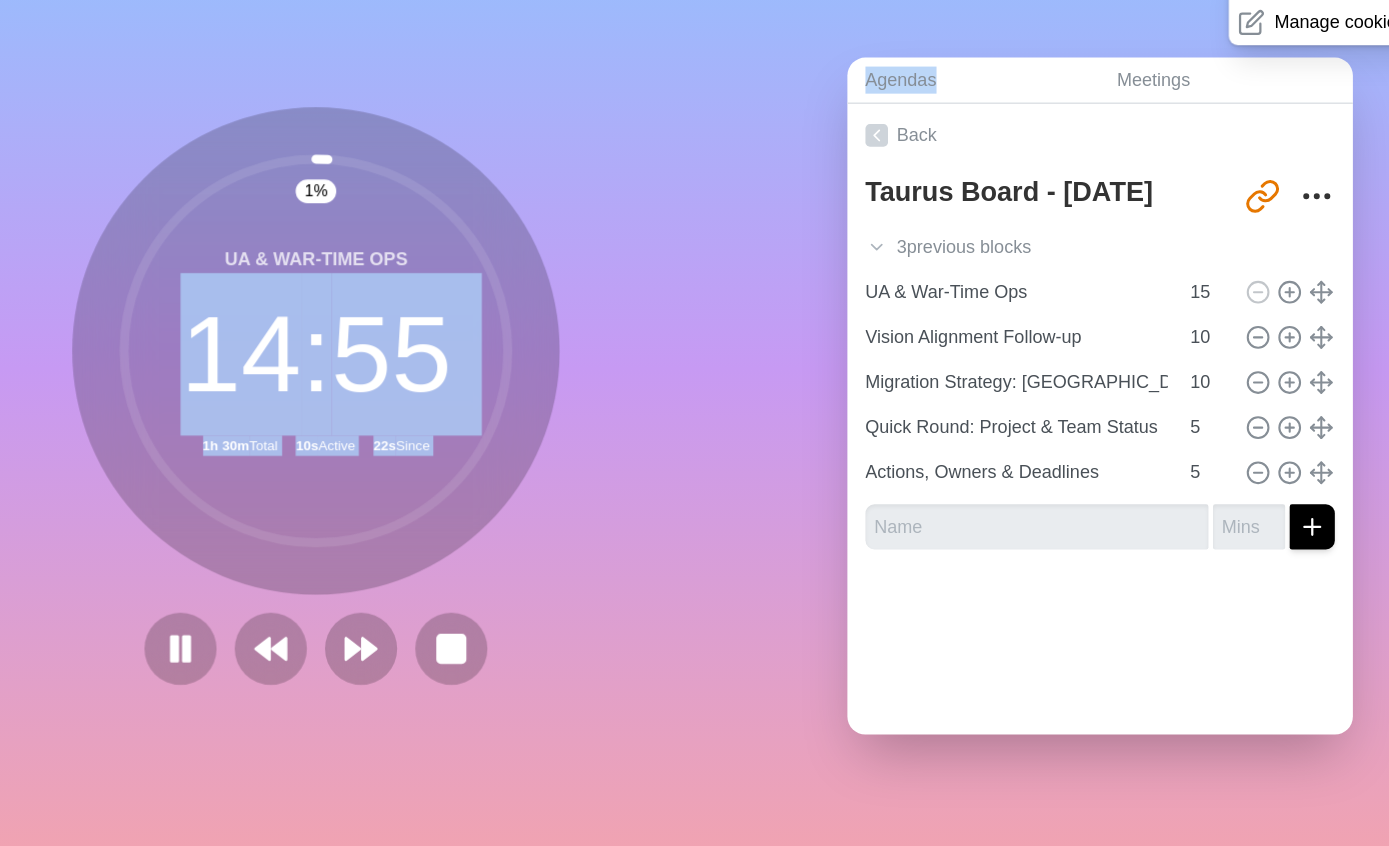 click on "Agendas   Meetings
Back     Taurus Board - [DATE]   [URL][DOMAIN_NAME]           3  previous block
s   Emotional & Focus Check-In + Report of previous jobs (20 min)   20       Financial & Legal Updates   10       GerehBaz Investment Progress   15       UA & War-Time Ops   15       Vision Alignment Follow-up   10       Migration Strategy: [GEOGRAPHIC_DATA] & [GEOGRAPHIC_DATA]   10       Quick Round: Project & Team Status   5       Actions, Owners & Deadlines   5" at bounding box center [1042, 455] 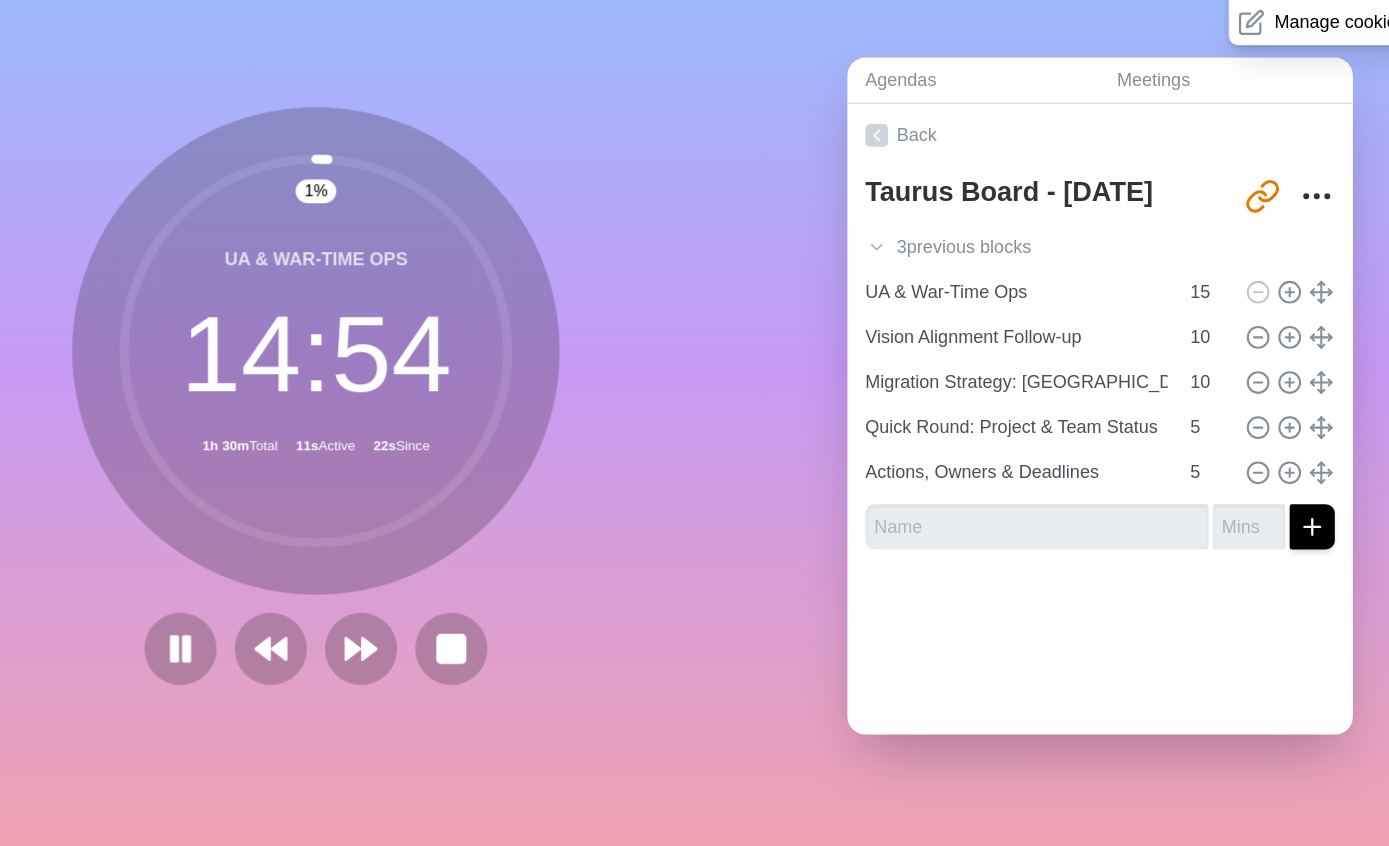 click 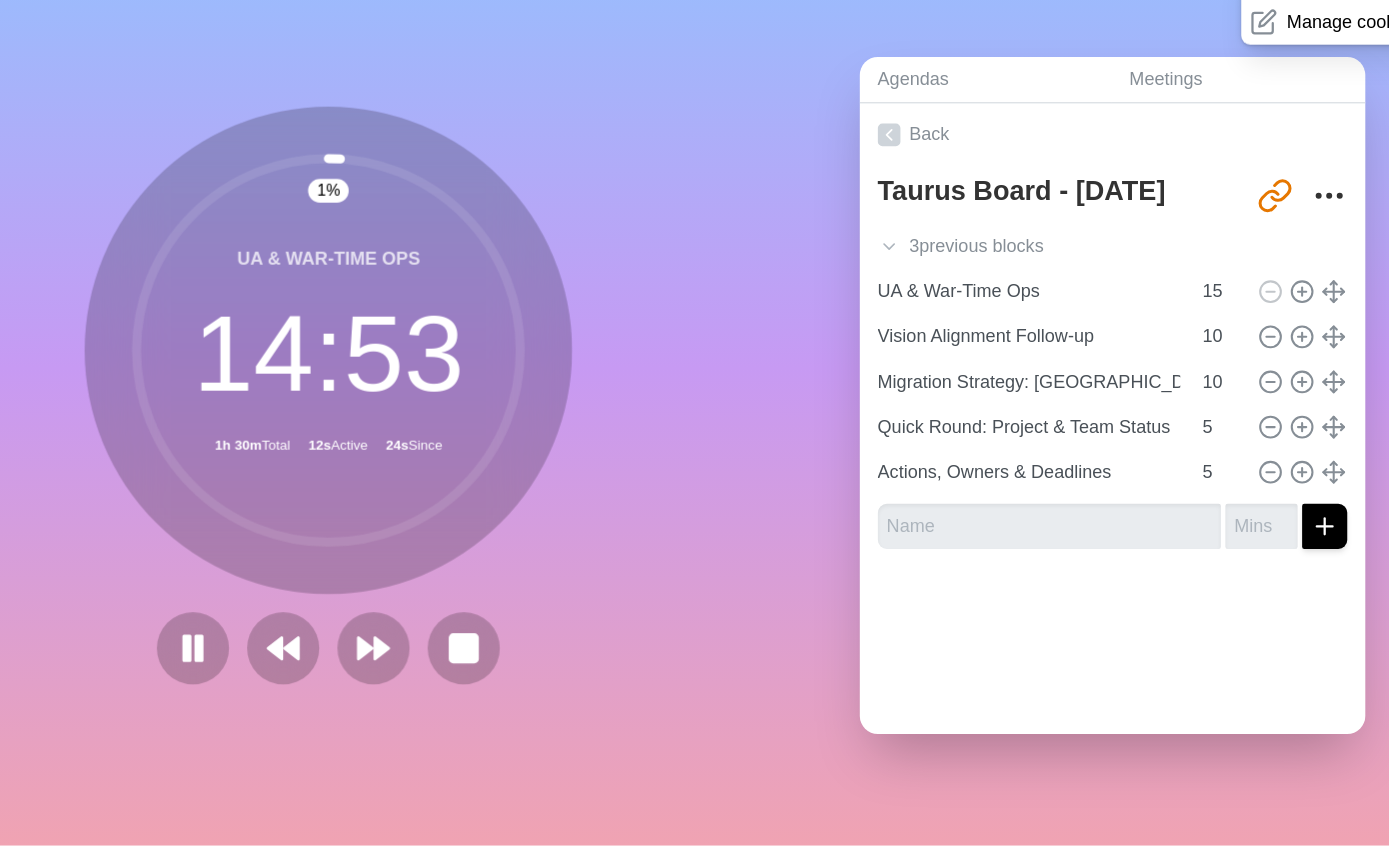 scroll, scrollTop: 40, scrollLeft: 0, axis: vertical 